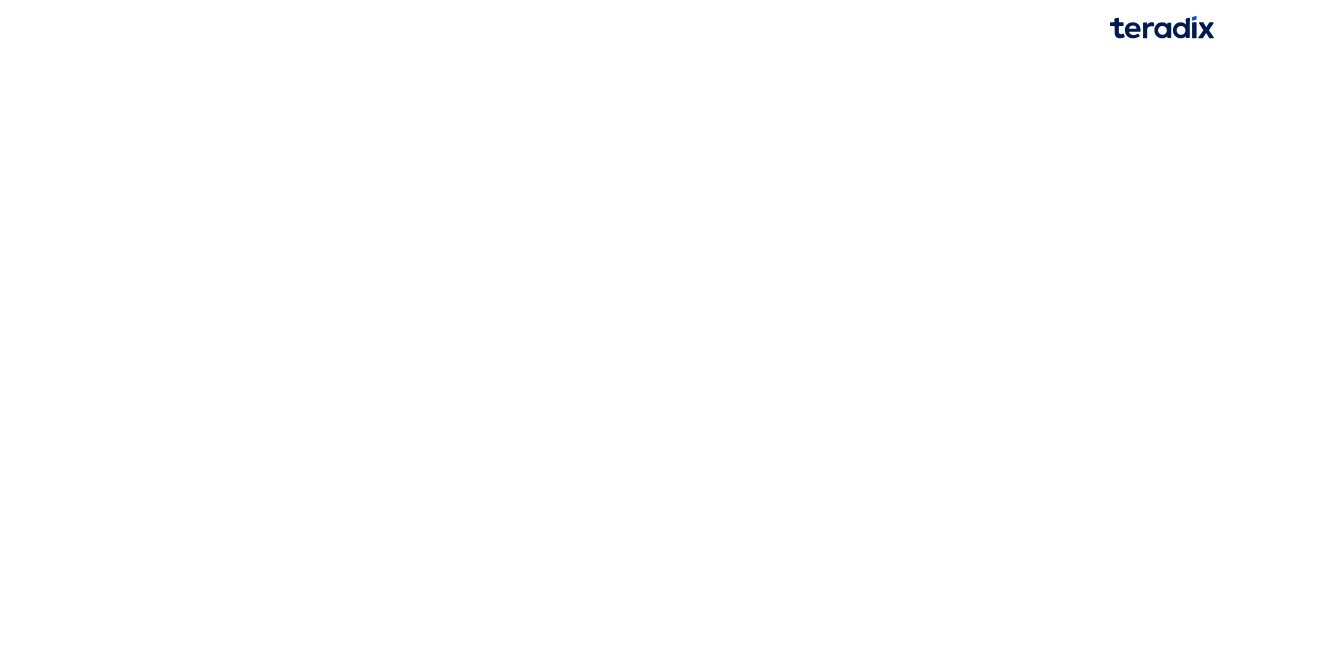 scroll, scrollTop: 0, scrollLeft: 0, axis: both 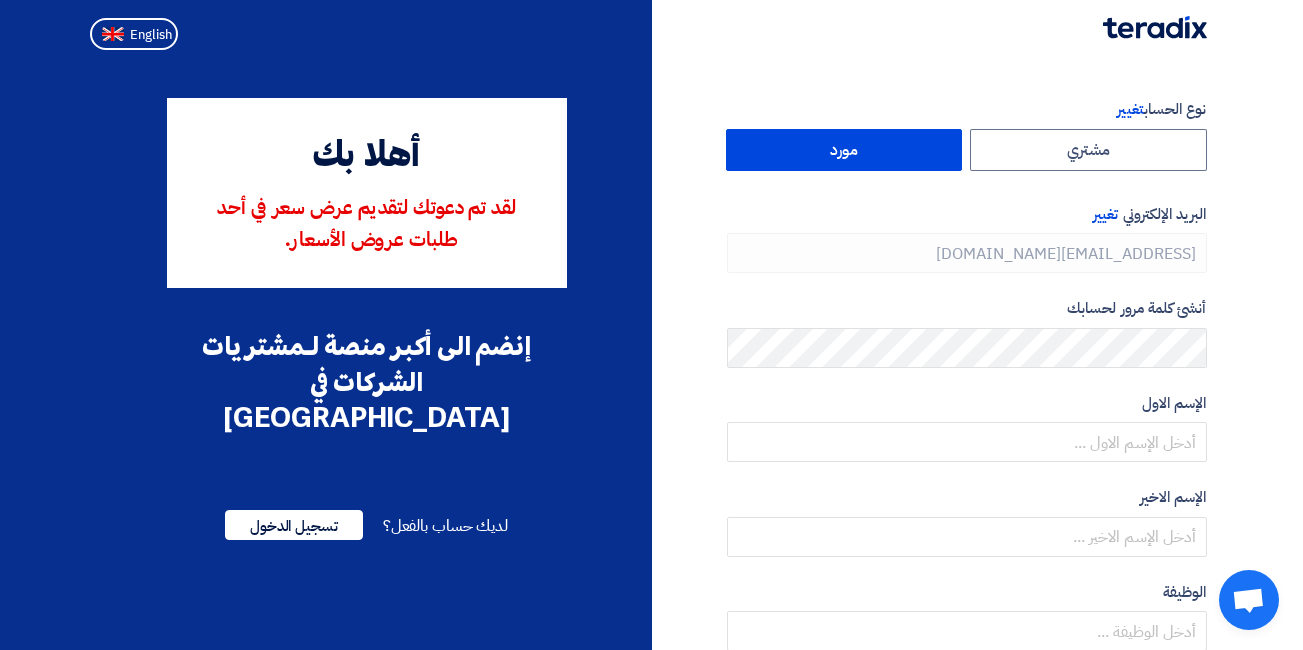 type on "+966 550675009" 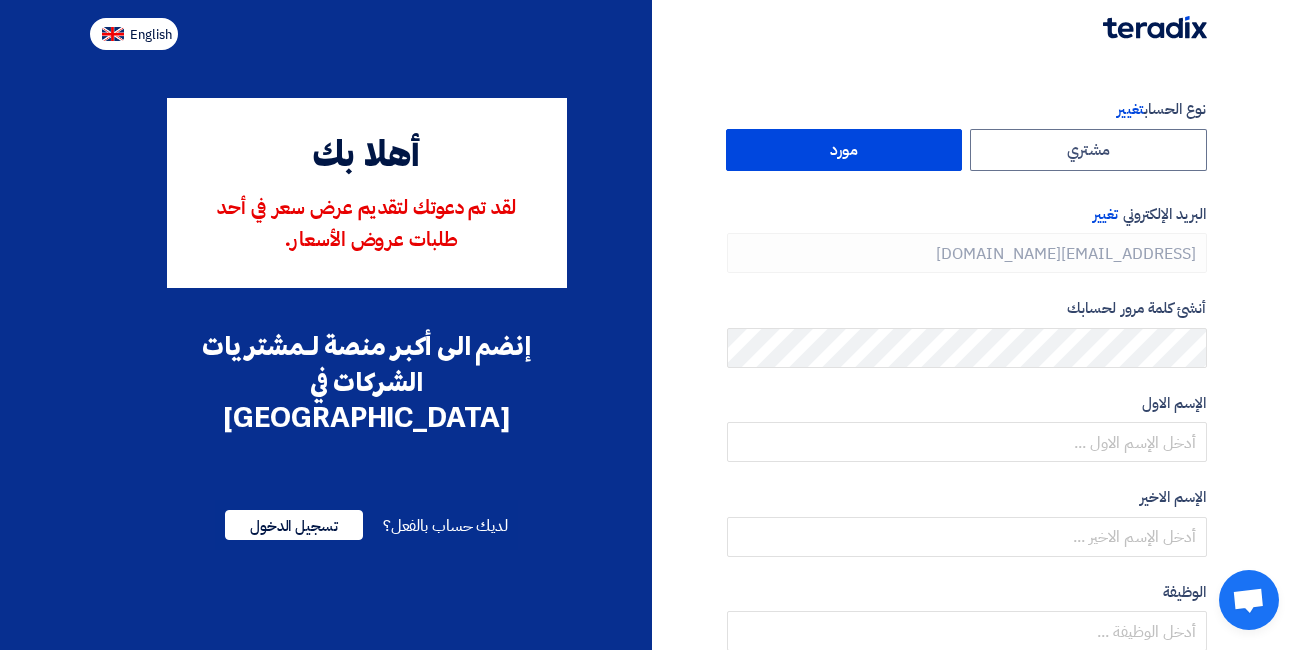click on "English" 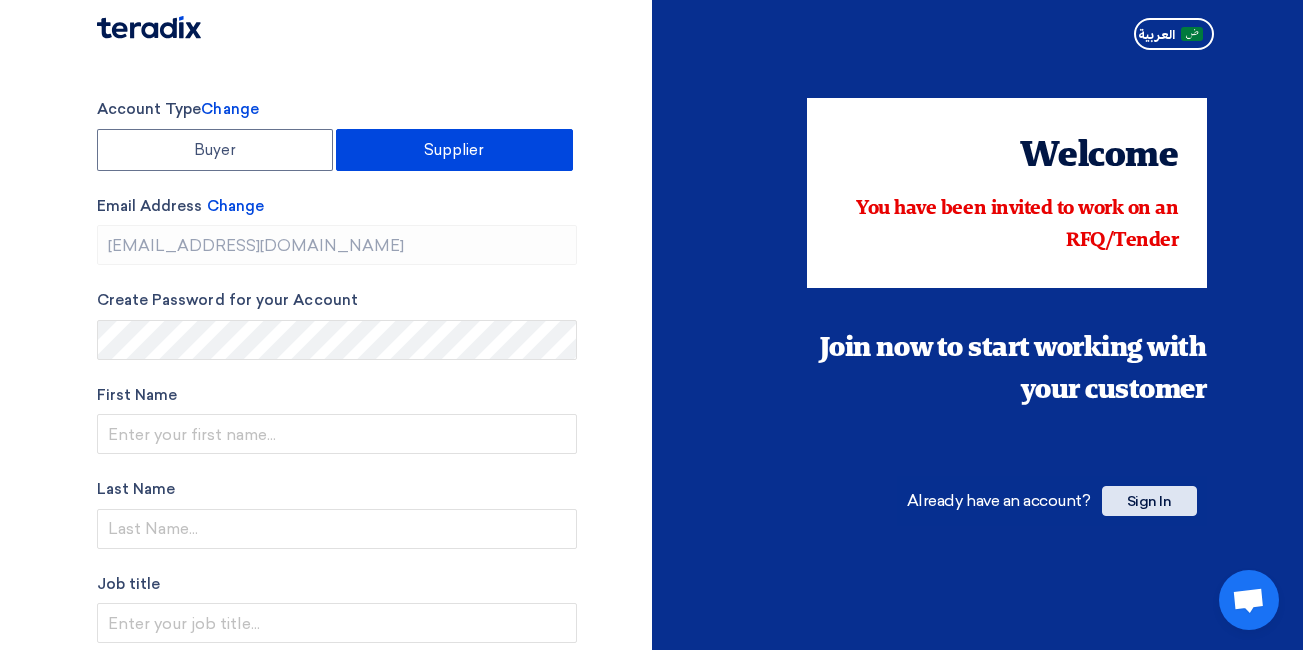 click on "Sign In" 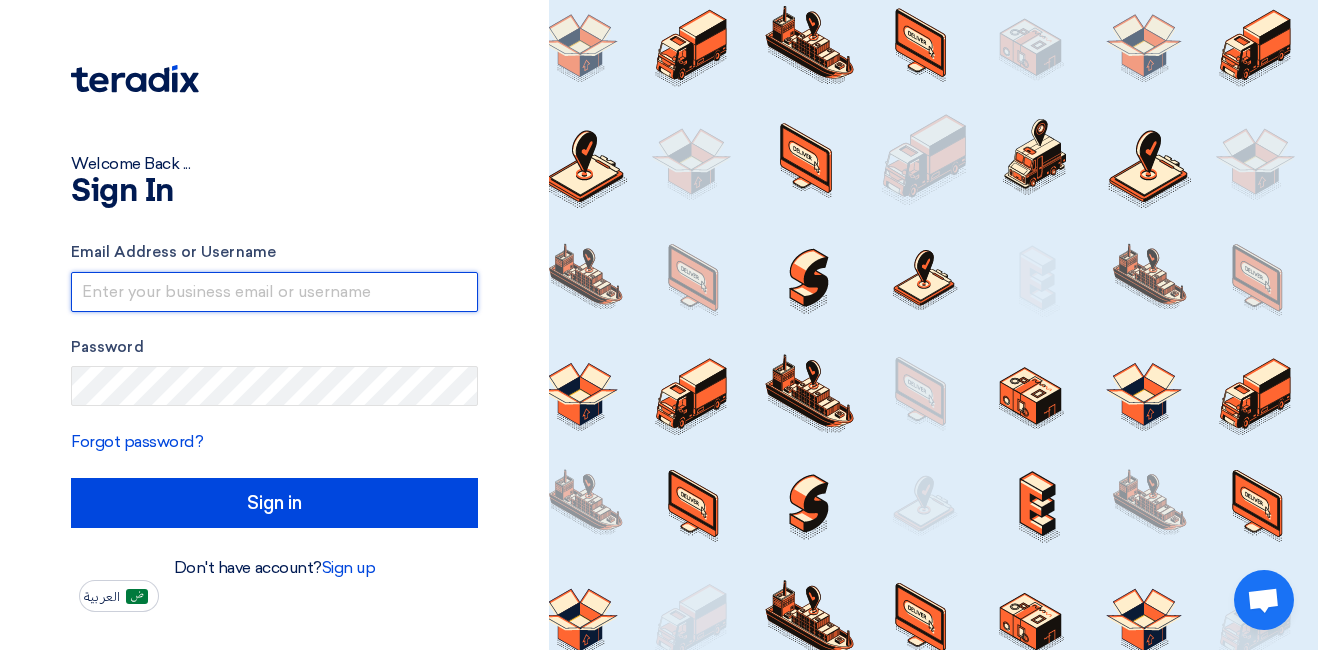 click at bounding box center [274, 292] 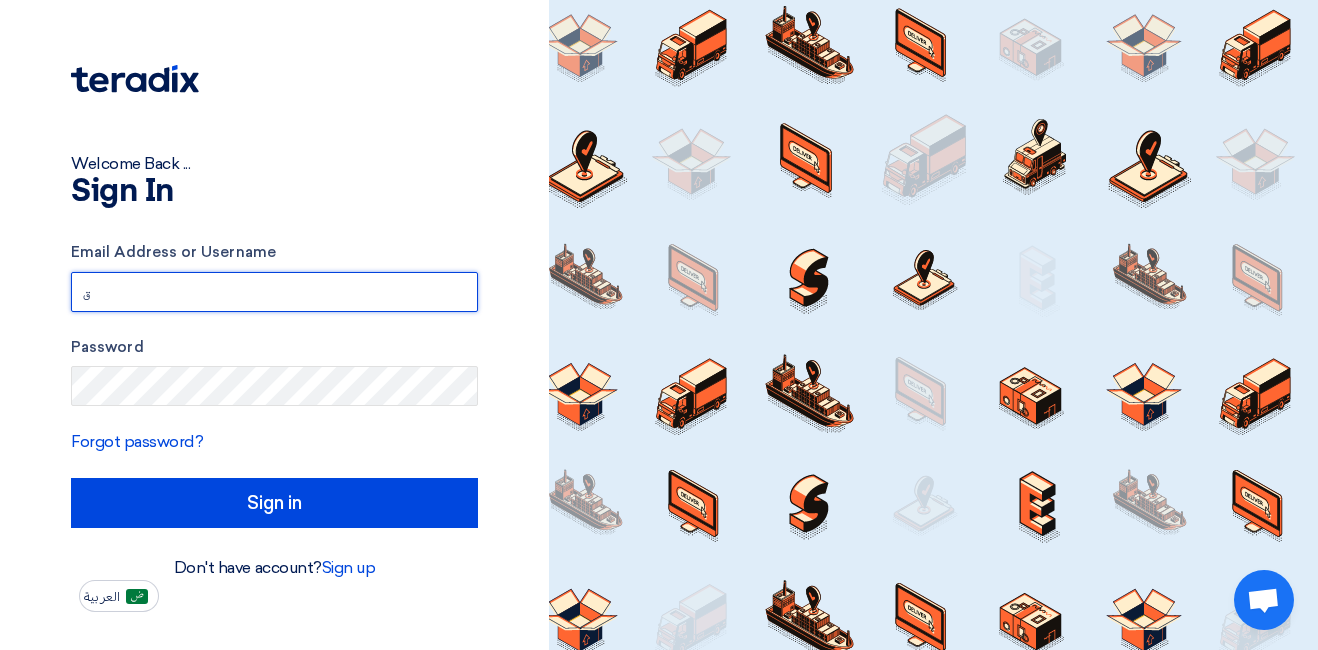 click on "ق" at bounding box center (274, 292) 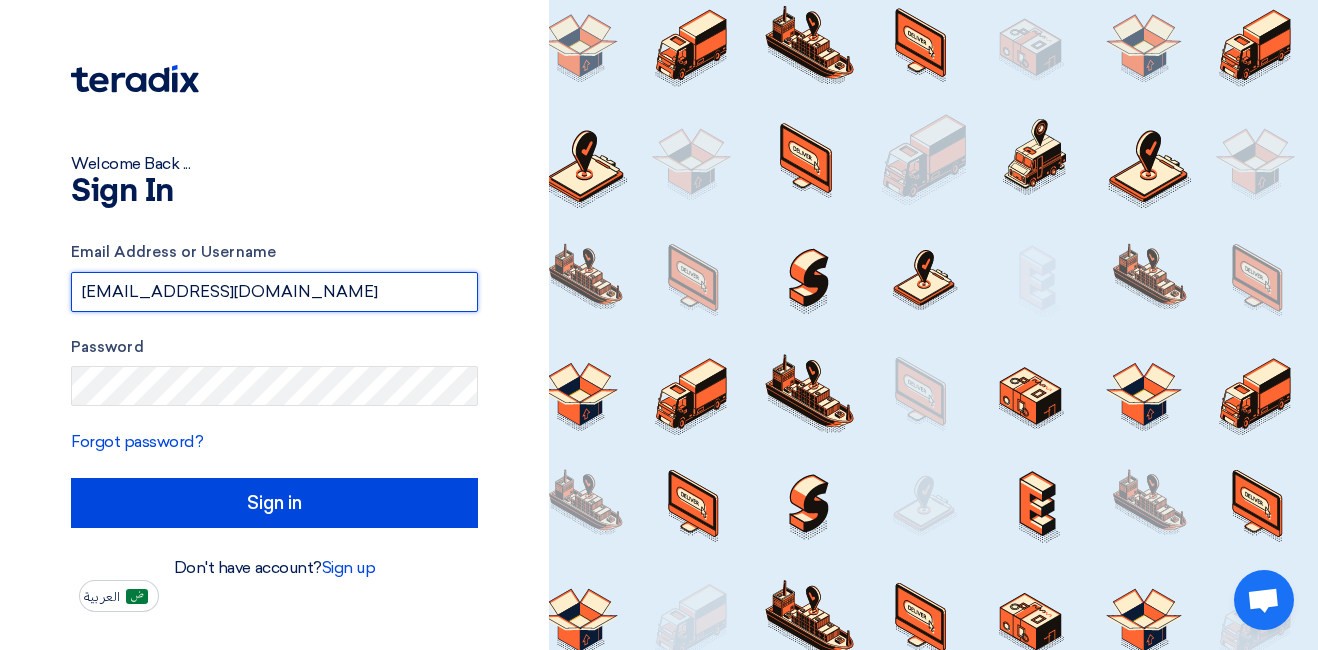 type on "[EMAIL_ADDRESS][DOMAIN_NAME]" 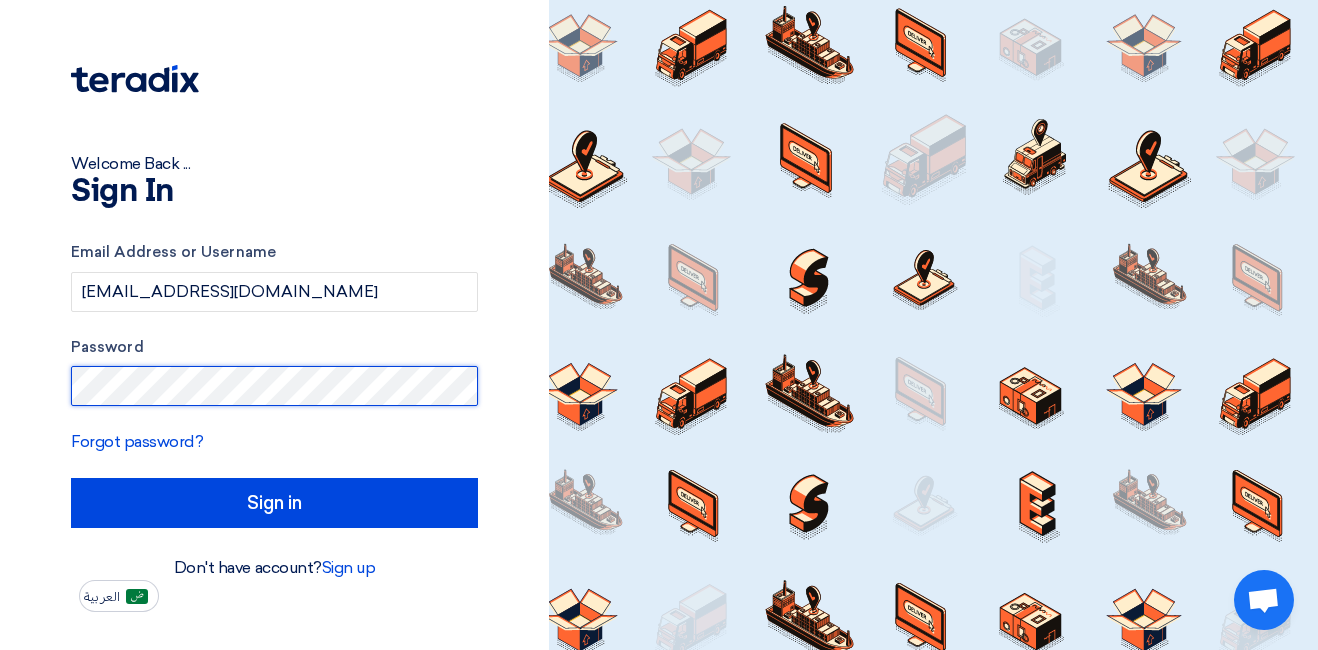 click on "Sign in" 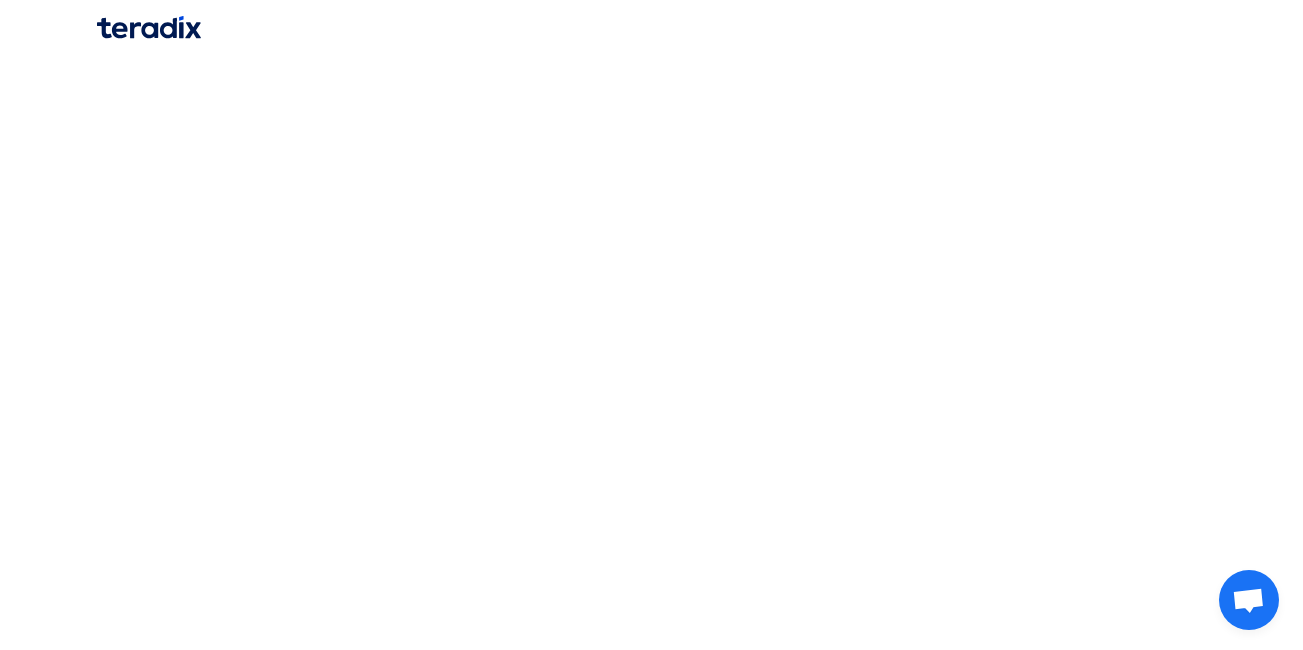 scroll, scrollTop: 0, scrollLeft: 0, axis: both 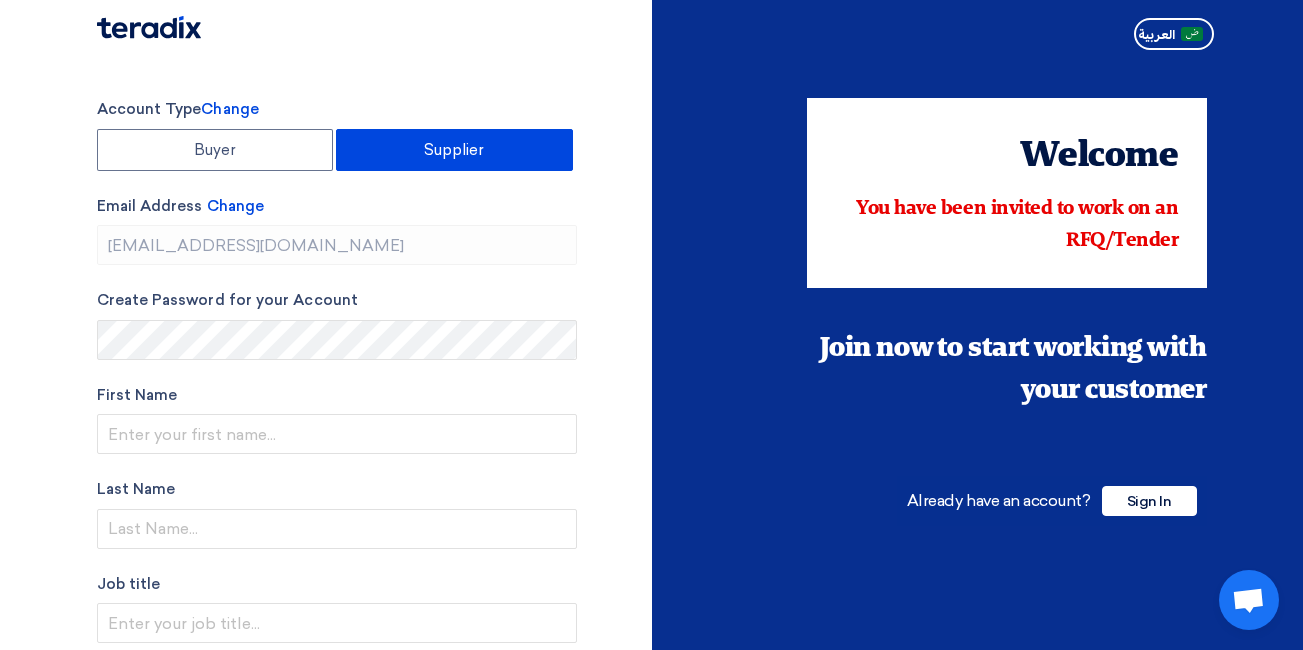 type on "+966 550675009" 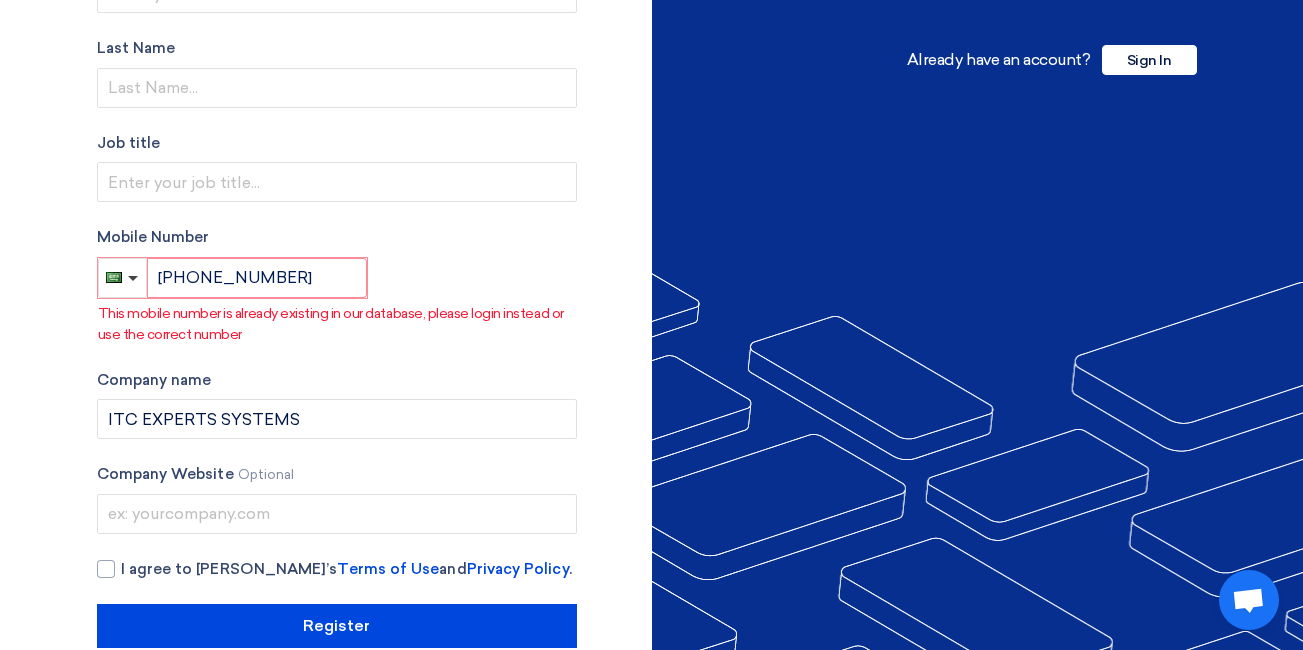 scroll, scrollTop: 479, scrollLeft: 0, axis: vertical 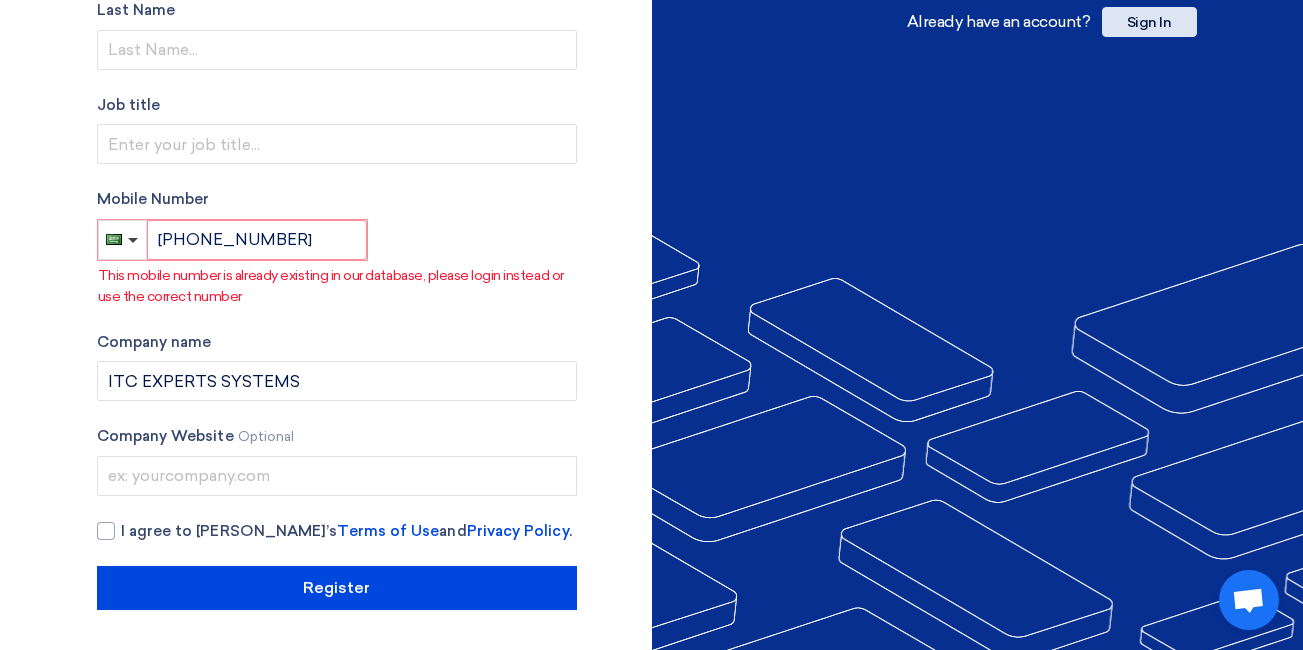 click on "Sign In" 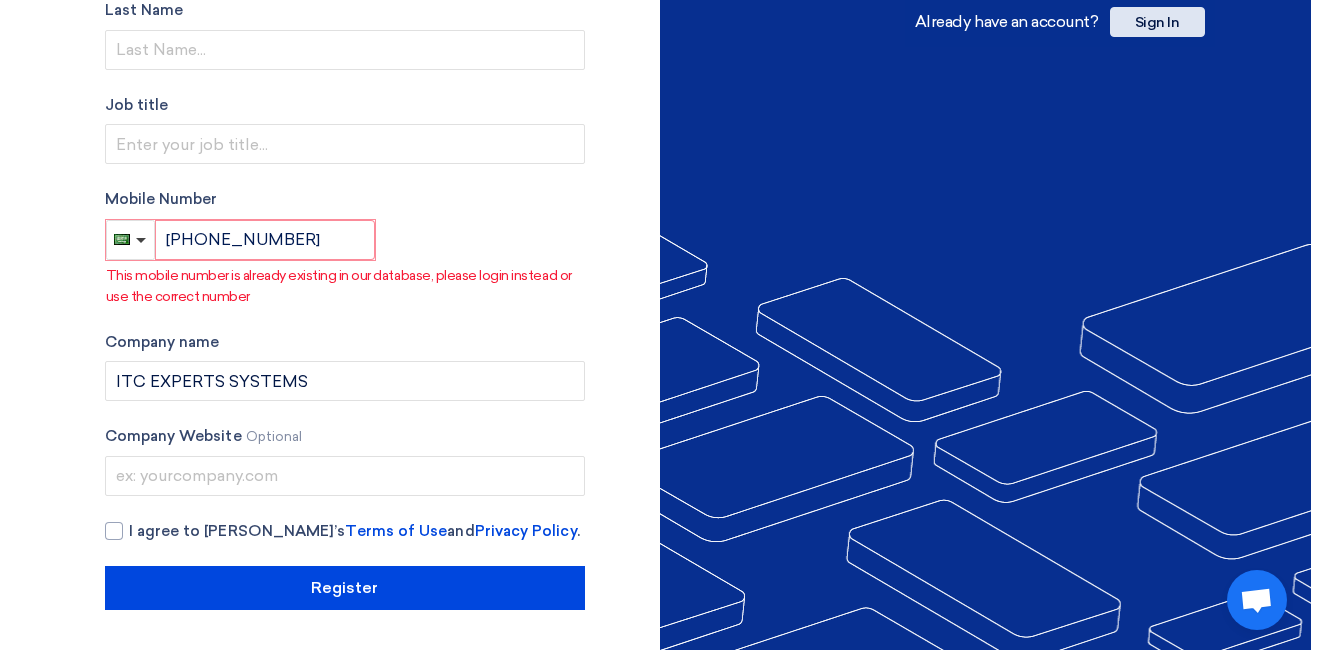 scroll, scrollTop: 0, scrollLeft: 0, axis: both 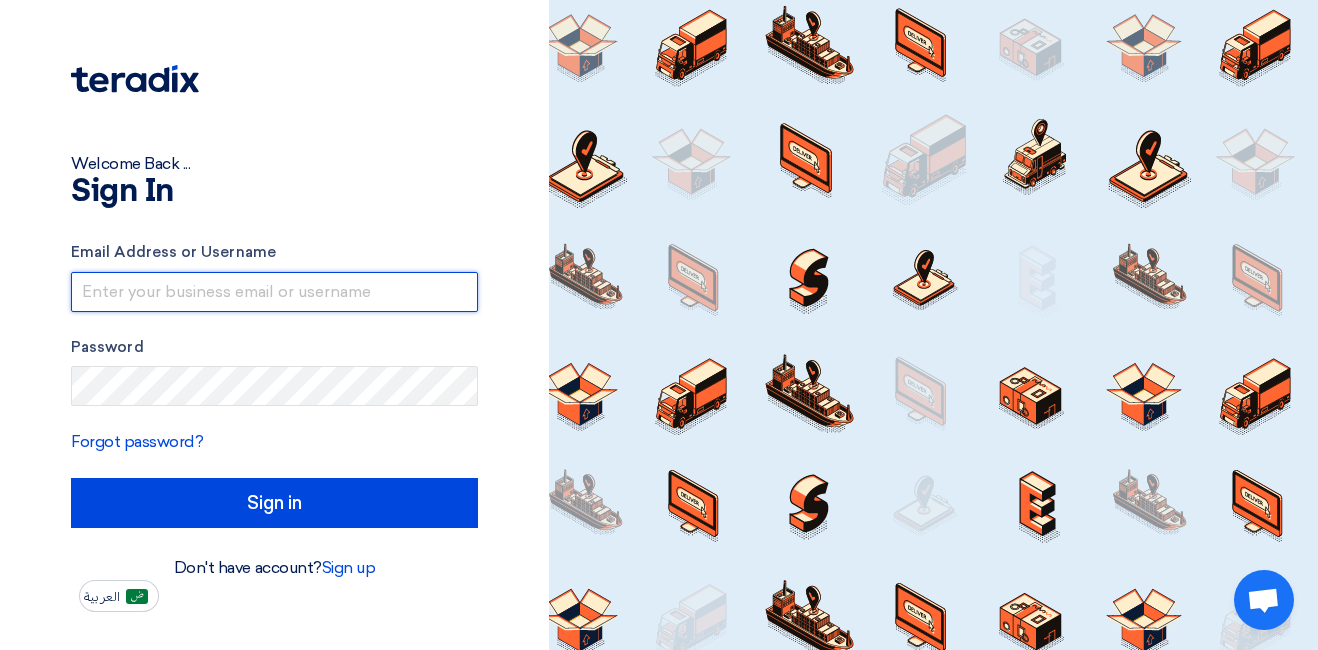 click at bounding box center (274, 292) 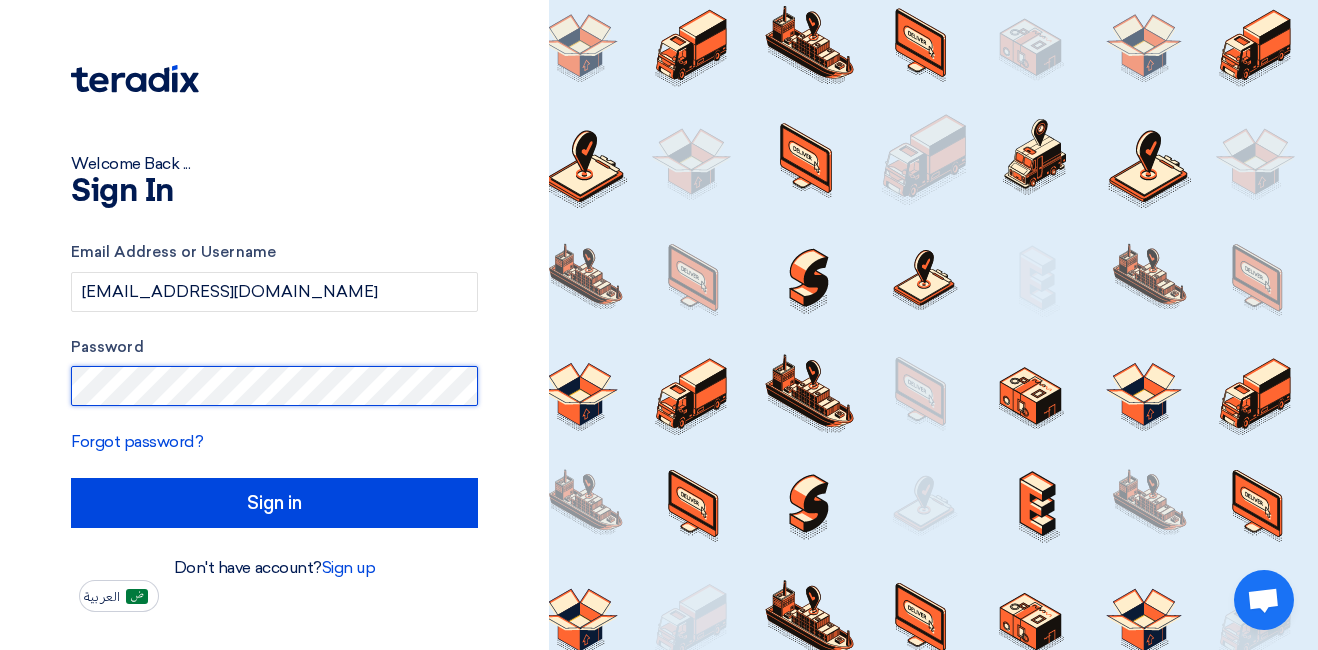 click on "Sign in" 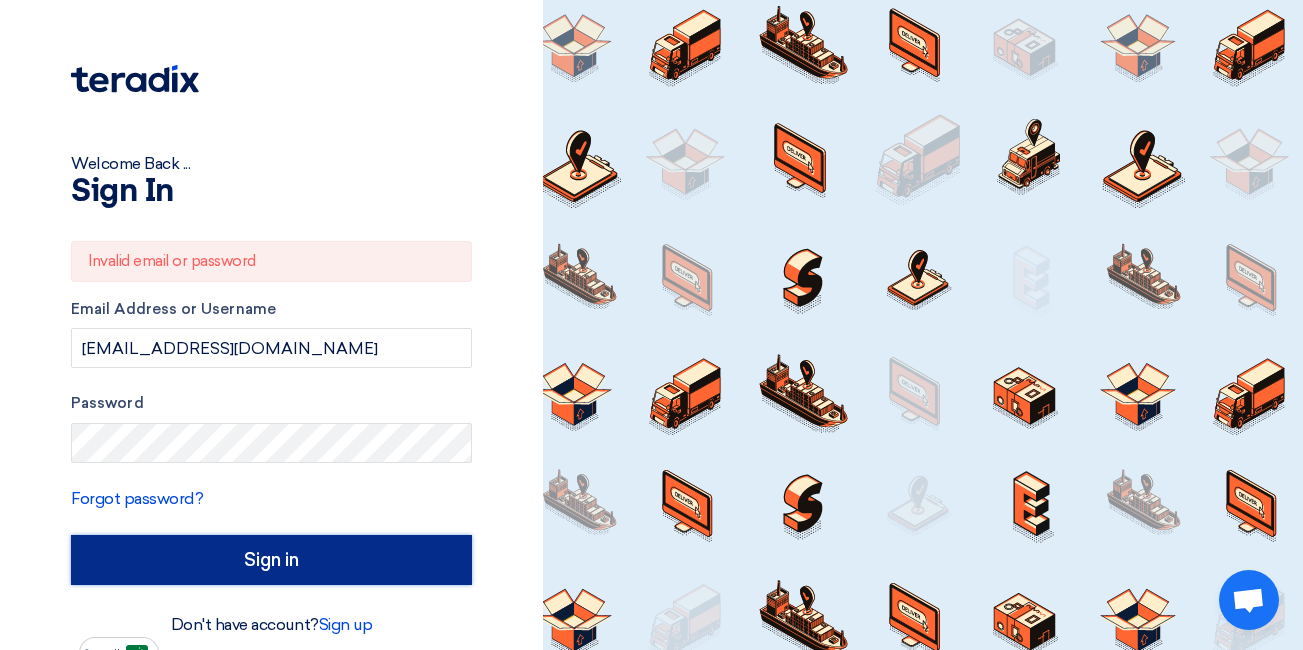 click on "Sign in" 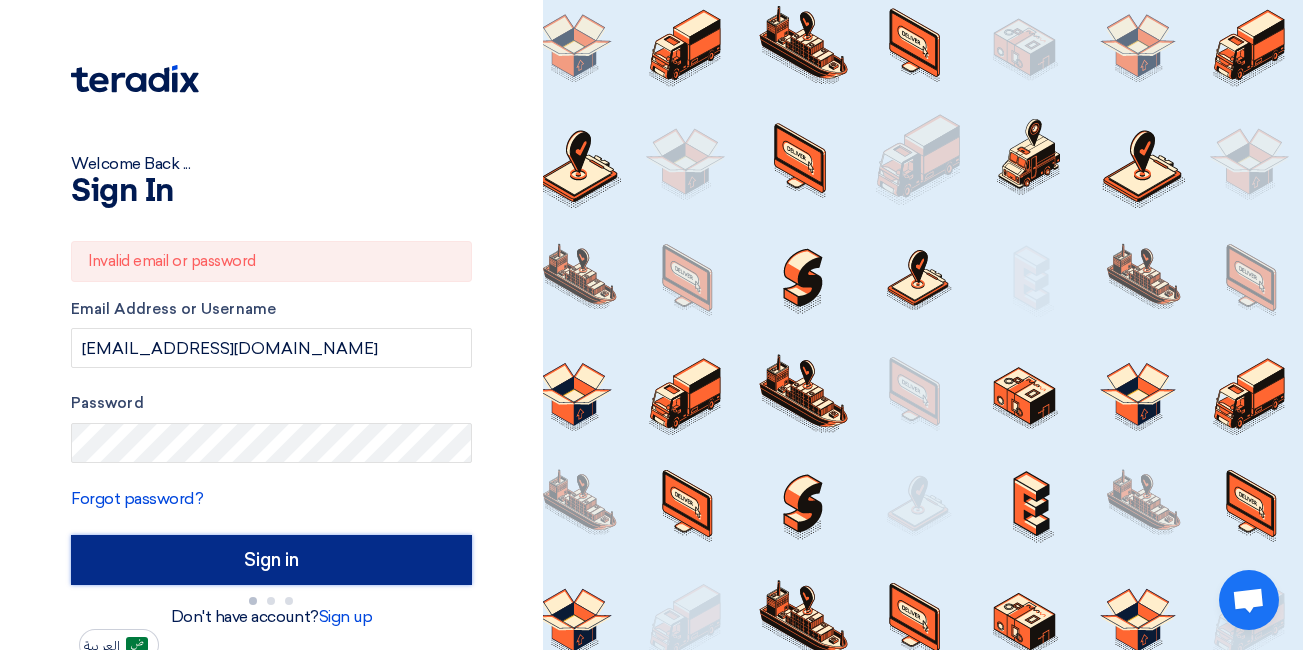 click on "Sign in" 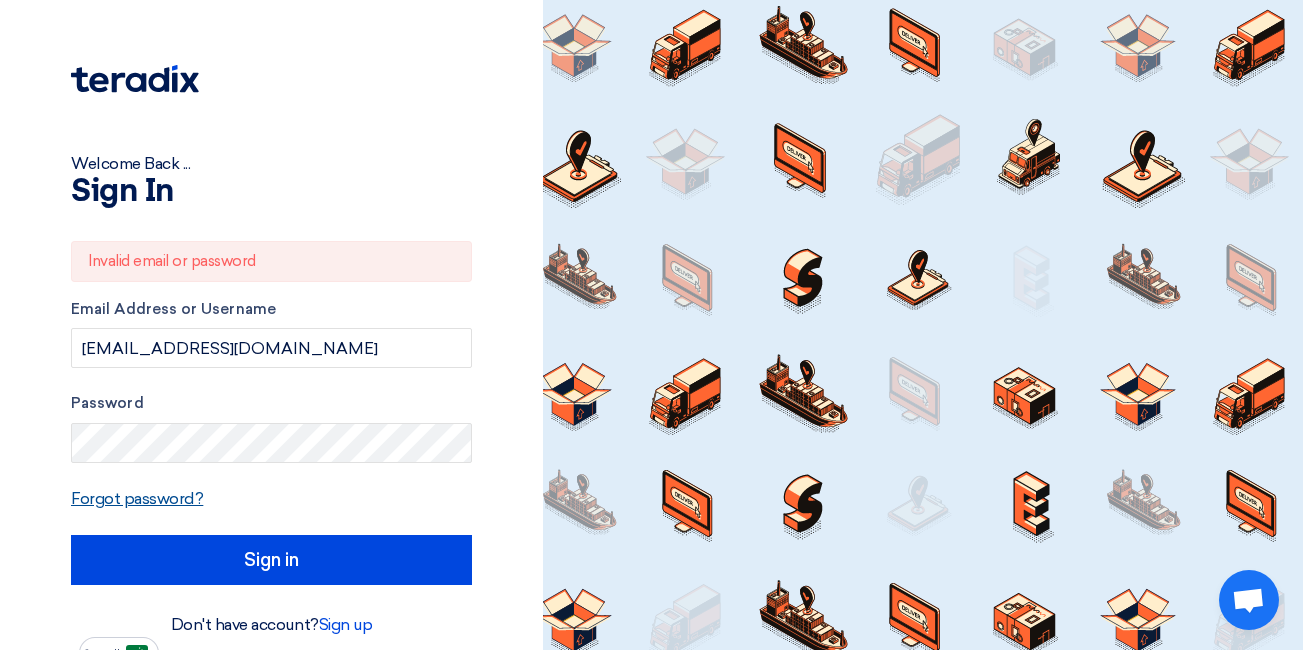 click on "Forgot password?" 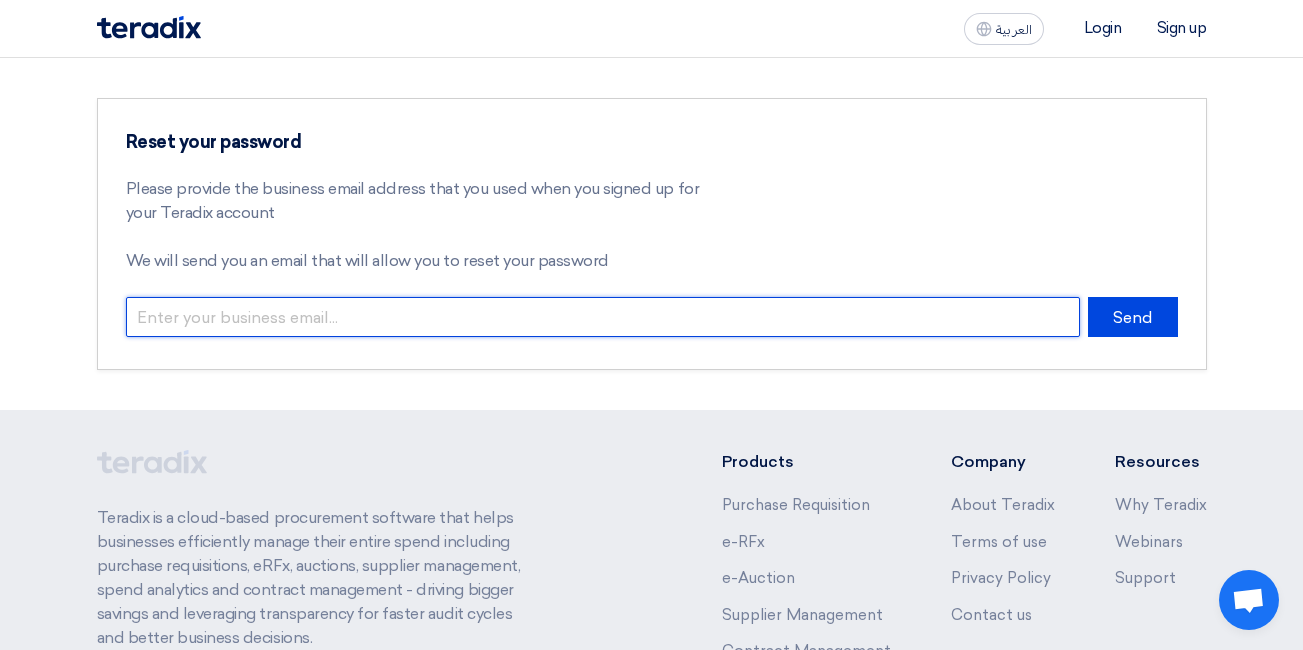 click at bounding box center [603, 317] 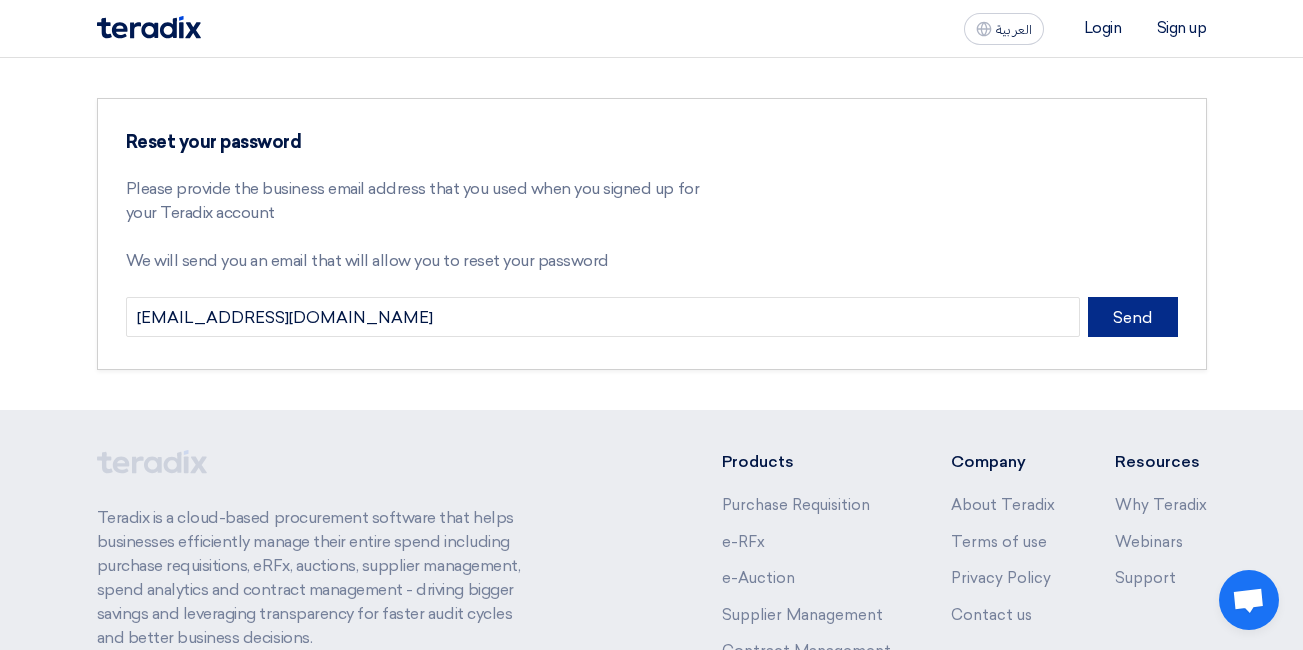 click on "Send" 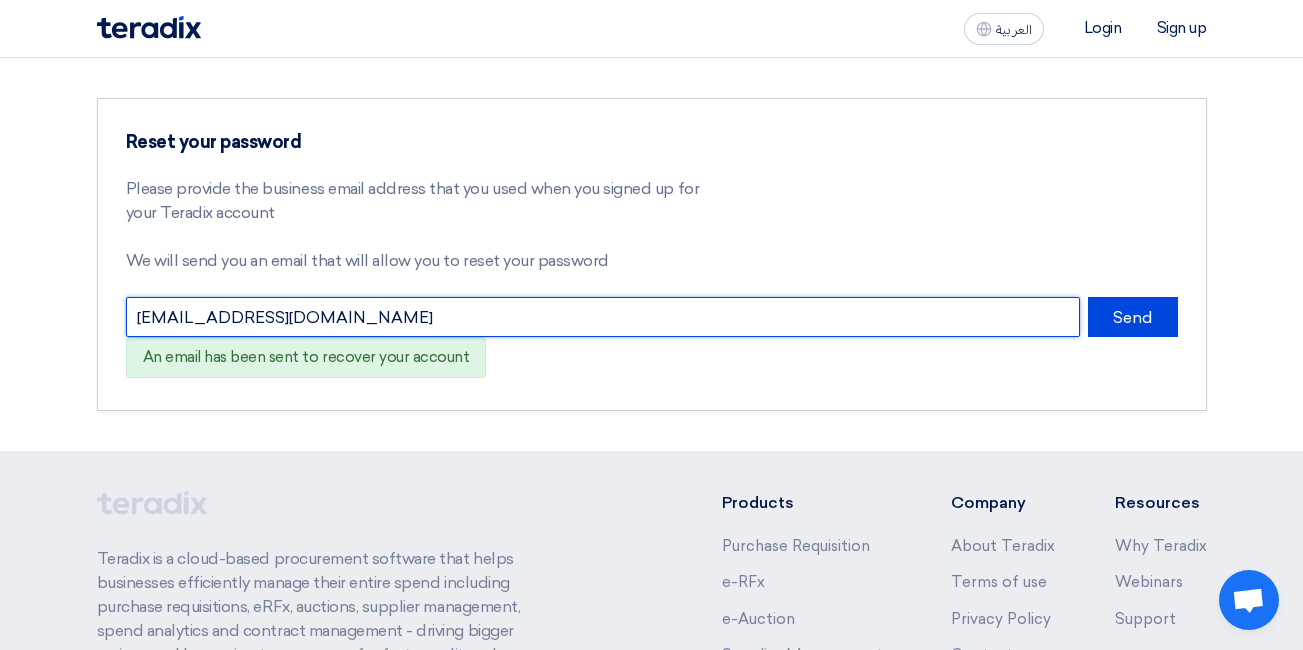 drag, startPoint x: 135, startPoint y: 316, endPoint x: 377, endPoint y: 317, distance: 242.00206 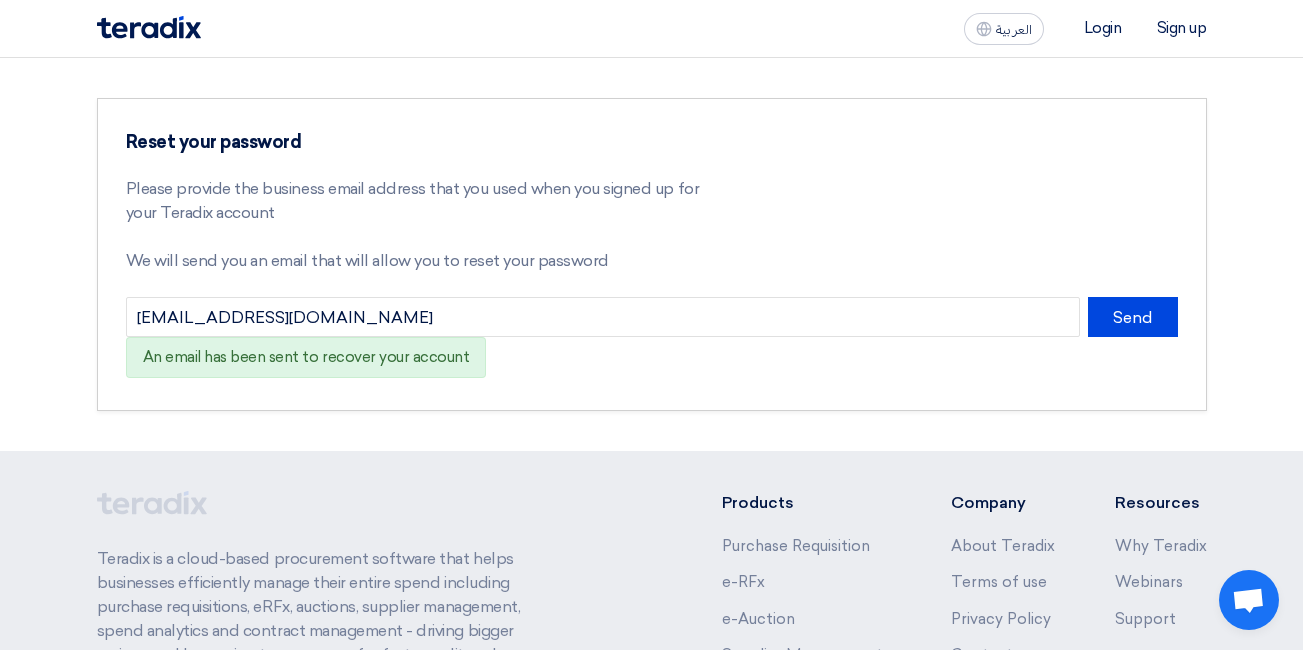 click on "An email has been sent to recover your account" 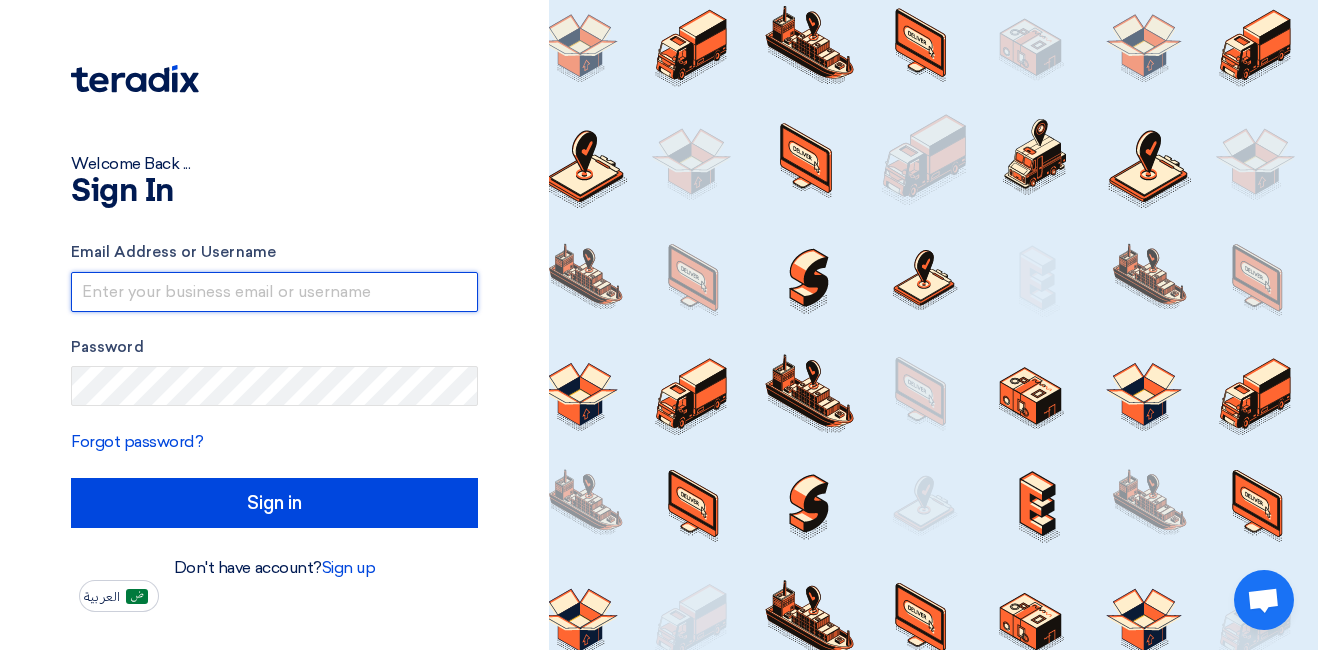 click at bounding box center (274, 292) 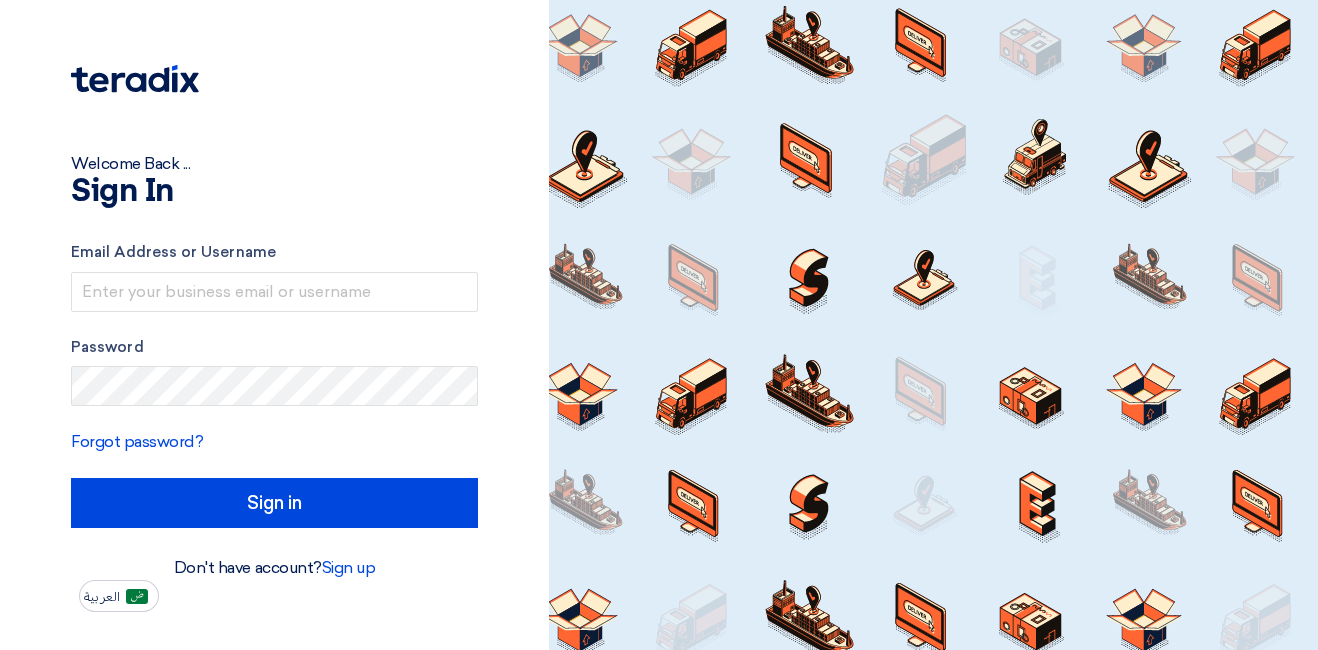 scroll, scrollTop: 0, scrollLeft: 0, axis: both 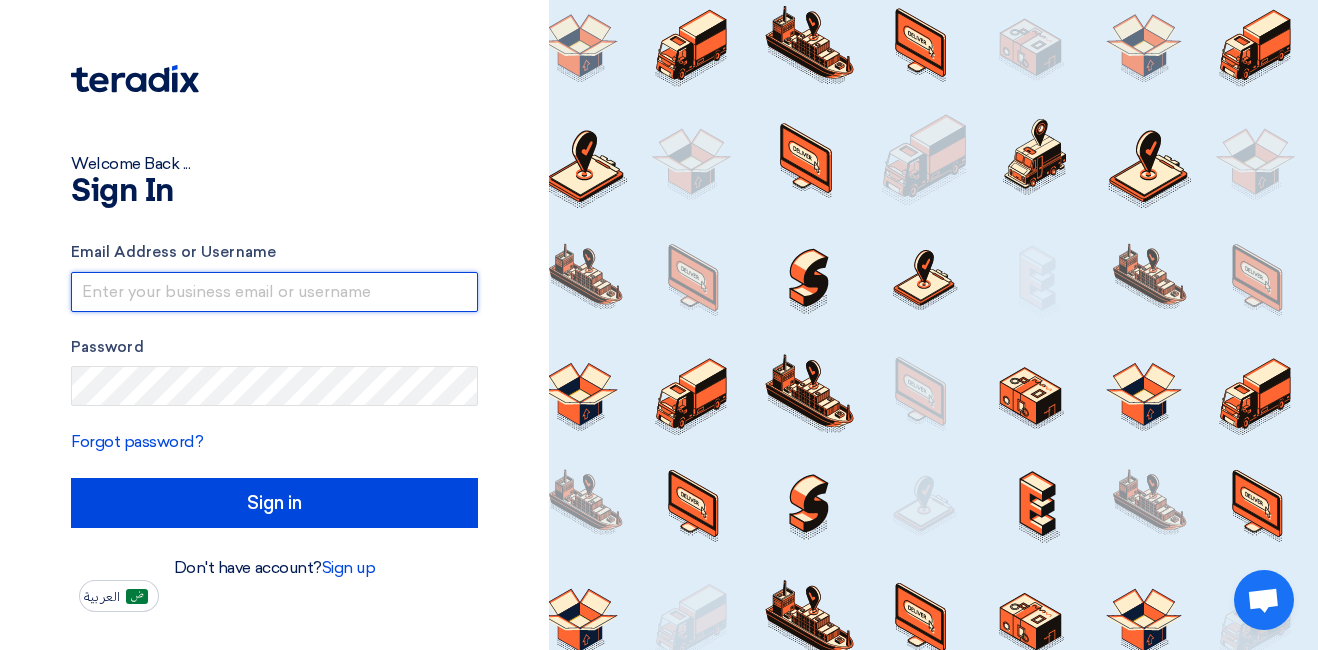 click at bounding box center (274, 292) 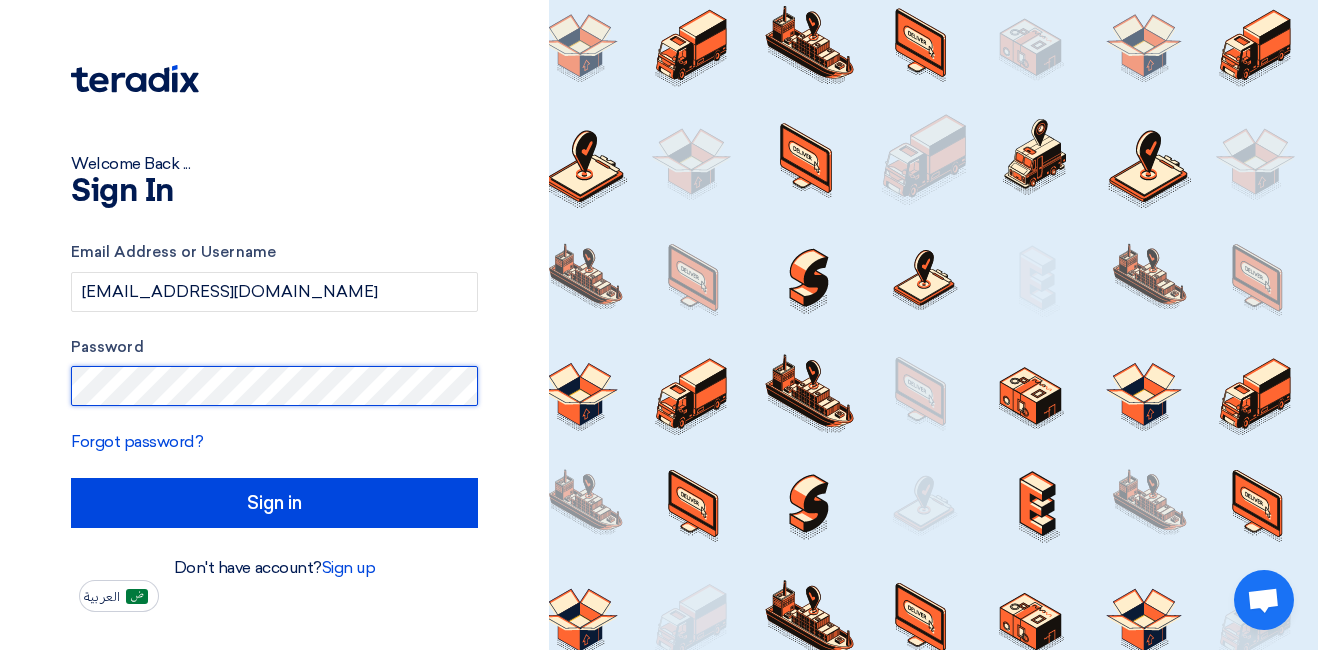 click on "Sign in" 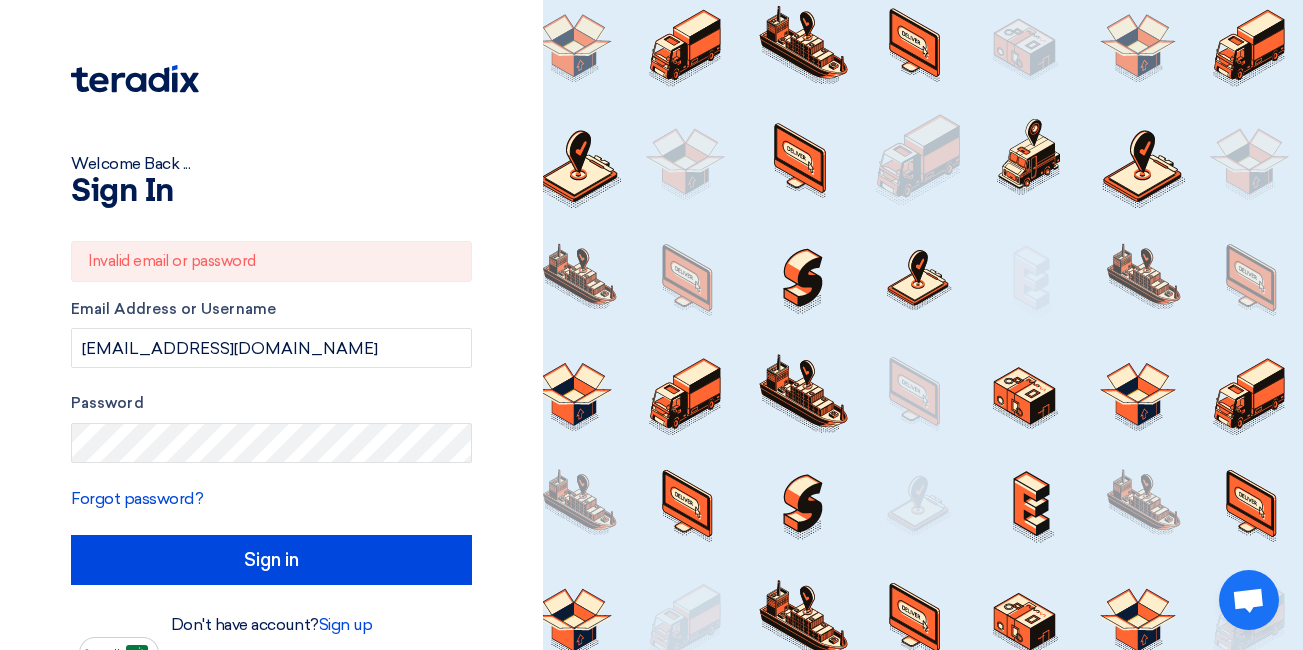 click 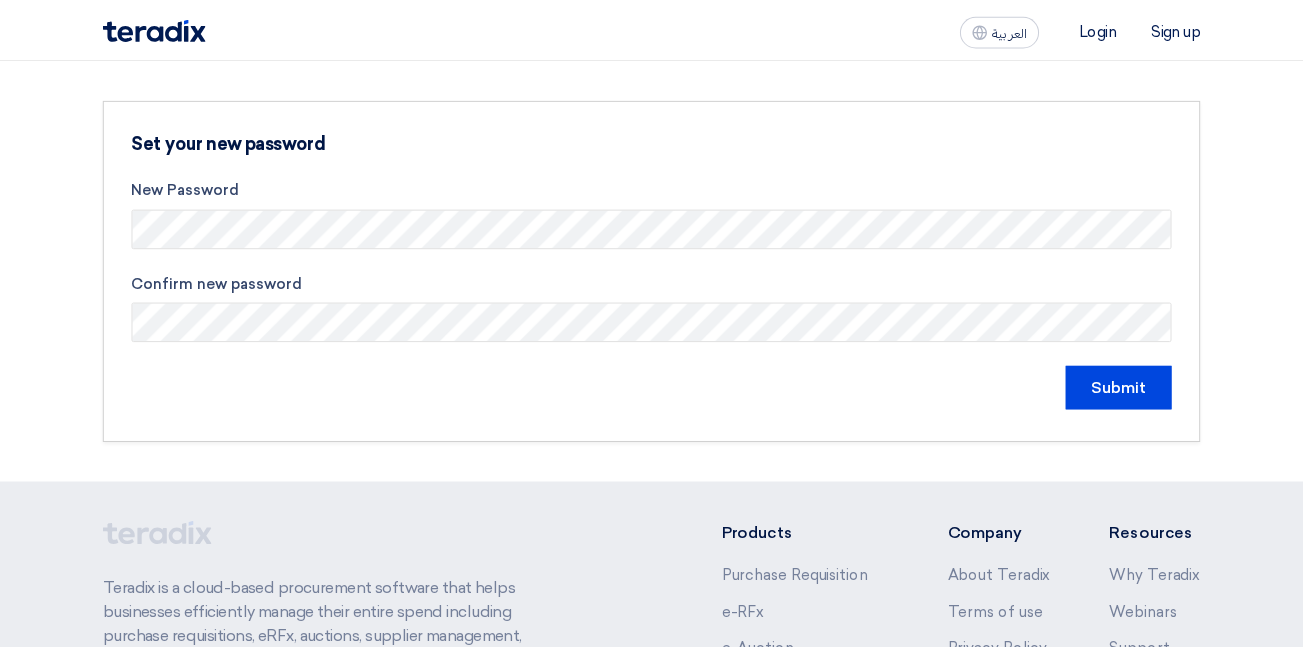 scroll, scrollTop: 0, scrollLeft: 0, axis: both 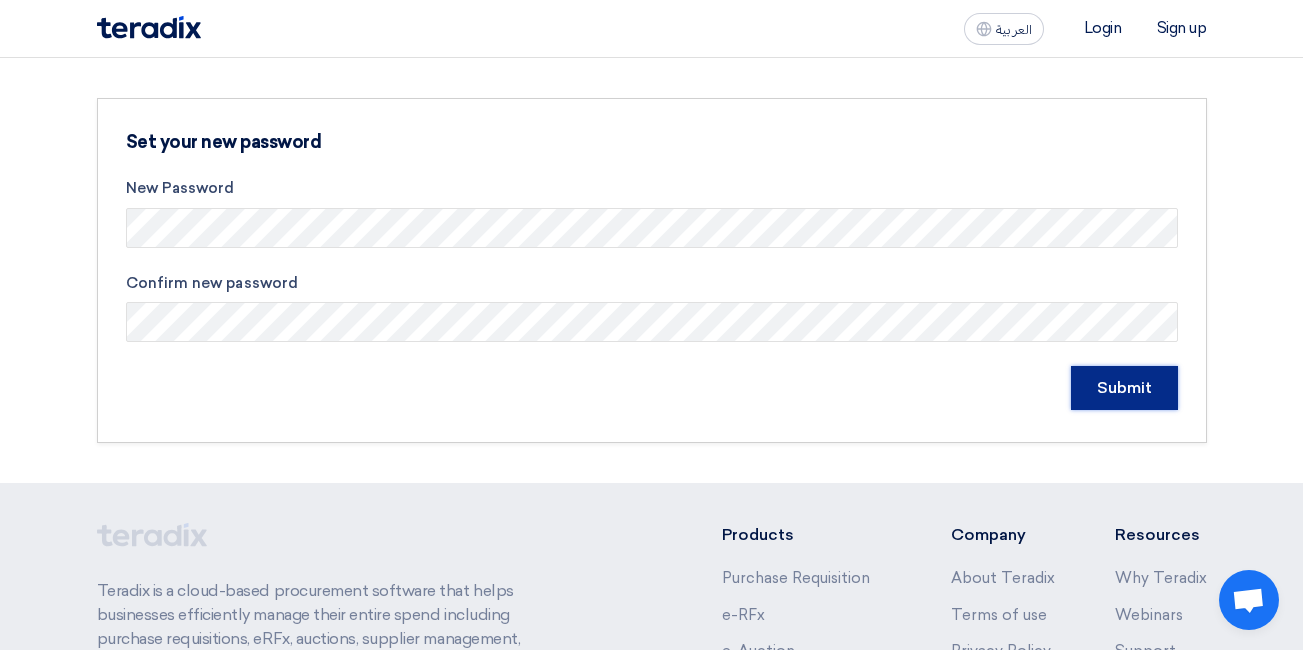 click on "Submit" 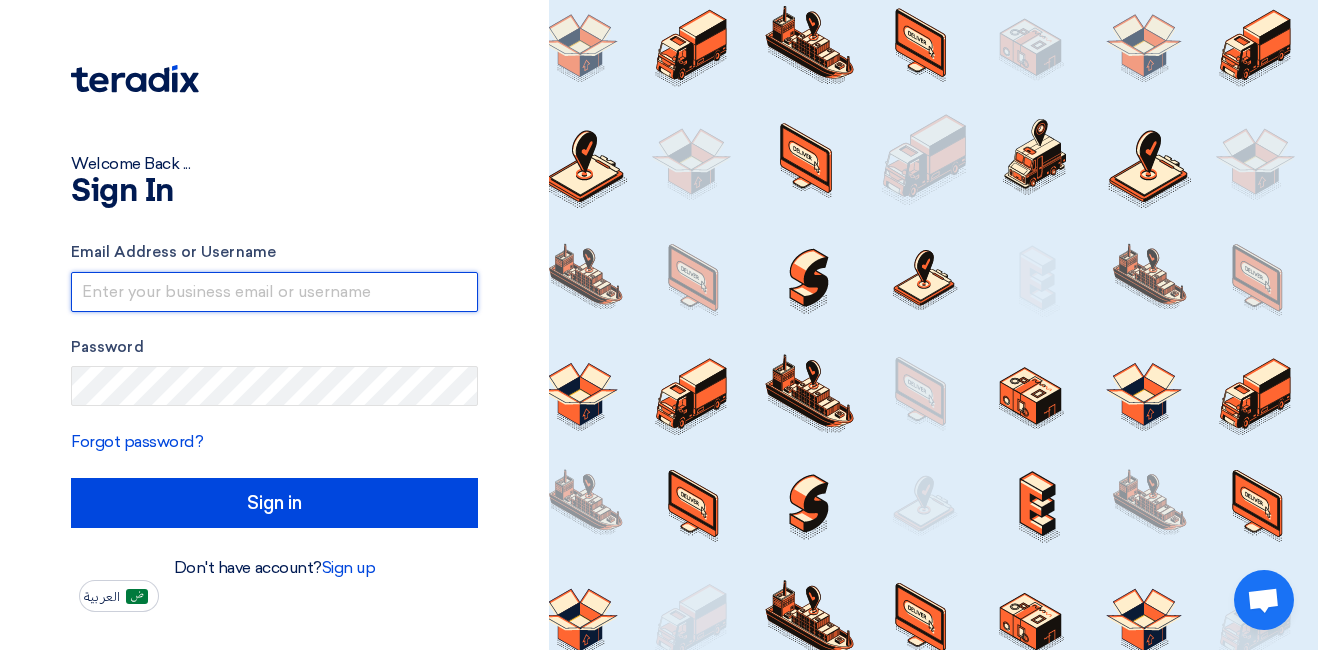 click at bounding box center (274, 292) 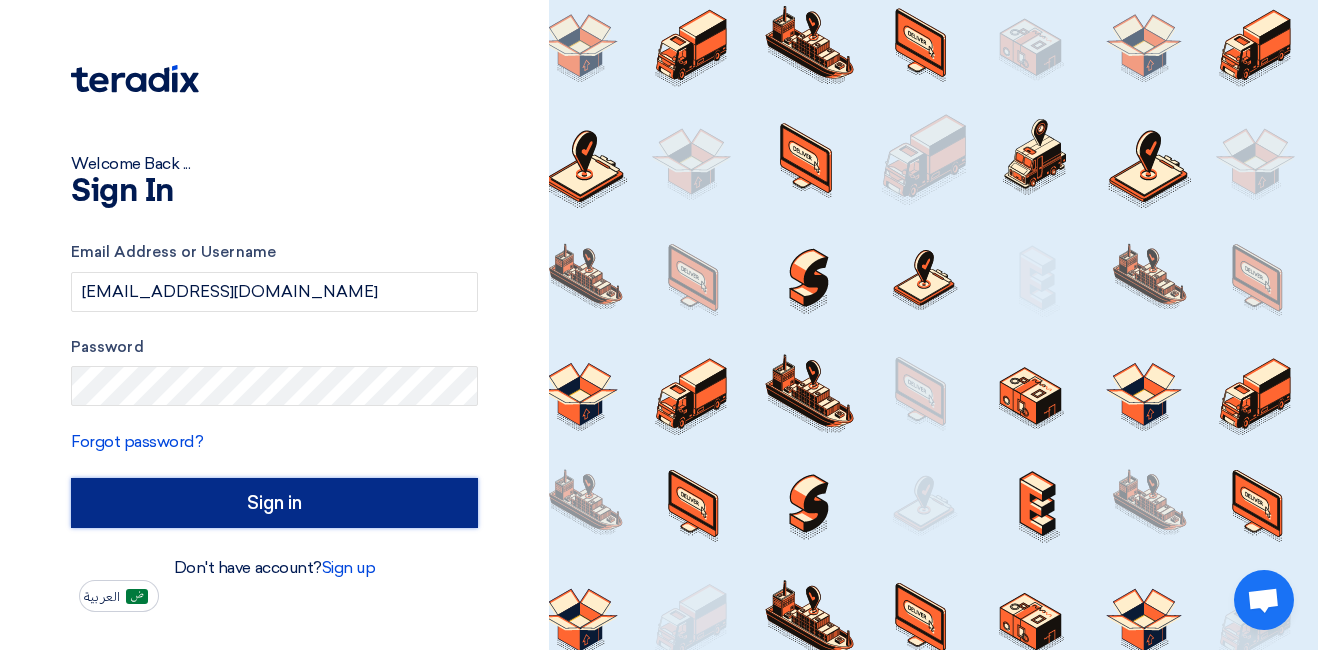 click on "Sign in" 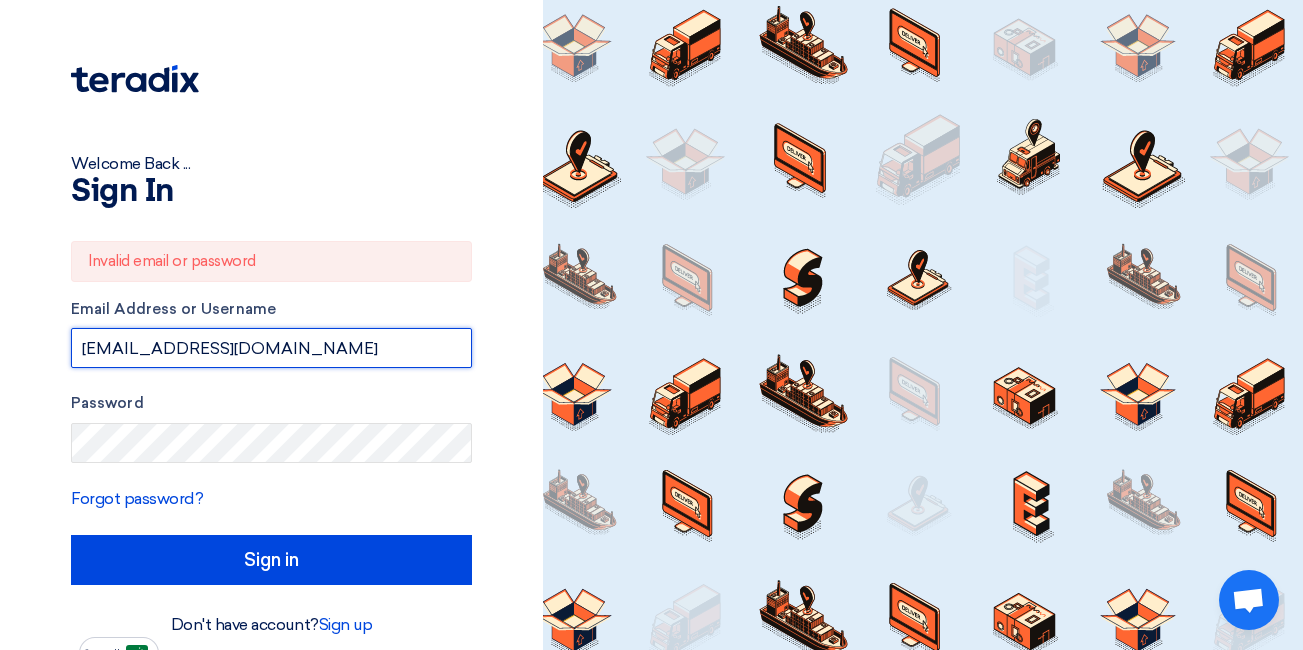 click on "[EMAIL_ADDRESS][DOMAIN_NAME]" at bounding box center (271, 348) 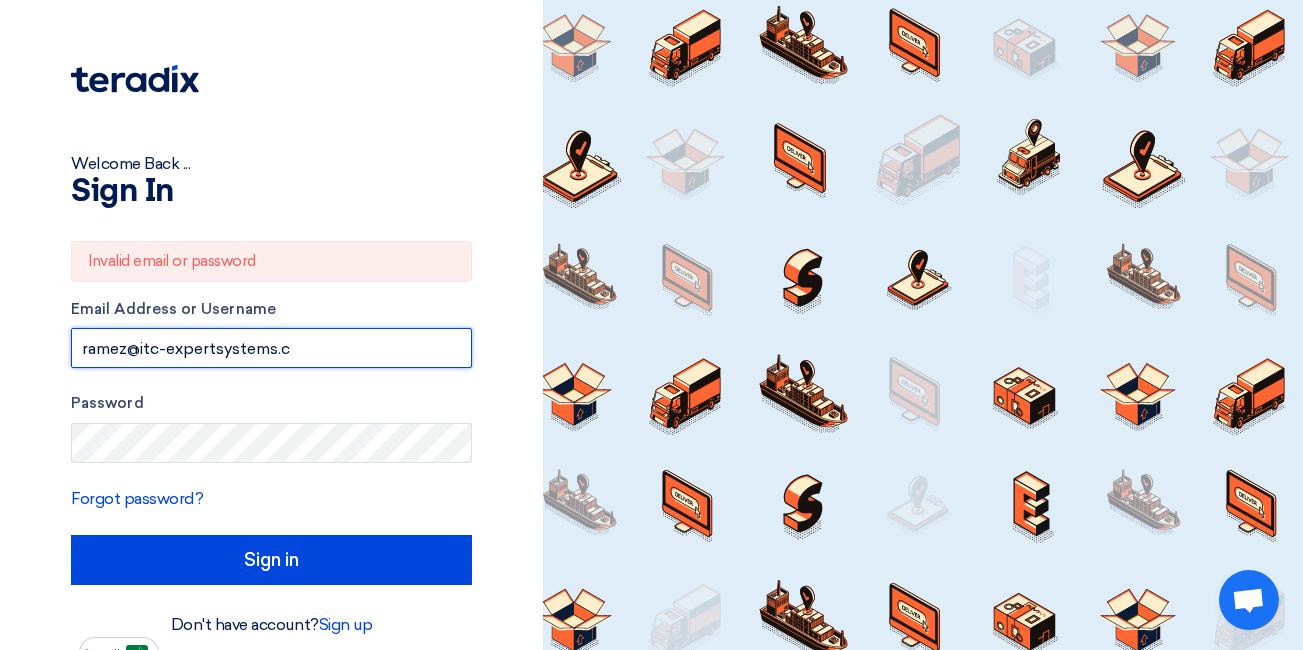 type on "[EMAIL_ADDRESS][DOMAIN_NAME]" 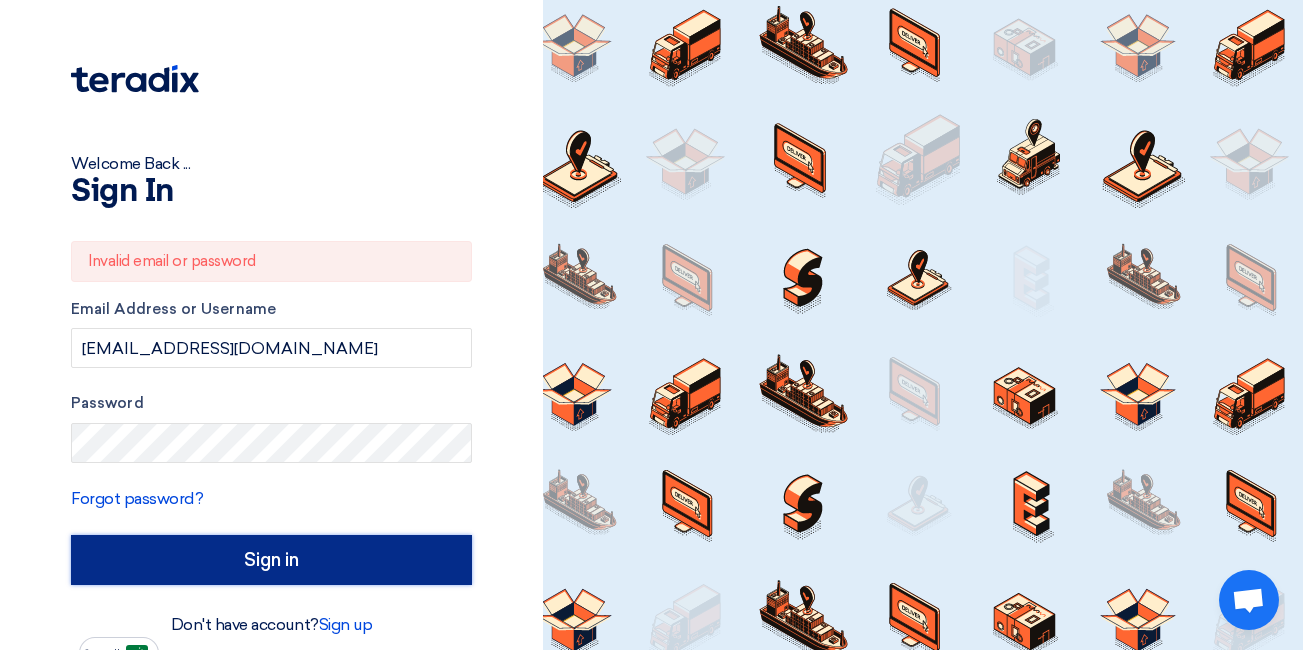 click on "Sign in" 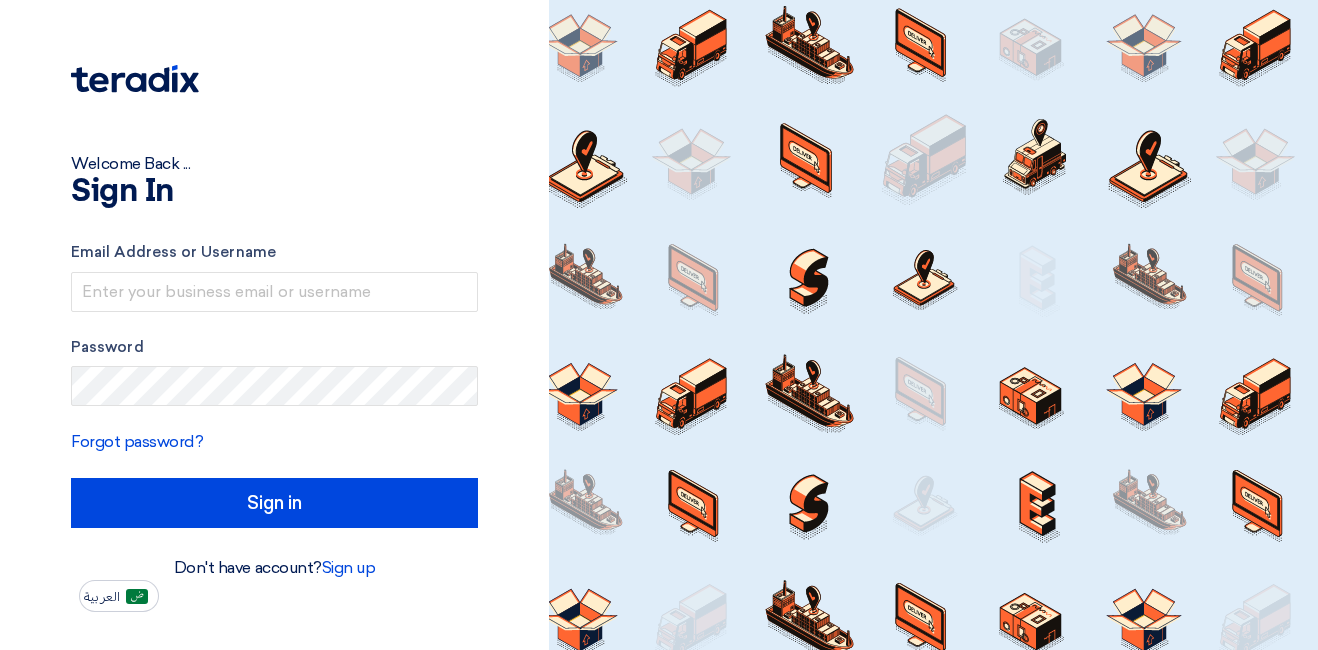 scroll, scrollTop: 0, scrollLeft: 0, axis: both 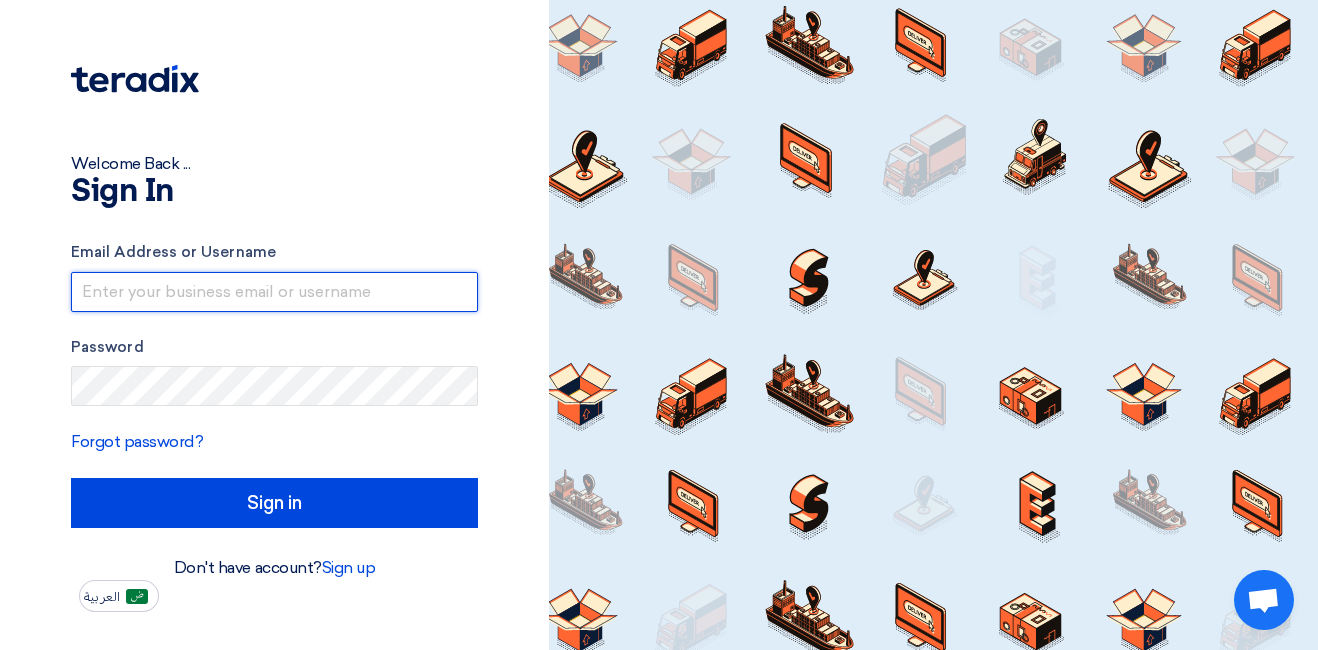 click at bounding box center (274, 292) 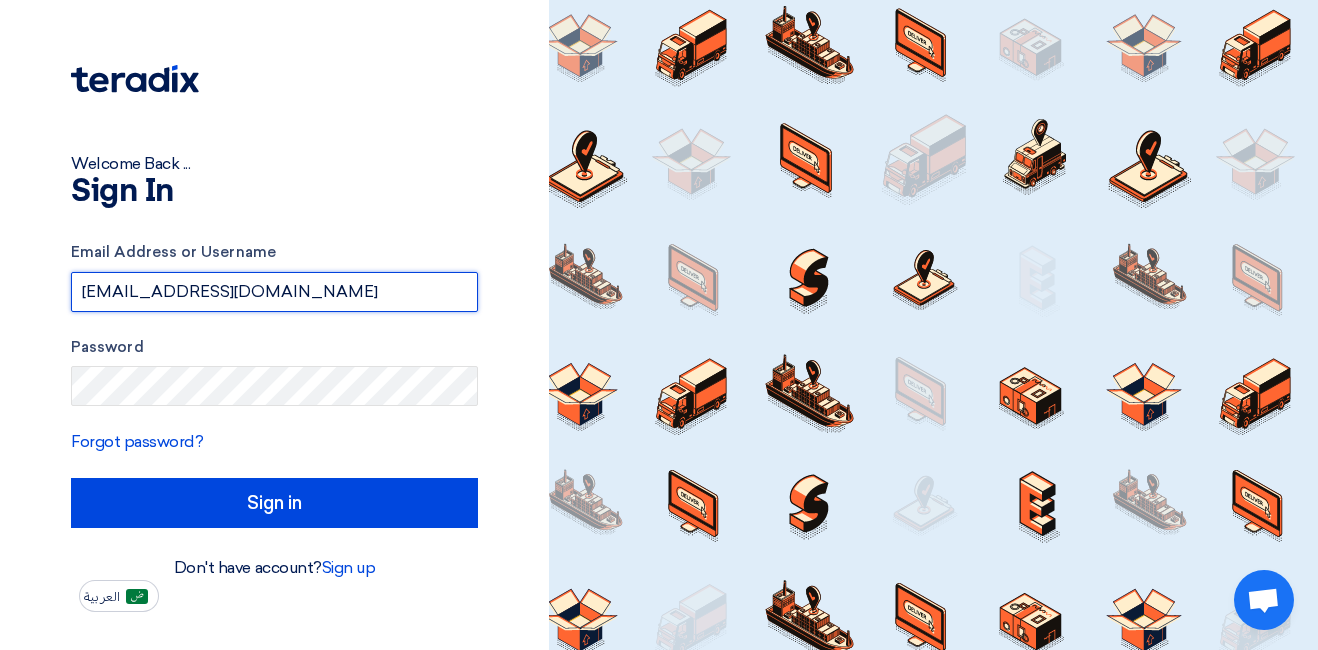 type on "[EMAIL_ADDRESS][DOMAIN_NAME]" 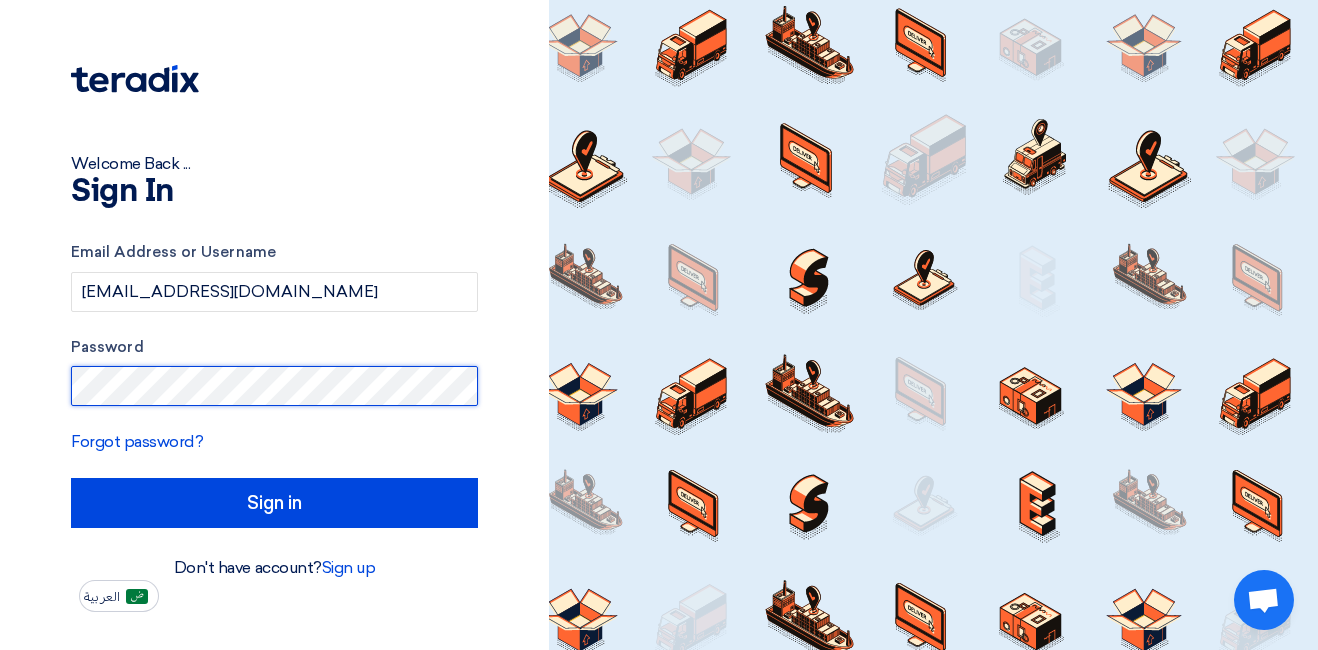 click on "Sign in" 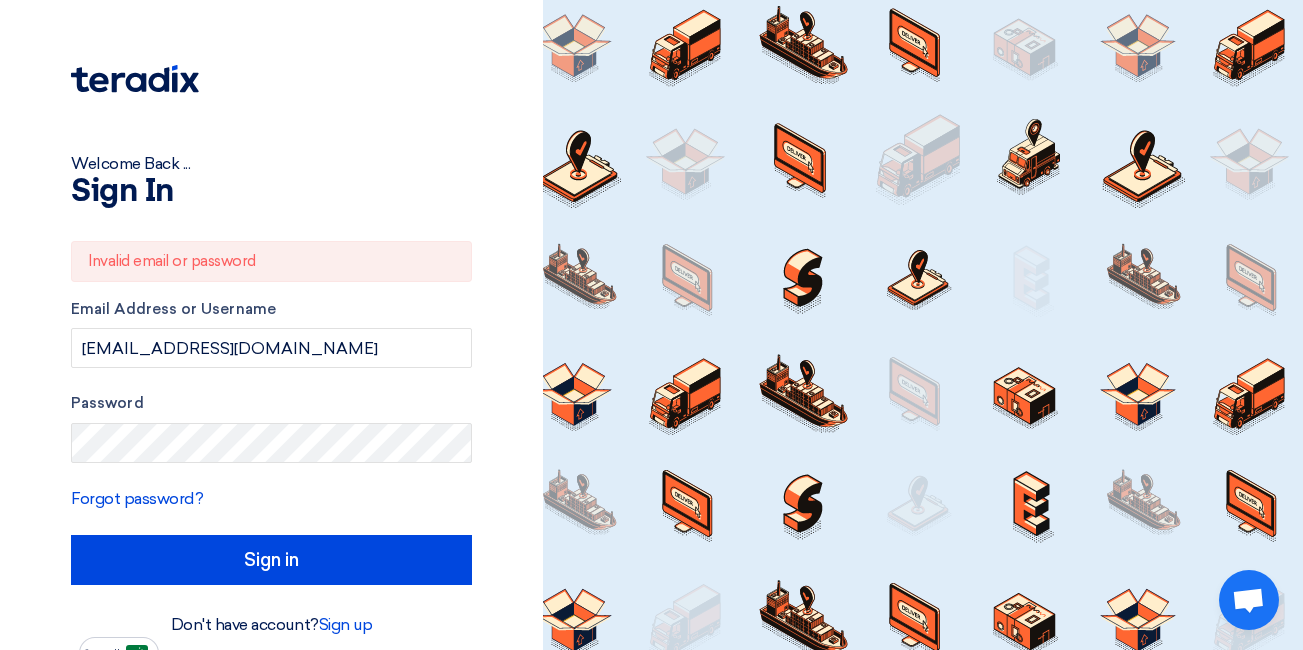 click on "Welcome Back ...
Sign In
Invalid email or password
Email Address or Username
ramez@itc-expertsystems.com
Password
Forgot password?
Sign in
Don't have account?
Sign up
العربية" 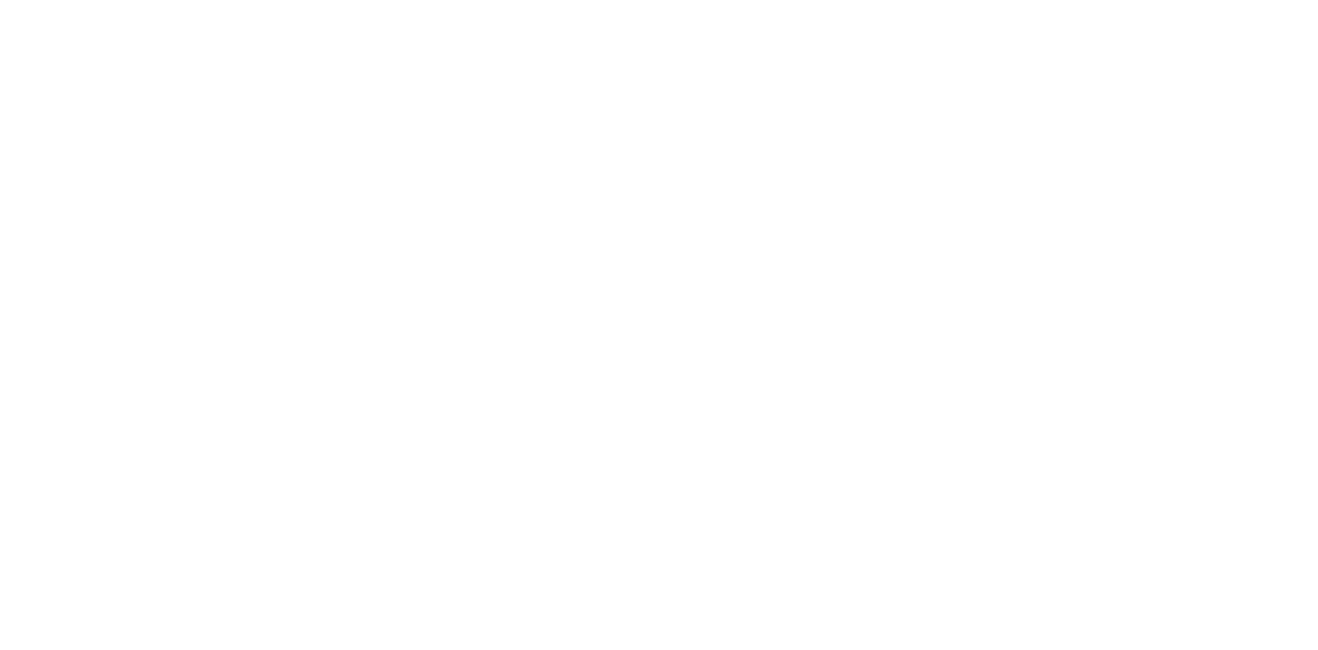 scroll, scrollTop: 0, scrollLeft: 0, axis: both 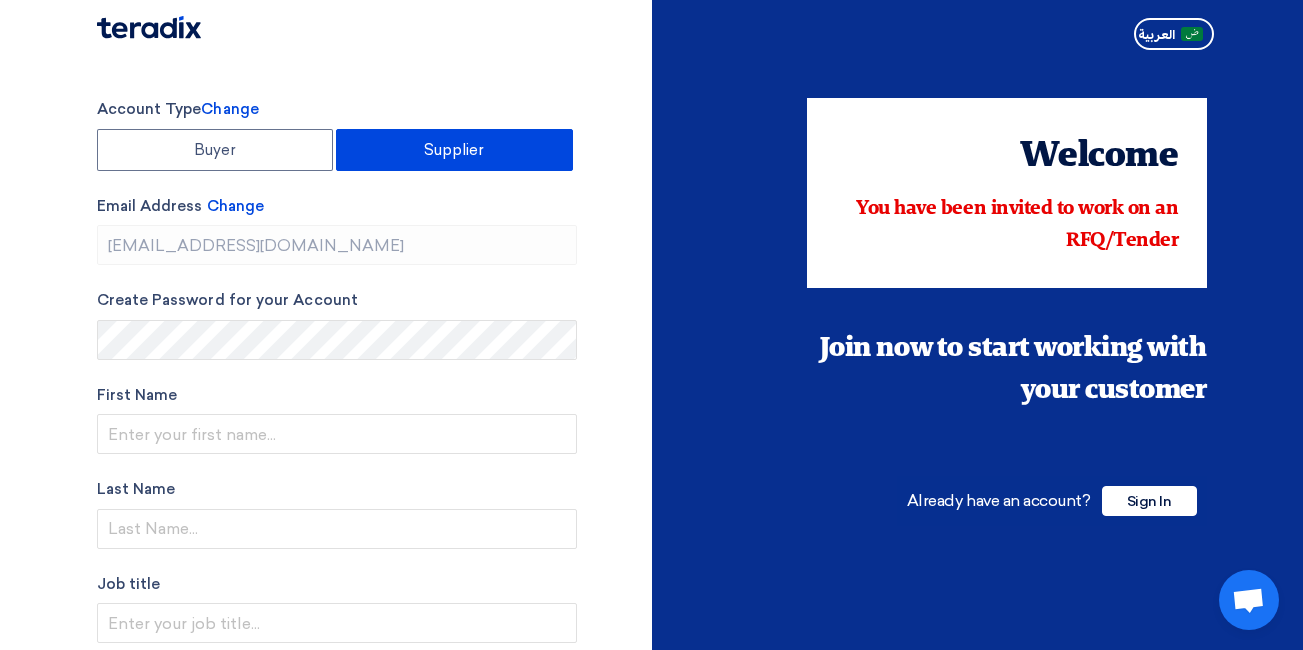 type on "[PHONE_NUMBER]" 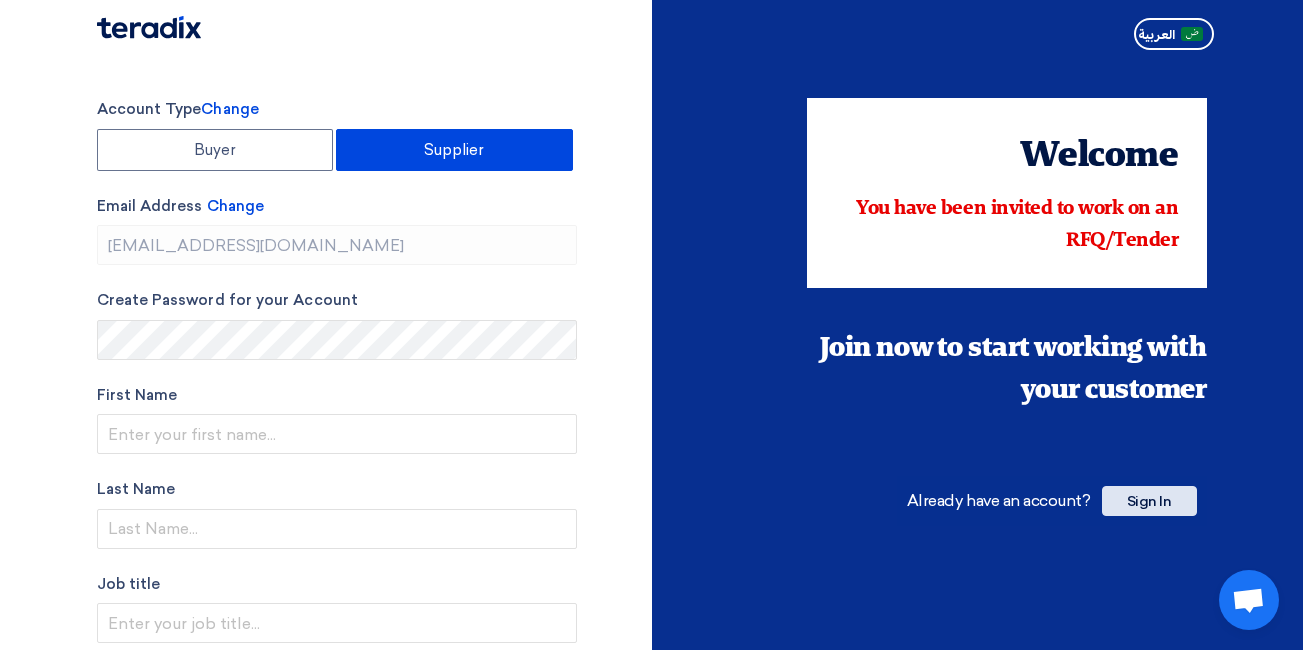 click on "Sign In" 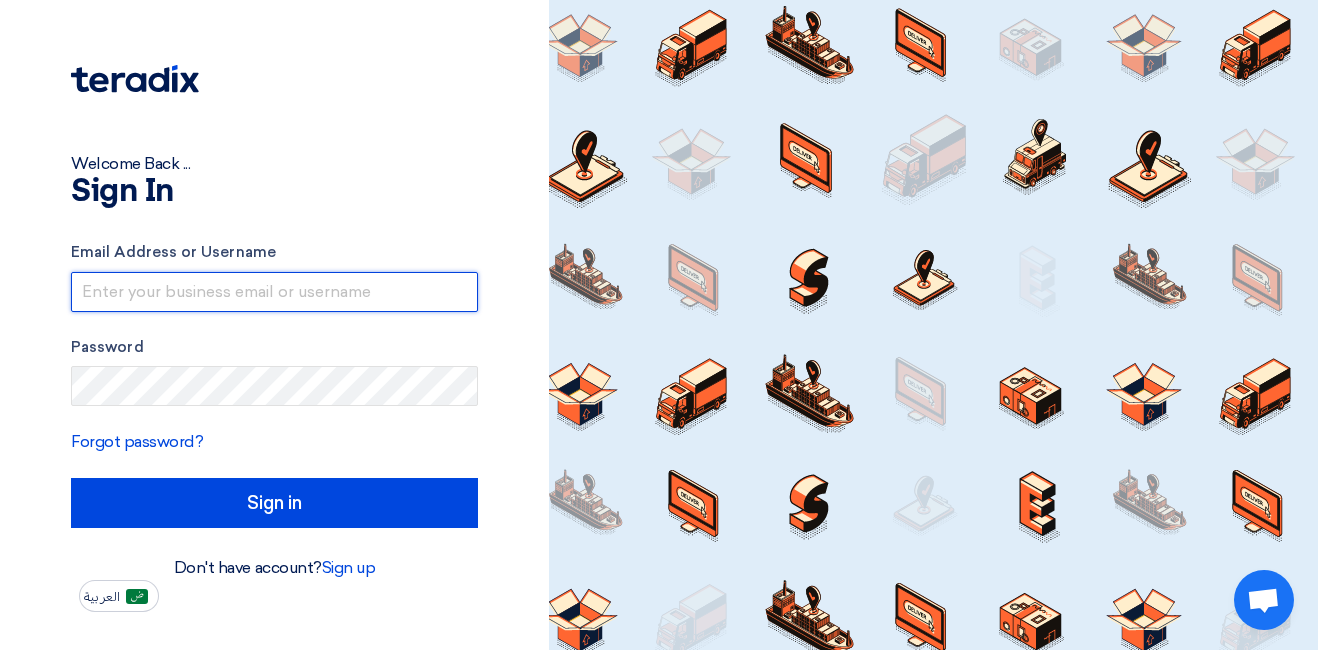 click at bounding box center [274, 292] 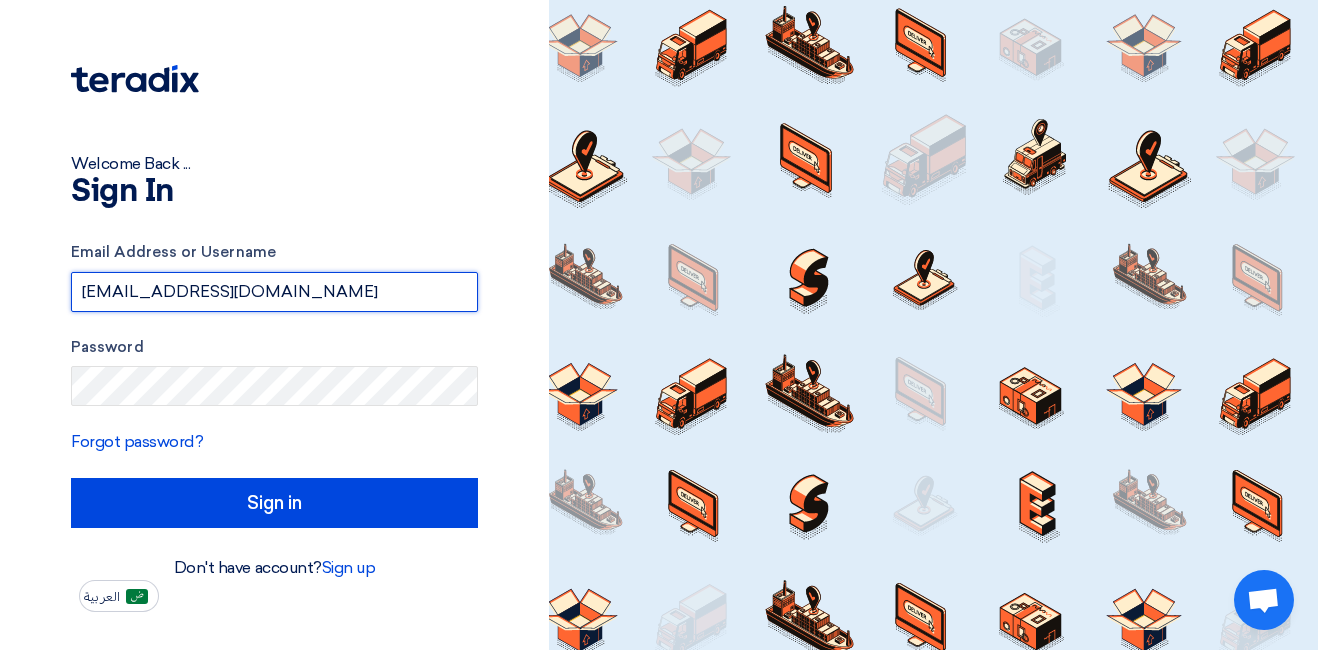 type on "[EMAIL_ADDRESS][DOMAIN_NAME]" 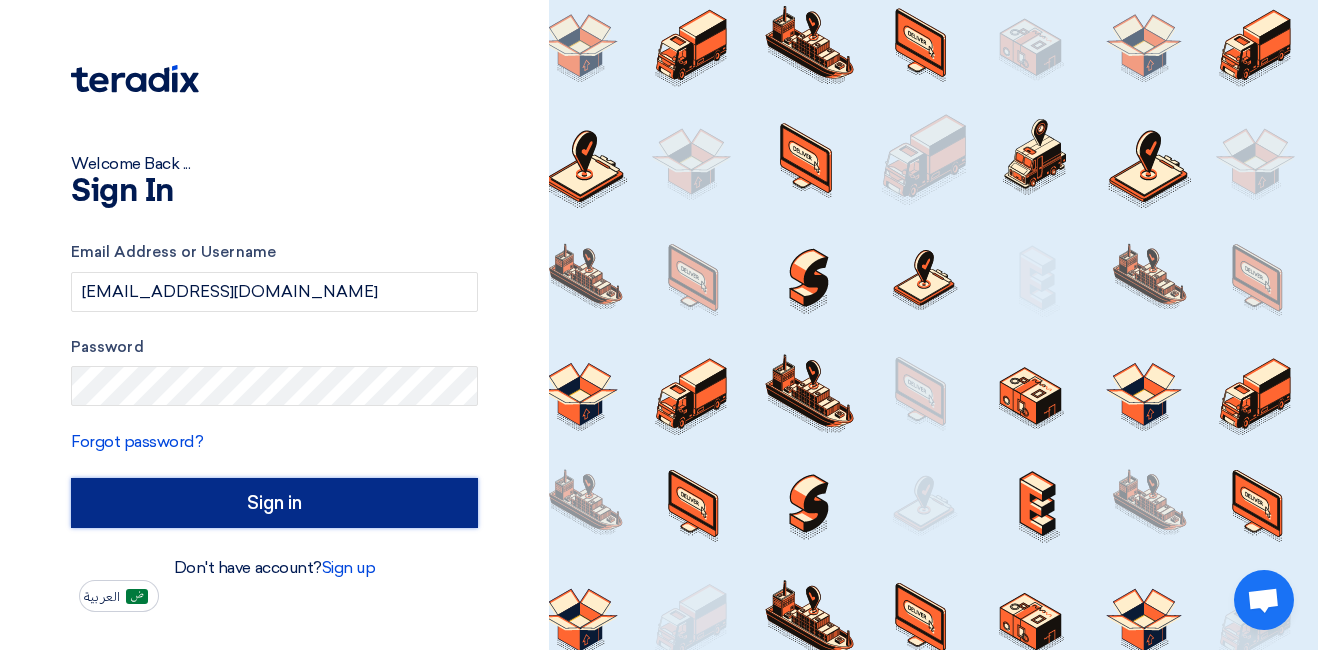 click on "Sign in" 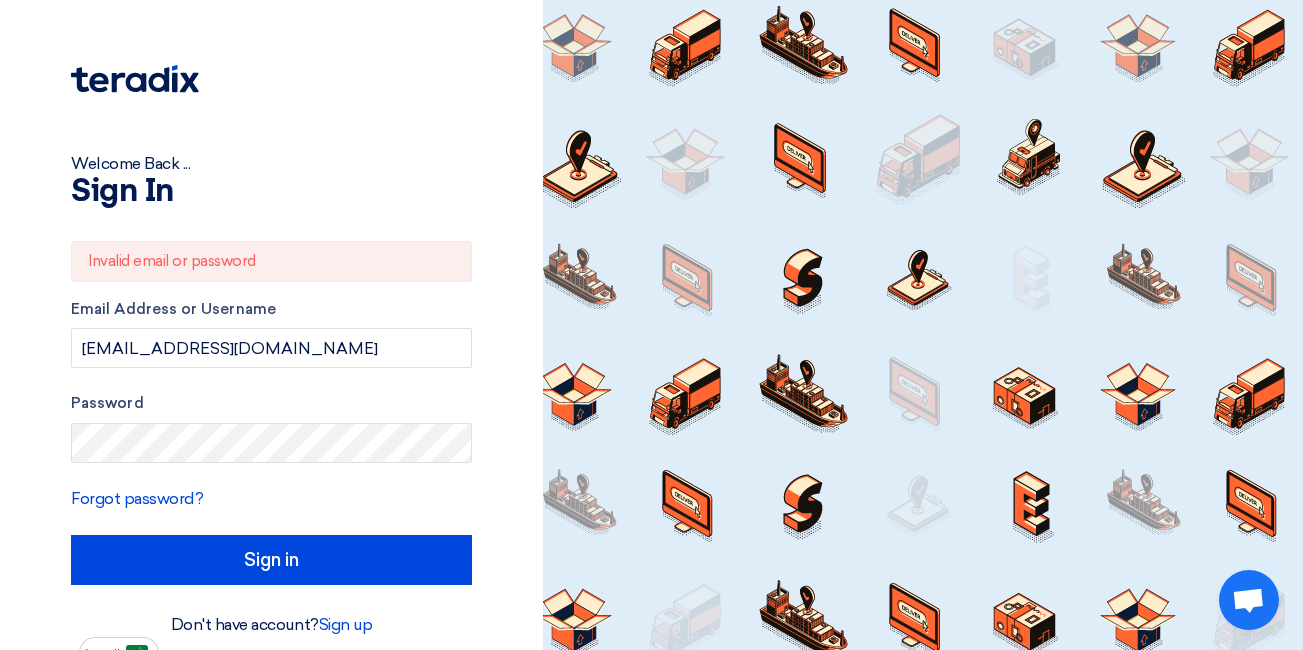 click on "Invalid email or password
Email Address or Username
ramez@itc-expertsystems.com
Password
Forgot password?
Sign in" 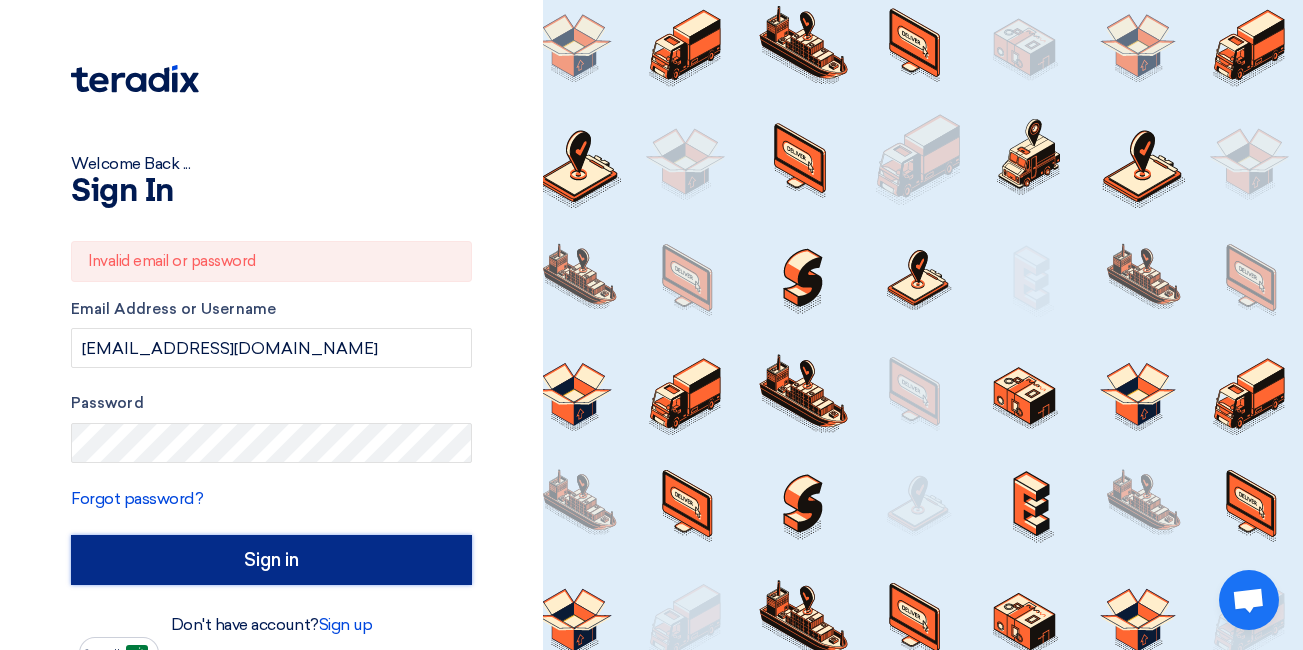 click on "Sign in" 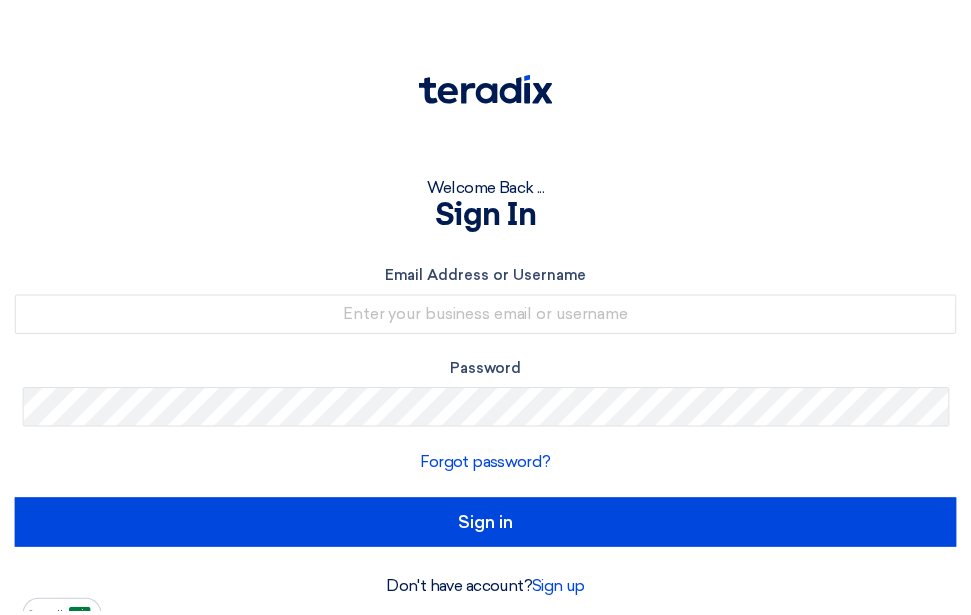 scroll, scrollTop: 0, scrollLeft: 0, axis: both 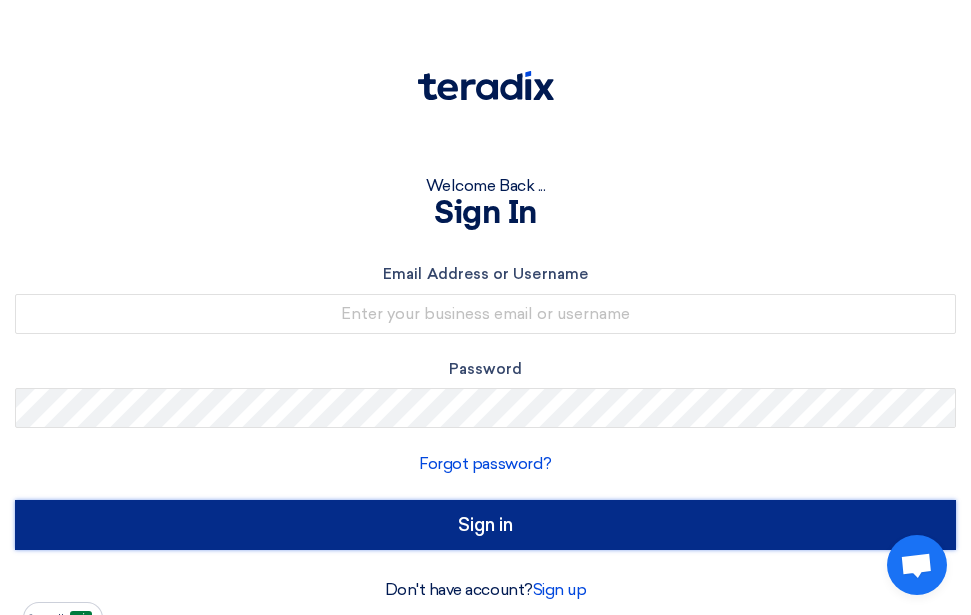 click on "Sign in" 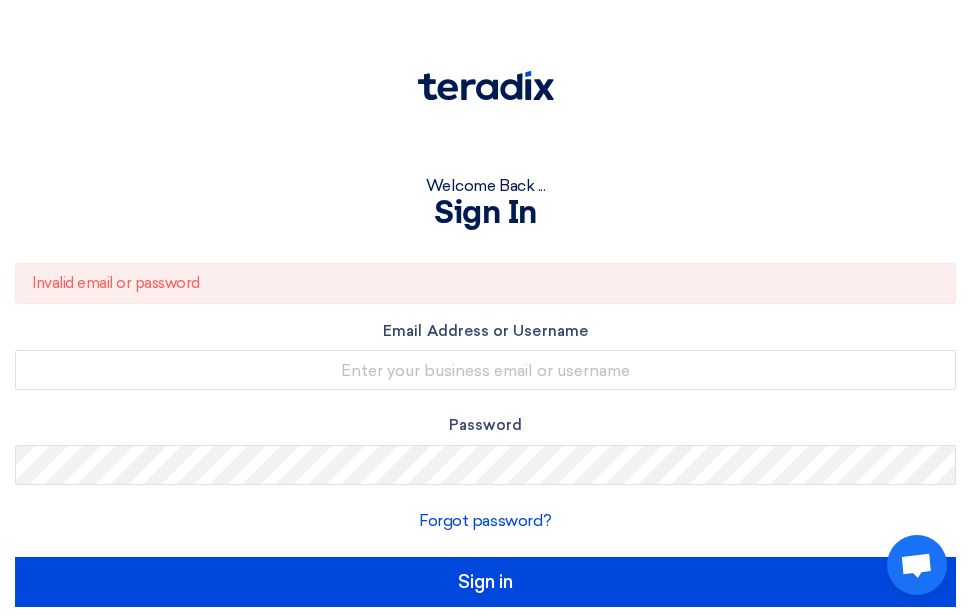 click on "Password" 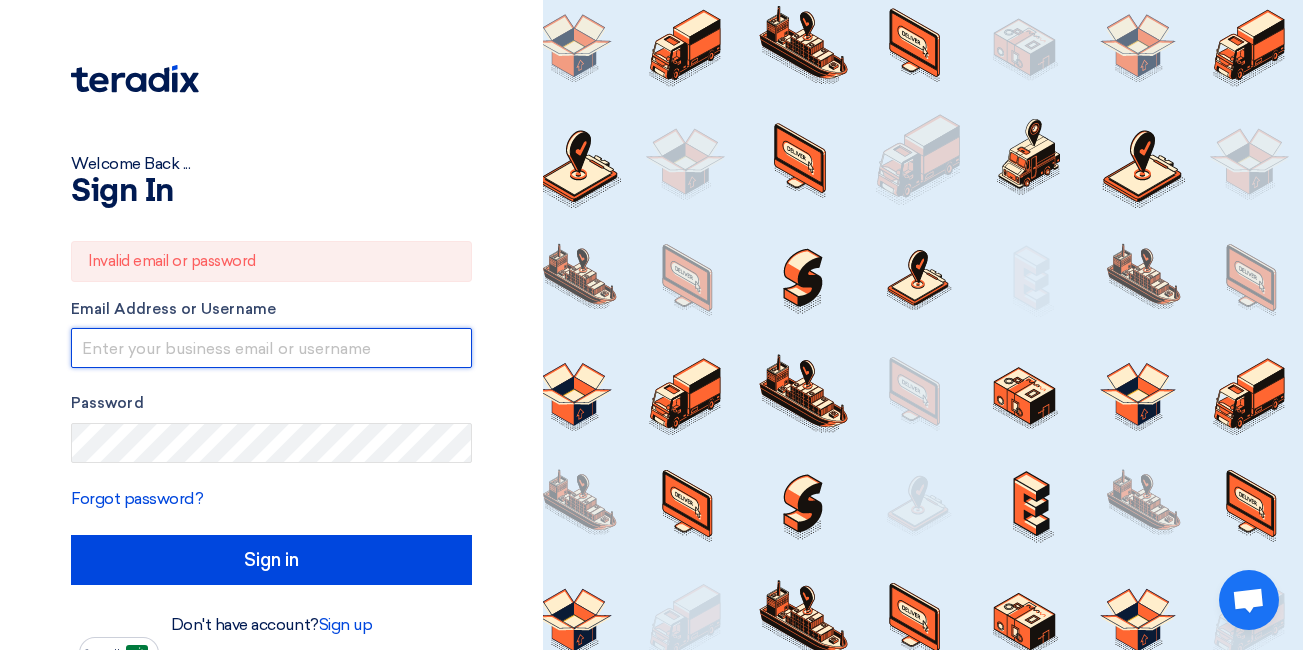 click at bounding box center (271, 348) 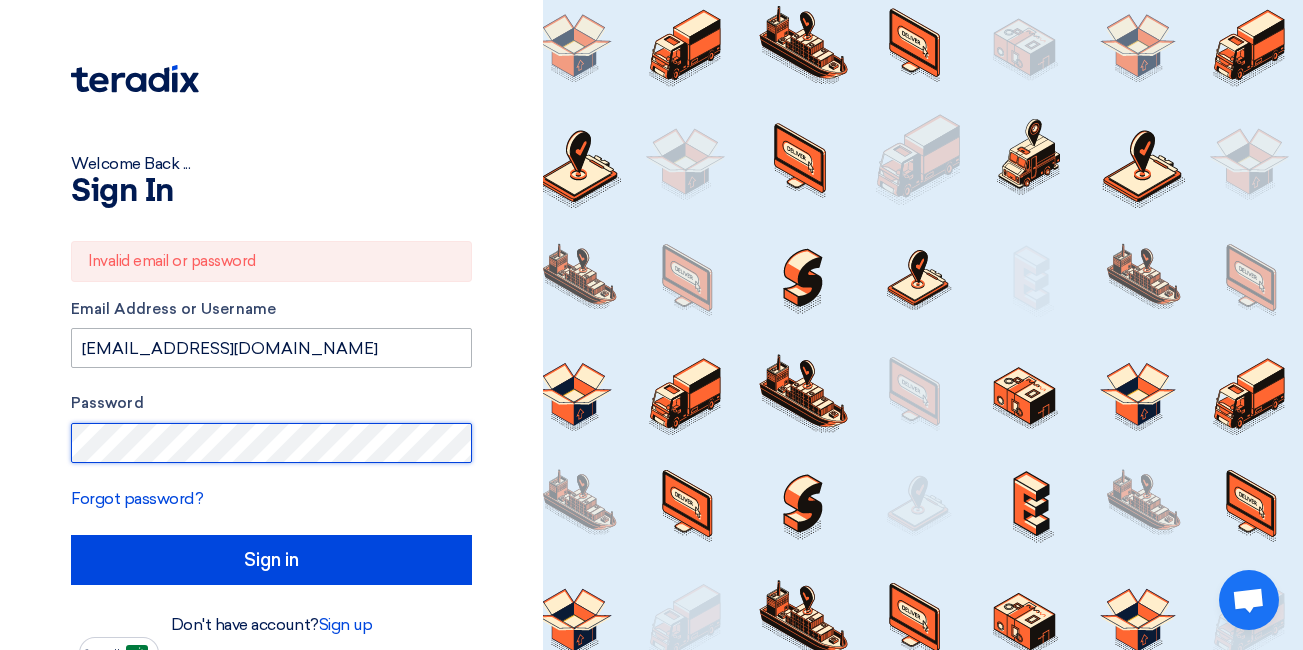 click on "Sign in" 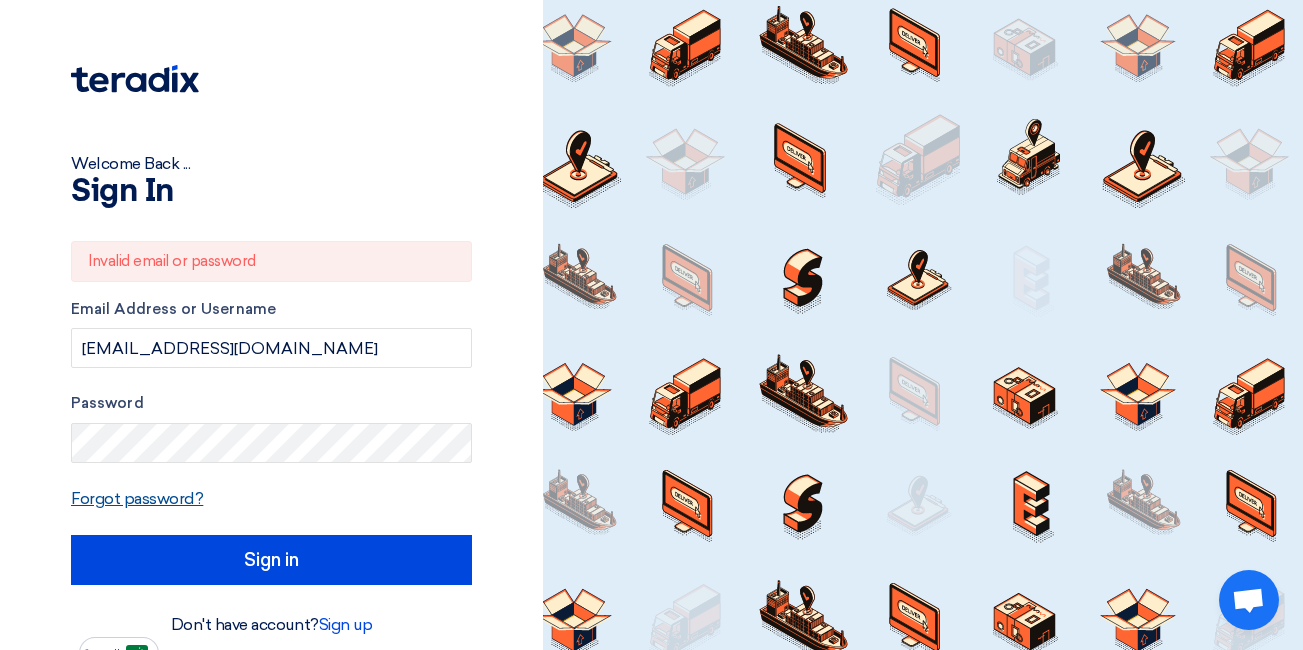 click on "Forgot password?" 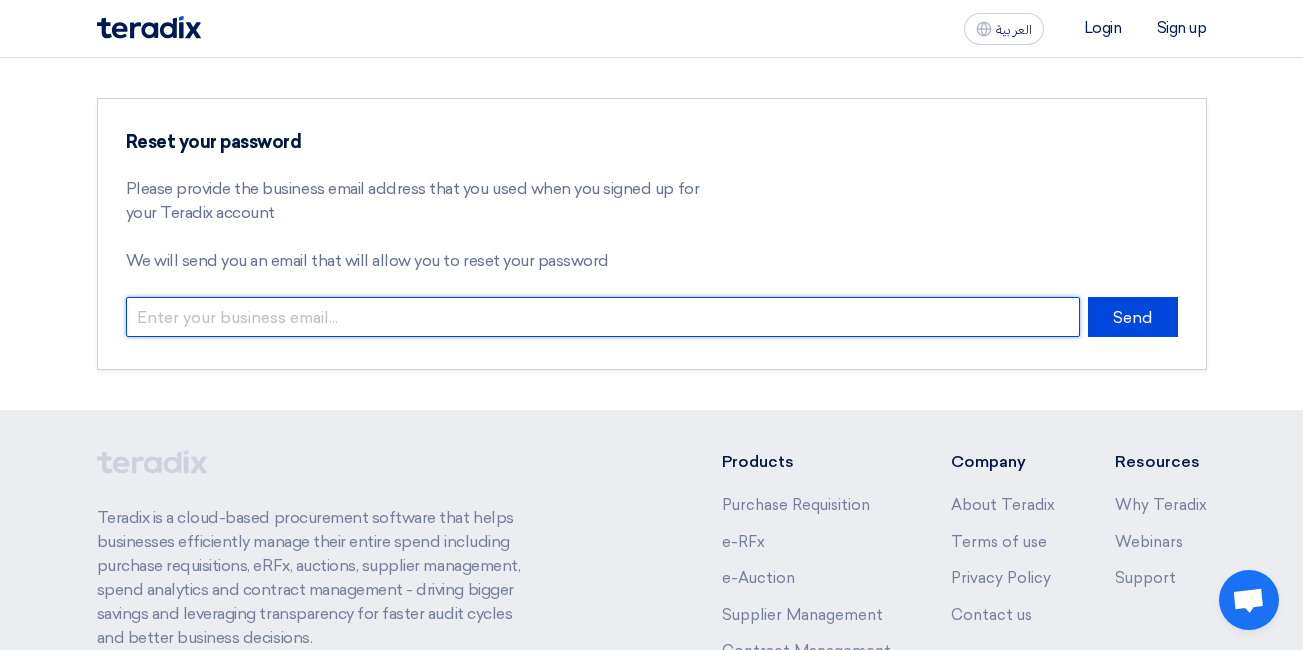 click at bounding box center [603, 317] 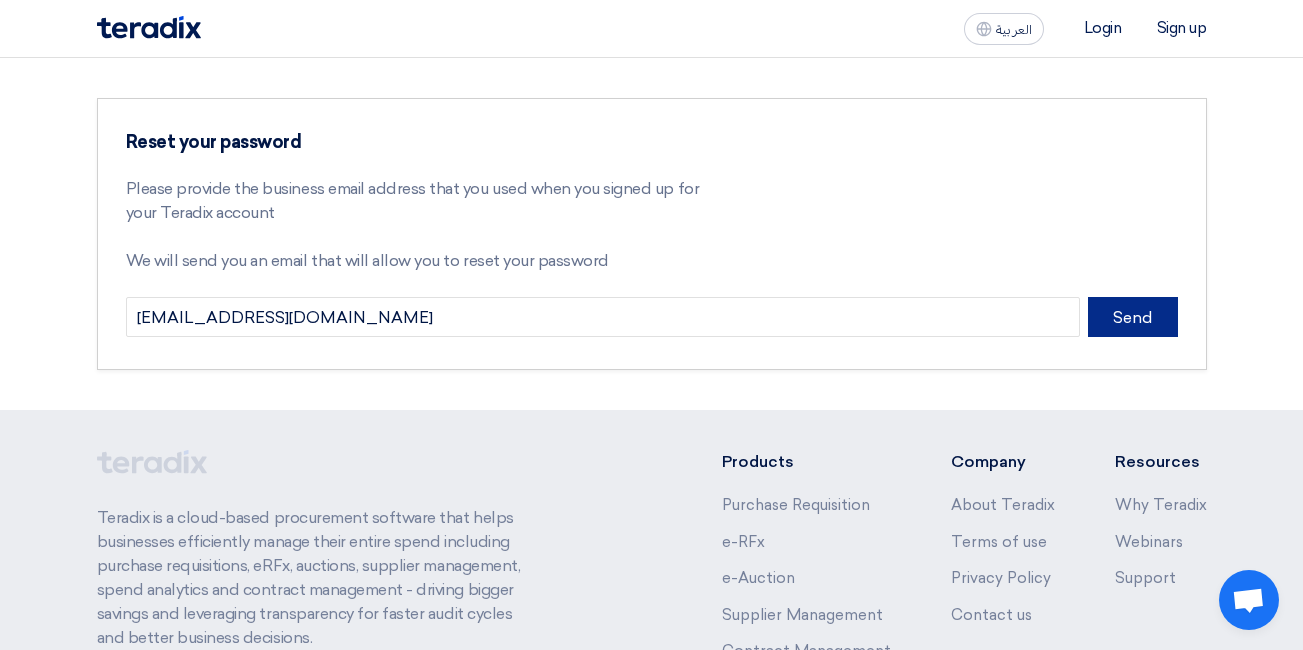 click on "Send" 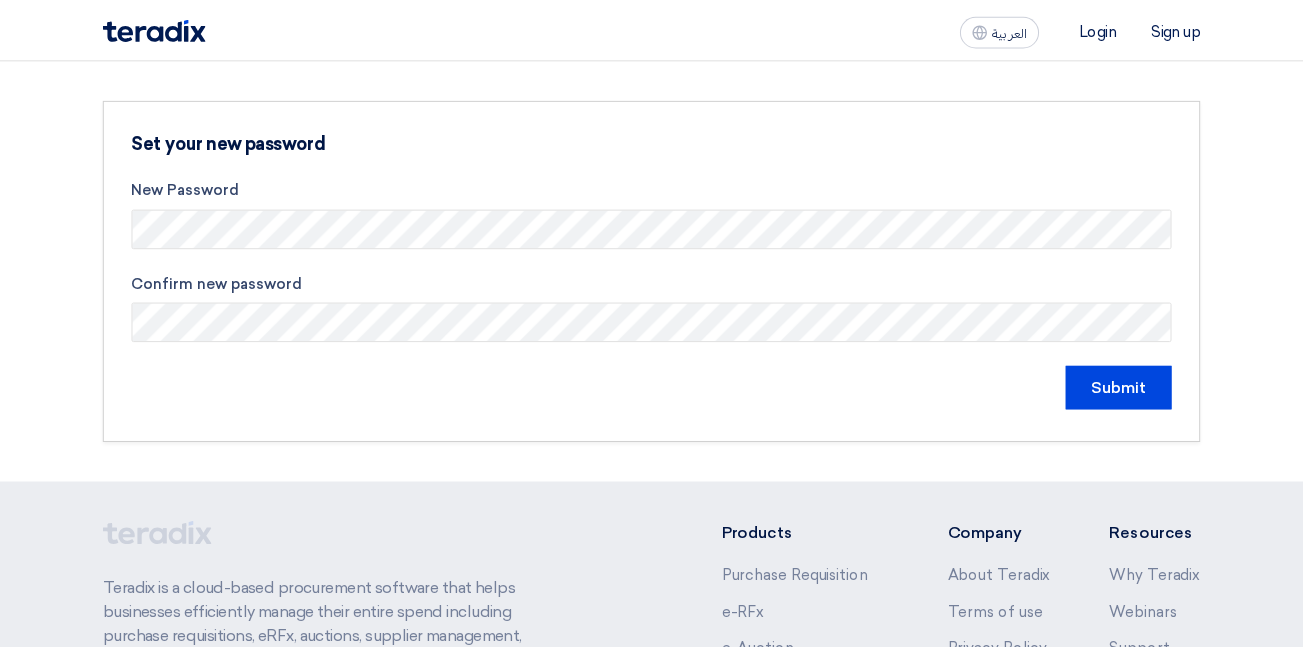 scroll, scrollTop: 0, scrollLeft: 0, axis: both 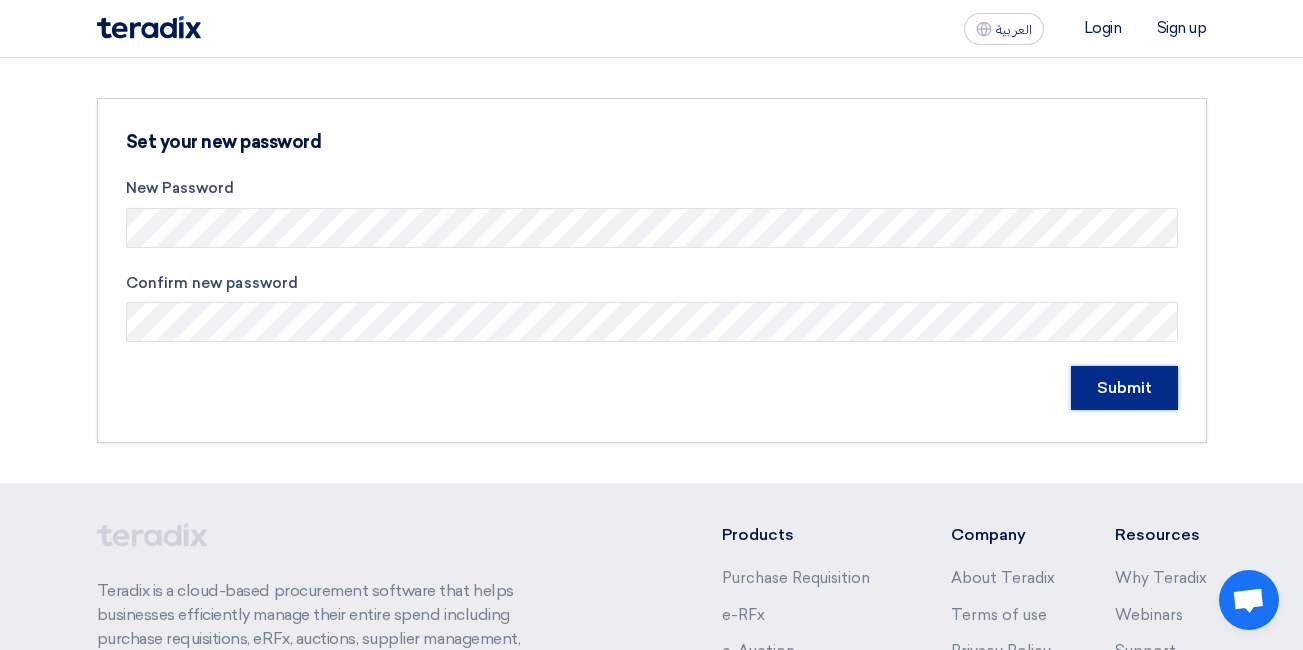 click on "Submit" 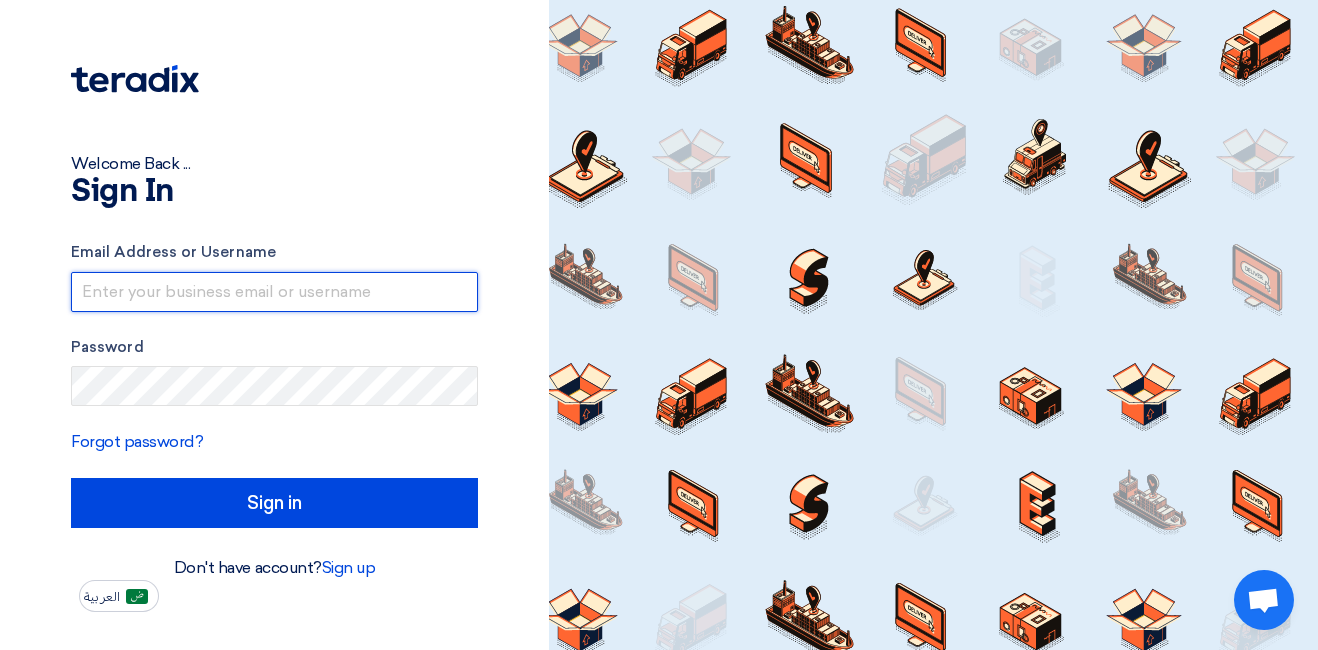 click at bounding box center (274, 292) 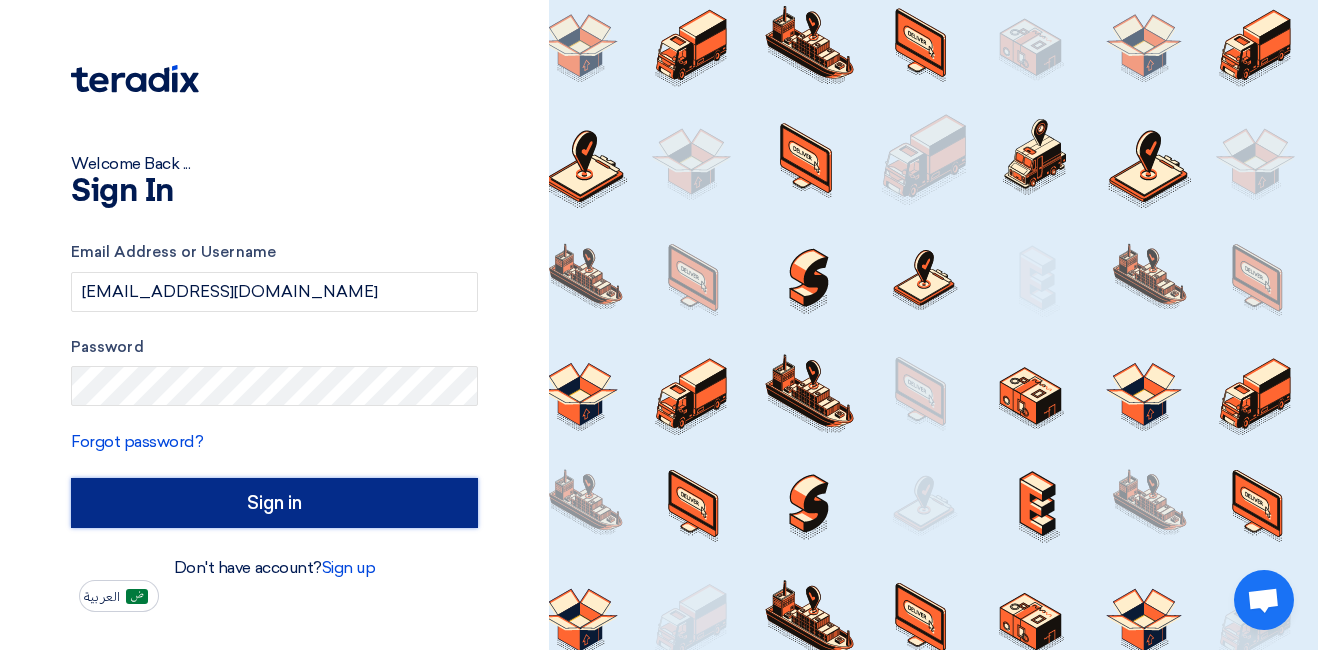 click on "Sign in" 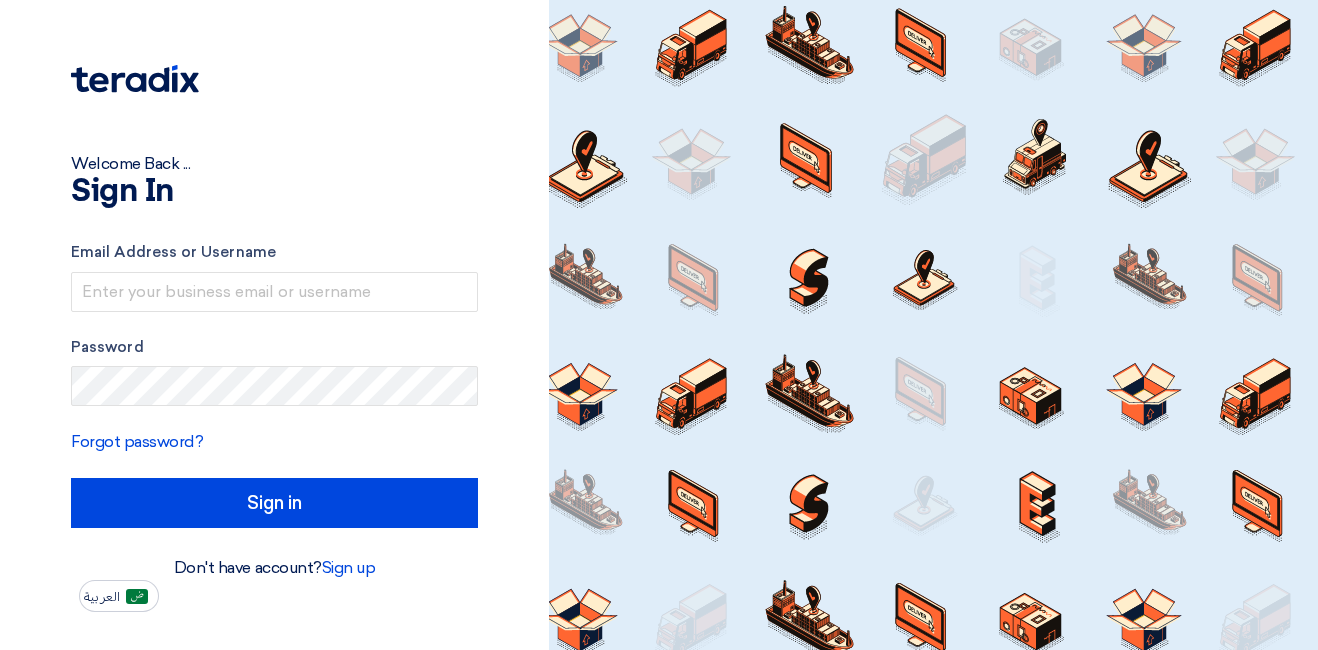 scroll, scrollTop: 0, scrollLeft: 0, axis: both 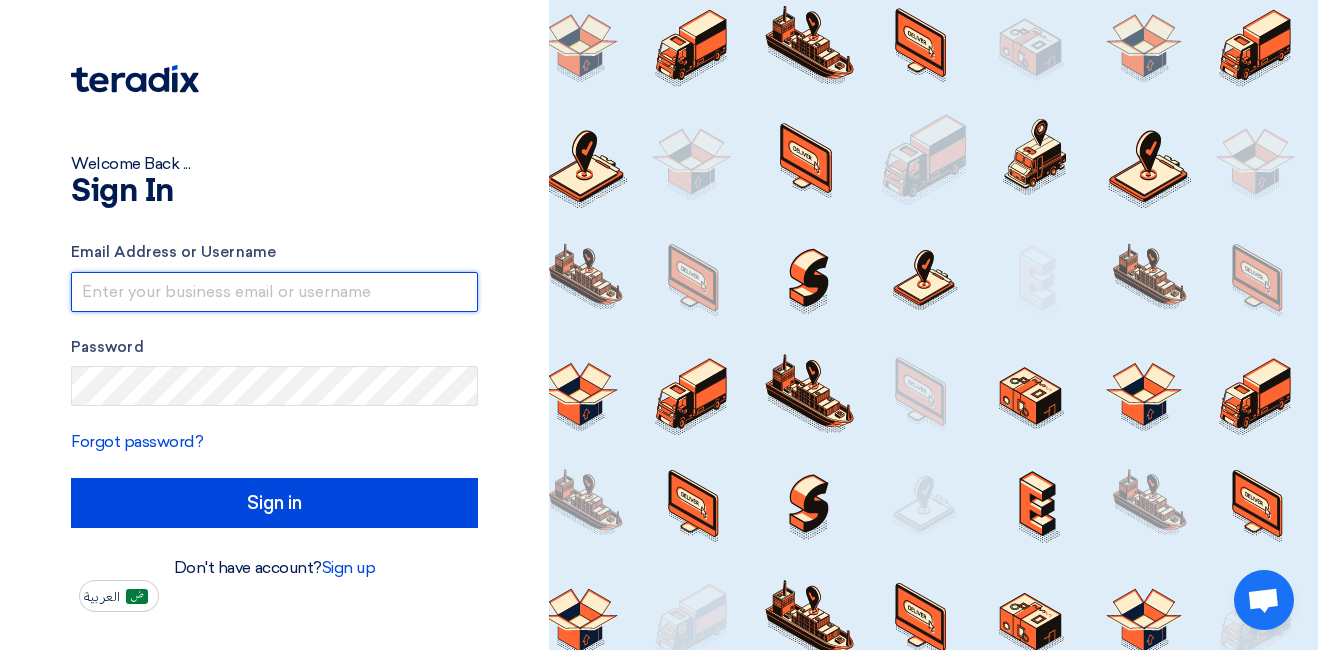 click at bounding box center [274, 292] 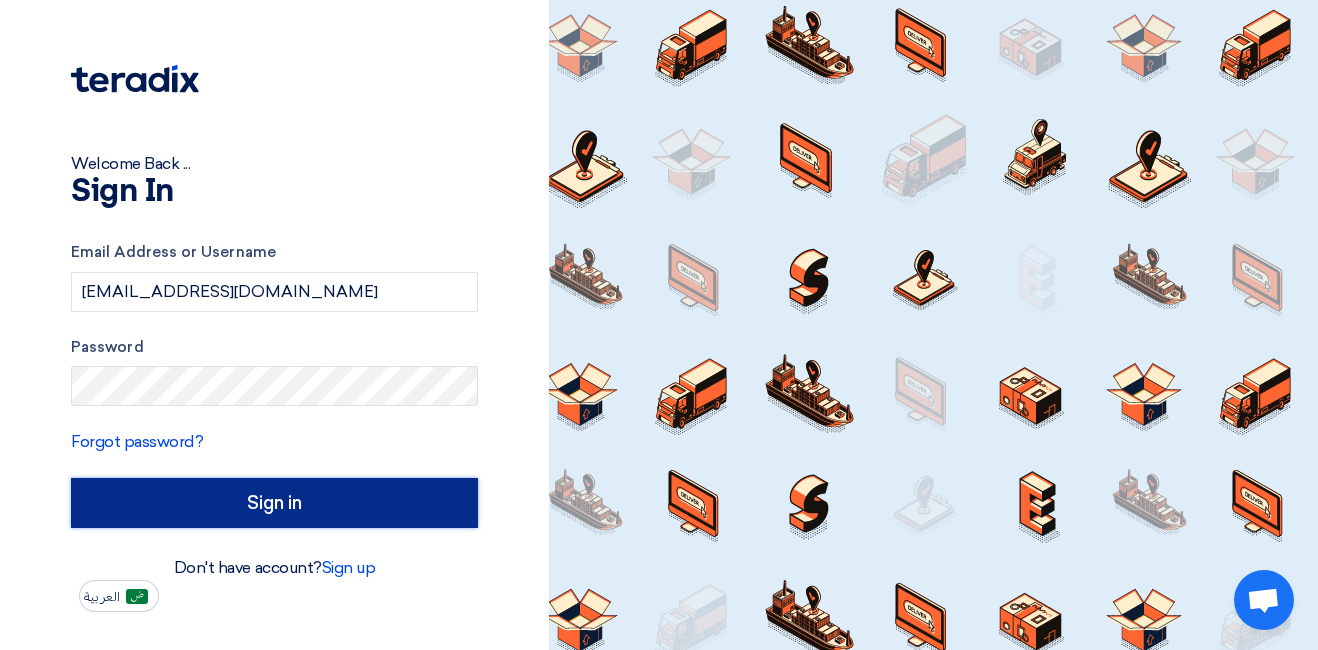 click on "Sign in" 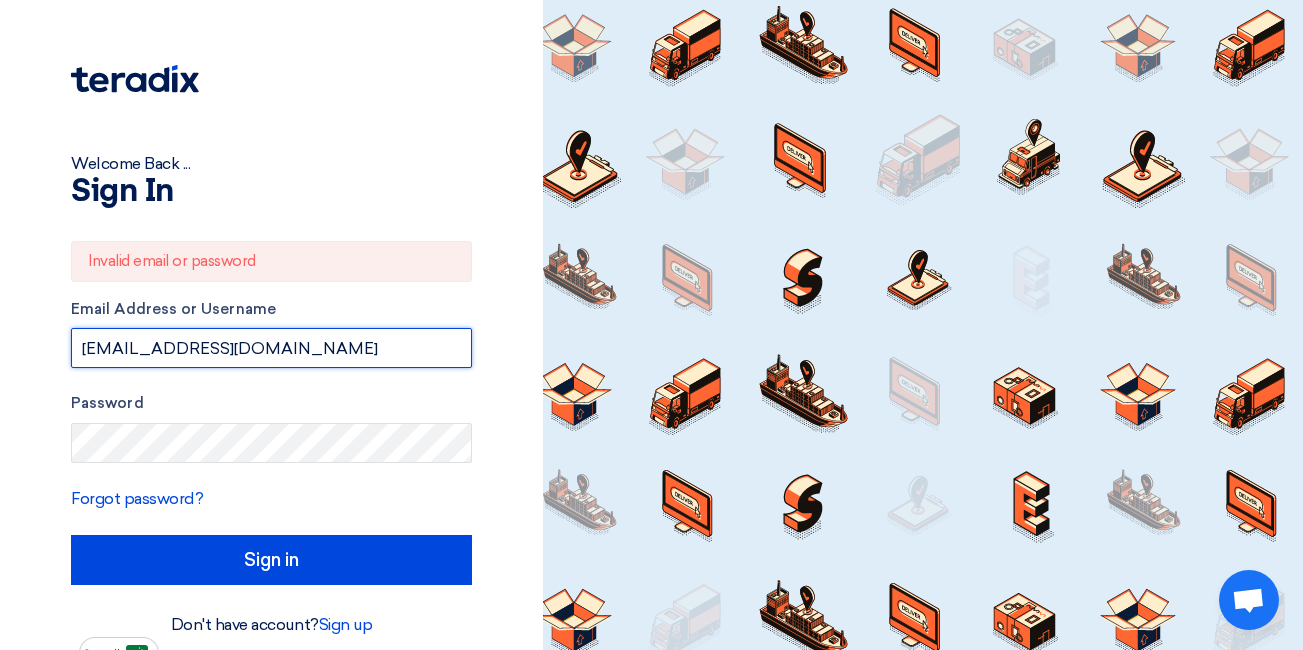 click on "ramez@itc-expertsystems.com" at bounding box center [271, 348] 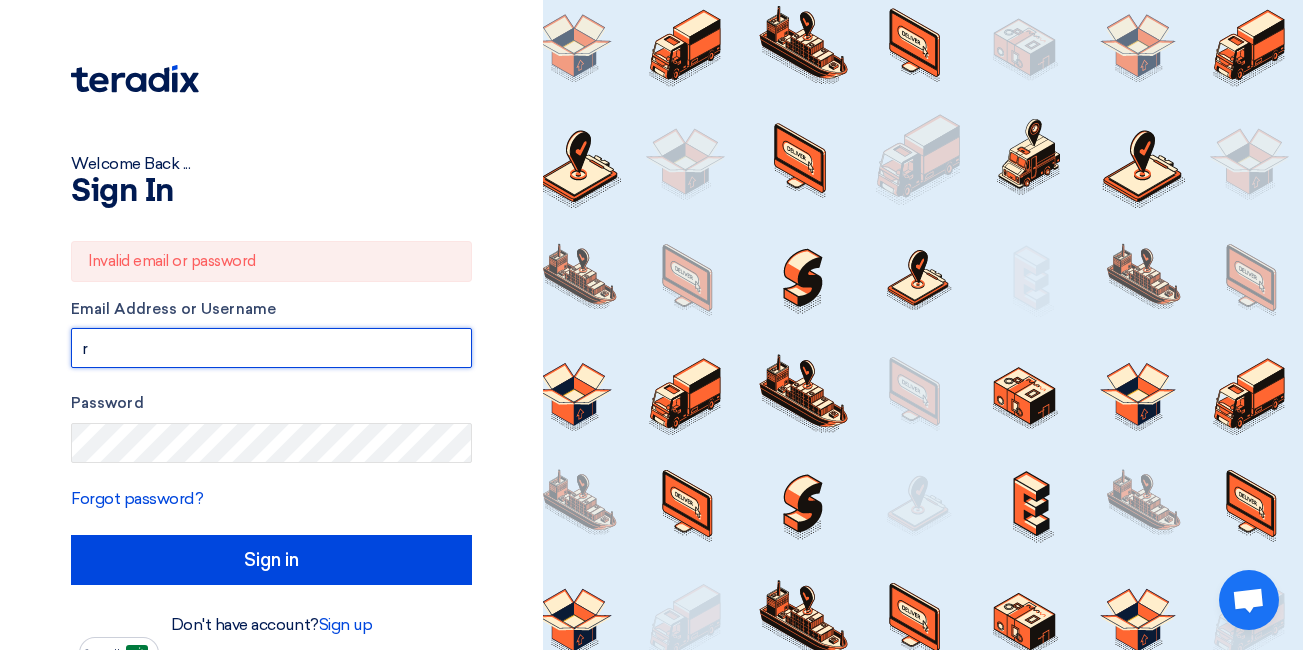 click on "r" at bounding box center [271, 348] 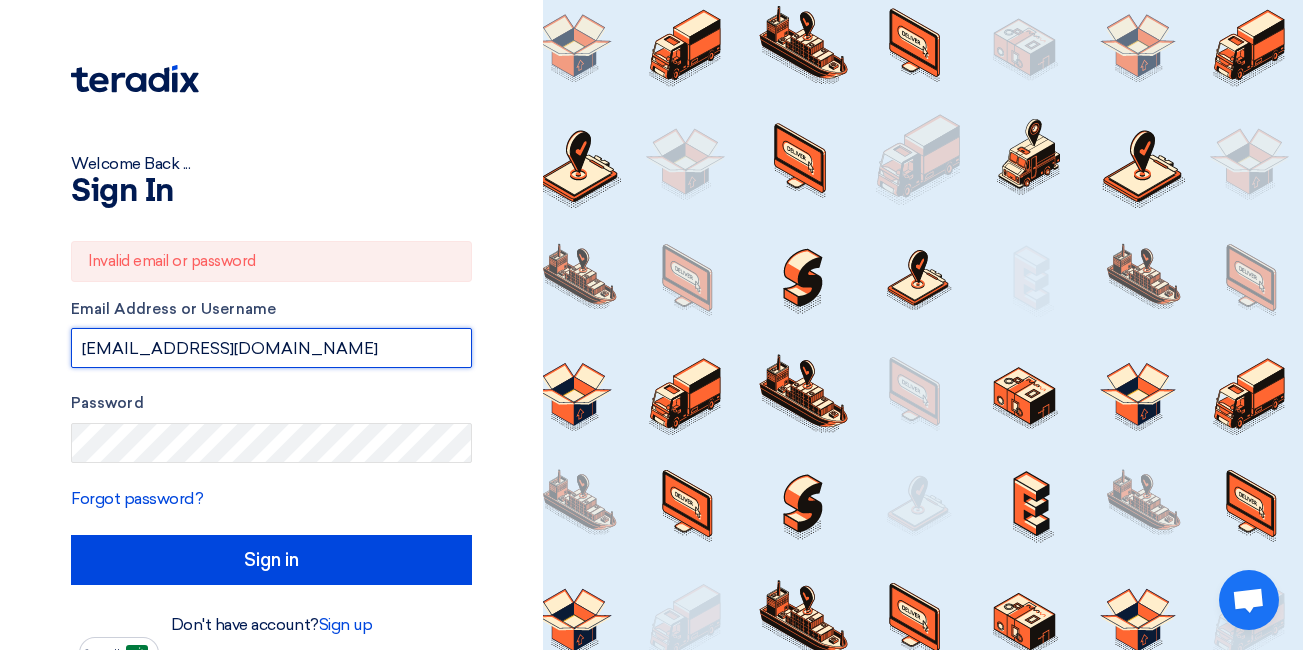 type on "ramez@itc-expertsystems.com" 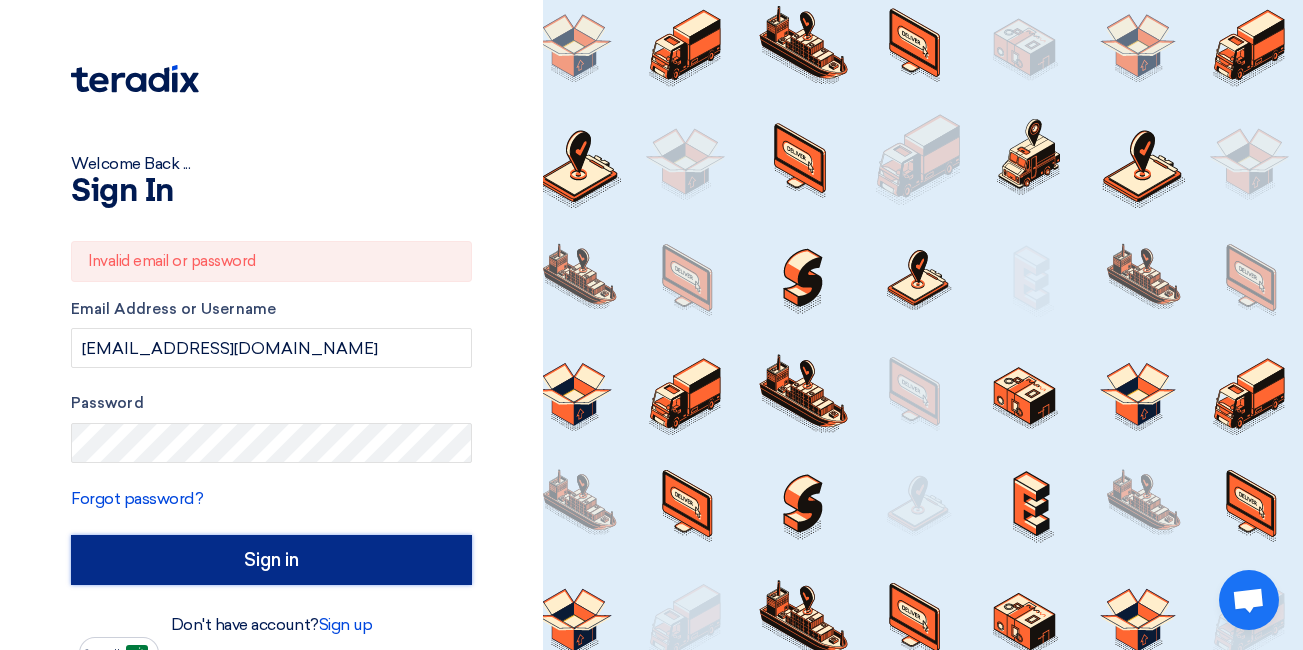 click on "Sign in" 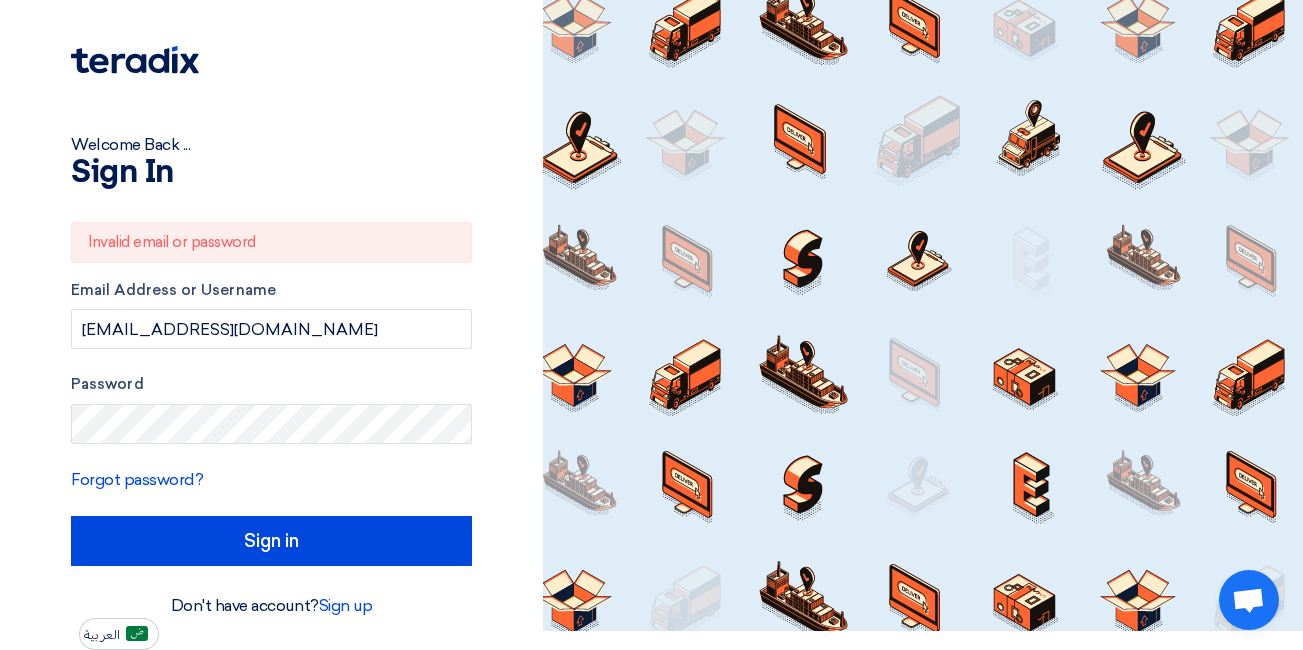 click on "Invalid email or password" 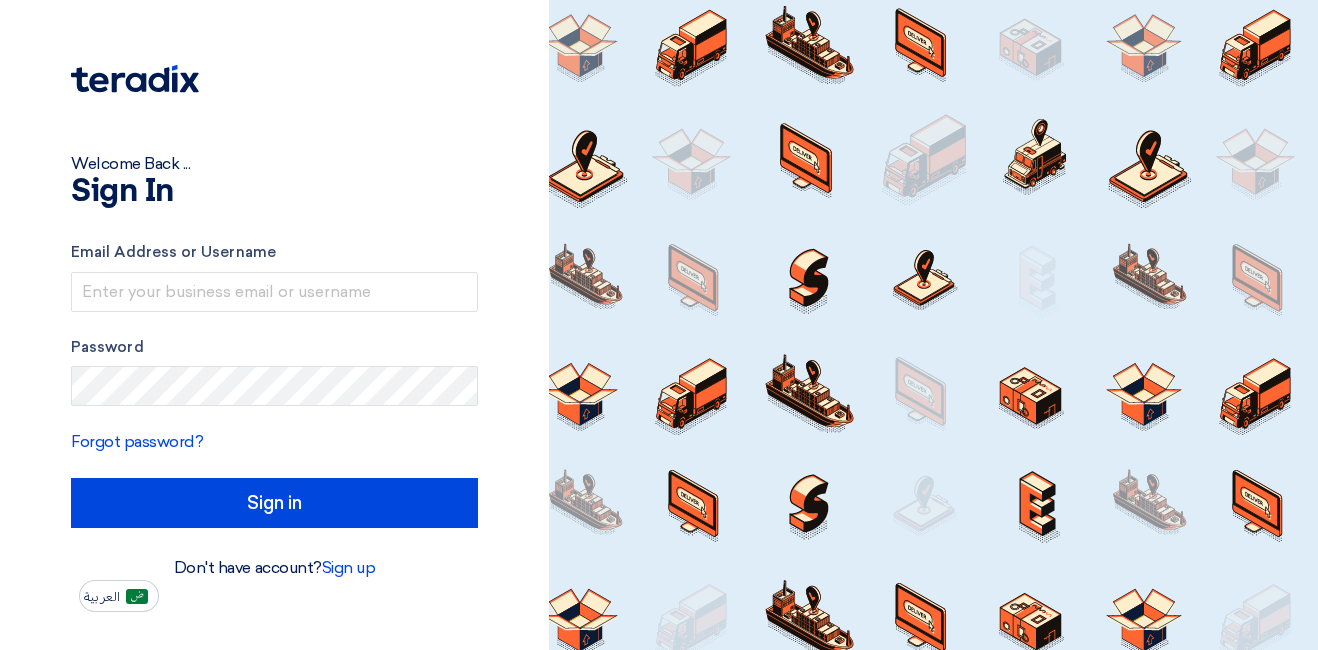 scroll, scrollTop: 0, scrollLeft: 0, axis: both 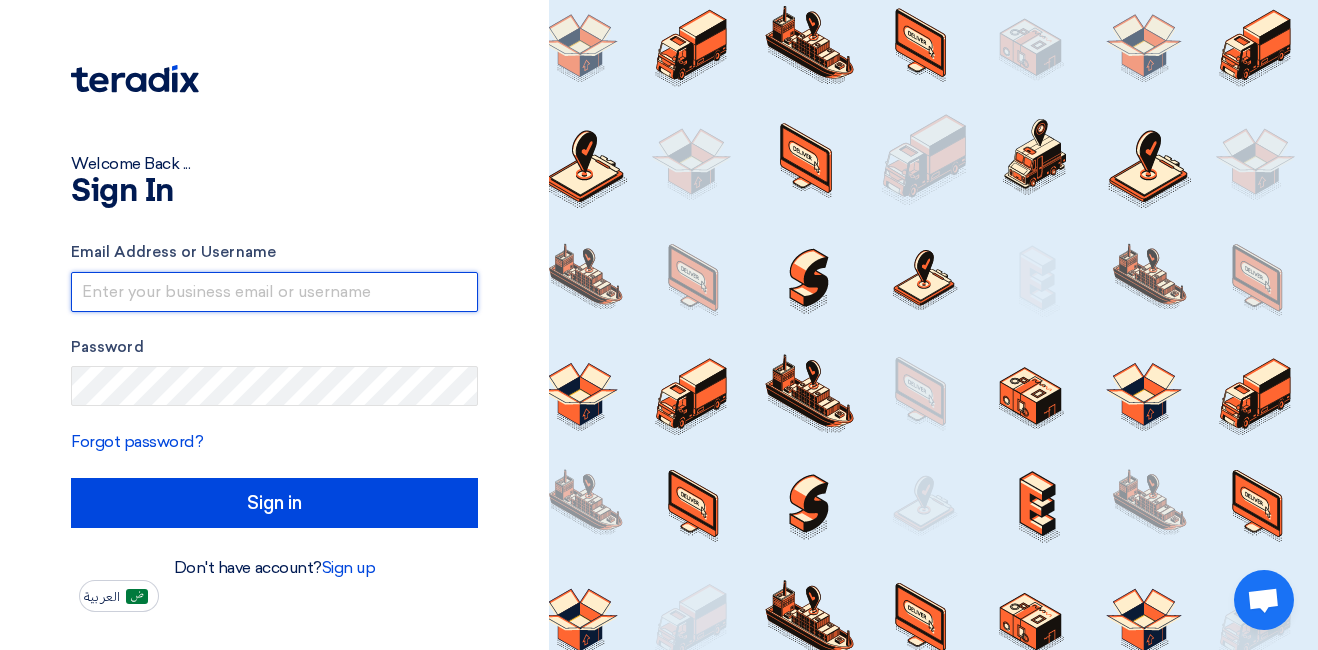 click at bounding box center (274, 292) 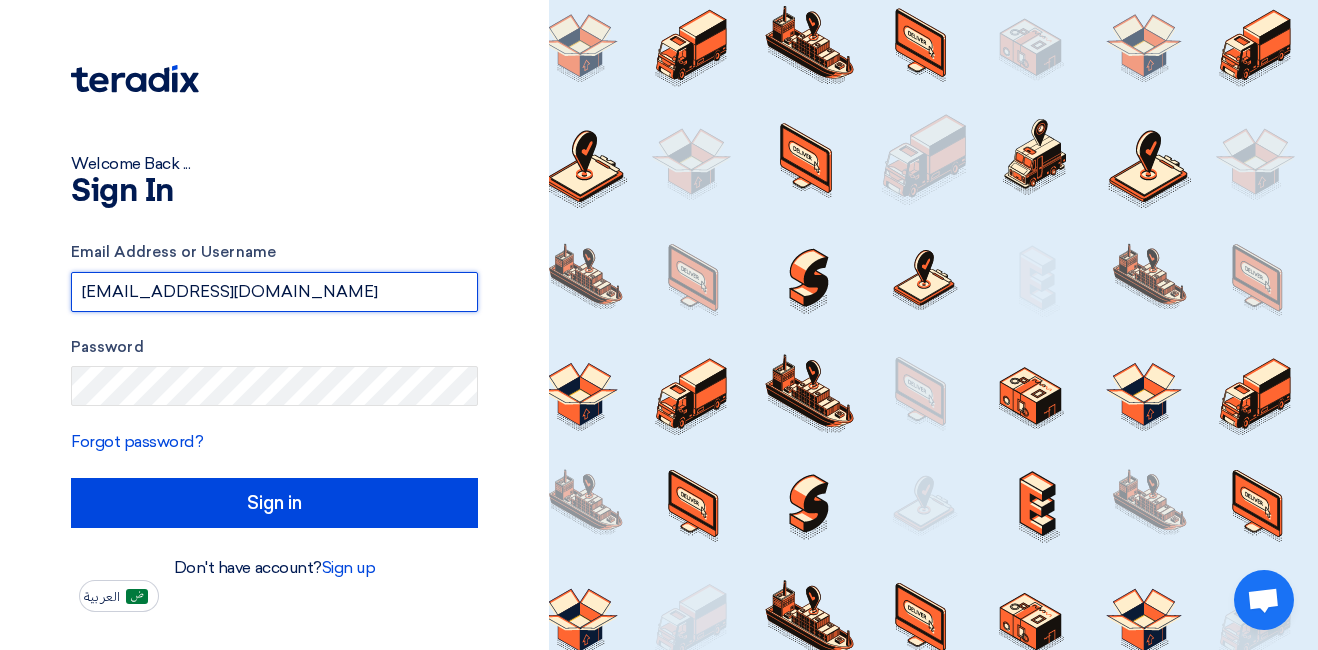 type on "[EMAIL_ADDRESS][DOMAIN_NAME]" 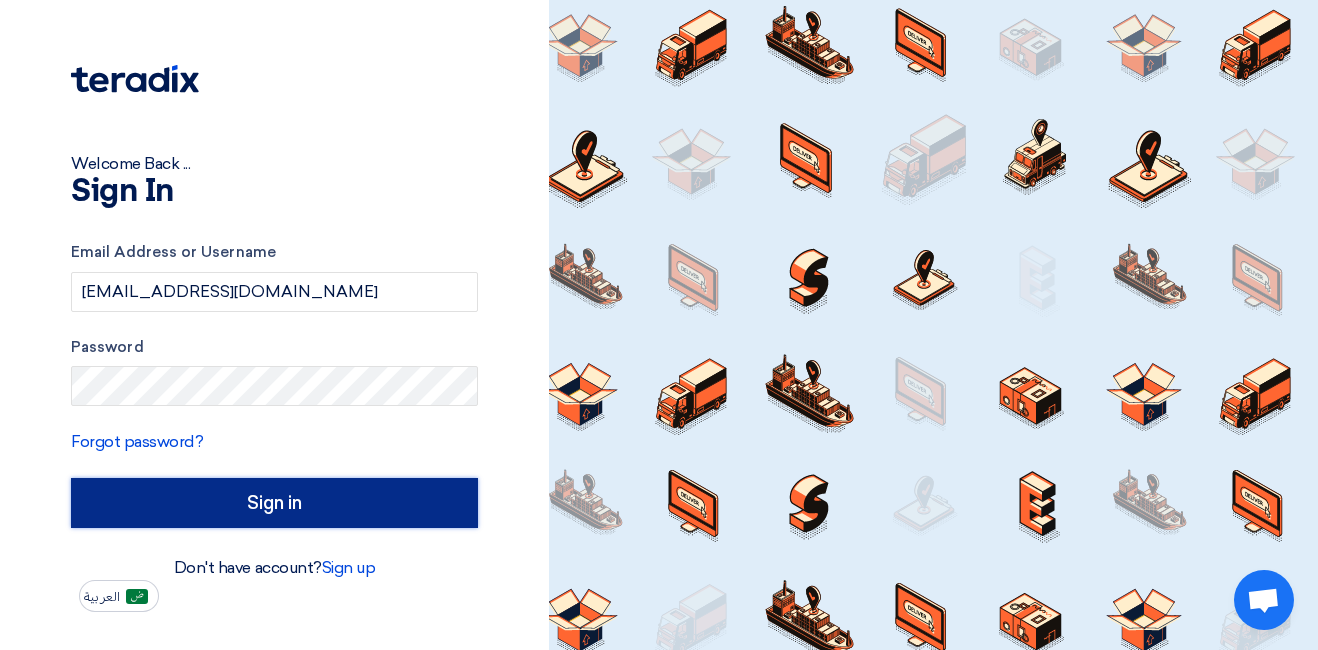 click on "Sign in" 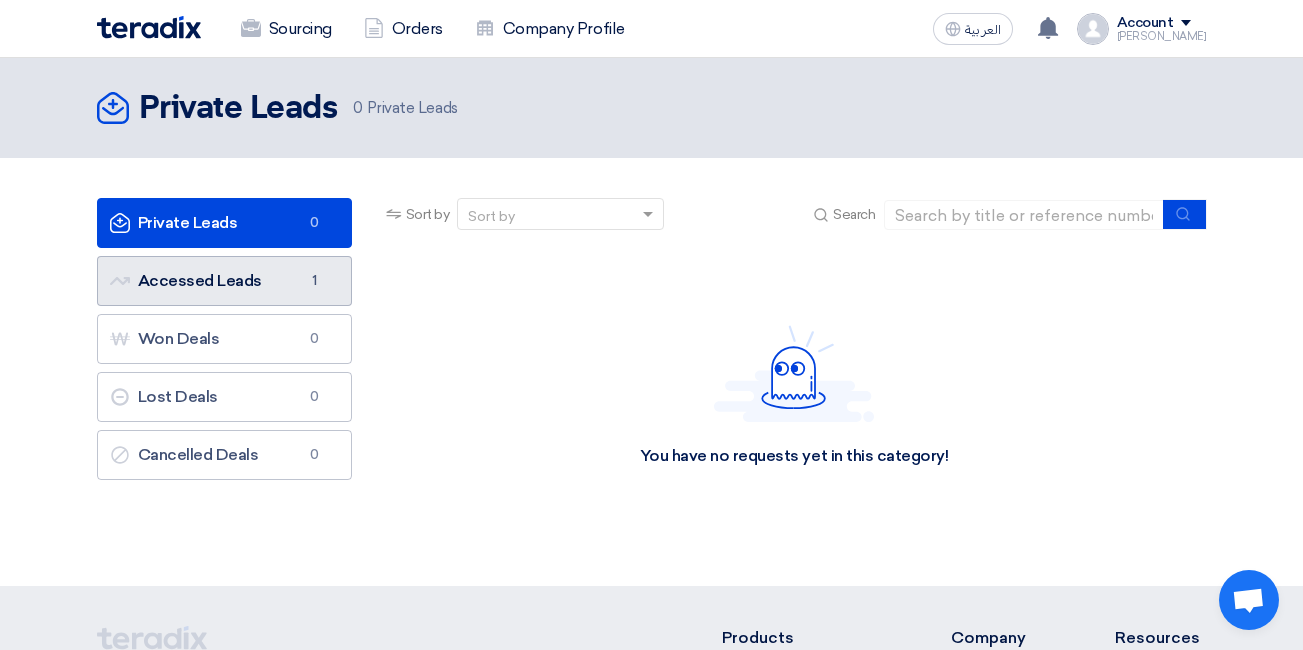 click on "Accessed Leads
Accessed Leads
1" 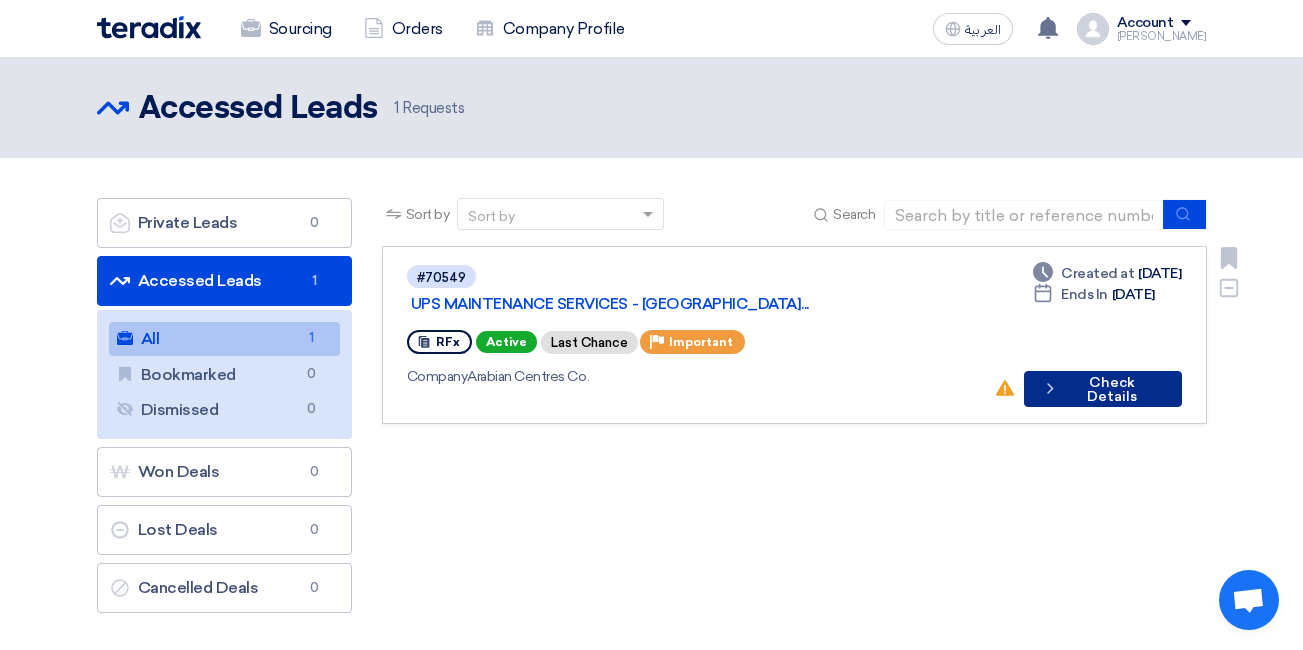 click on "Check details
Check Details" 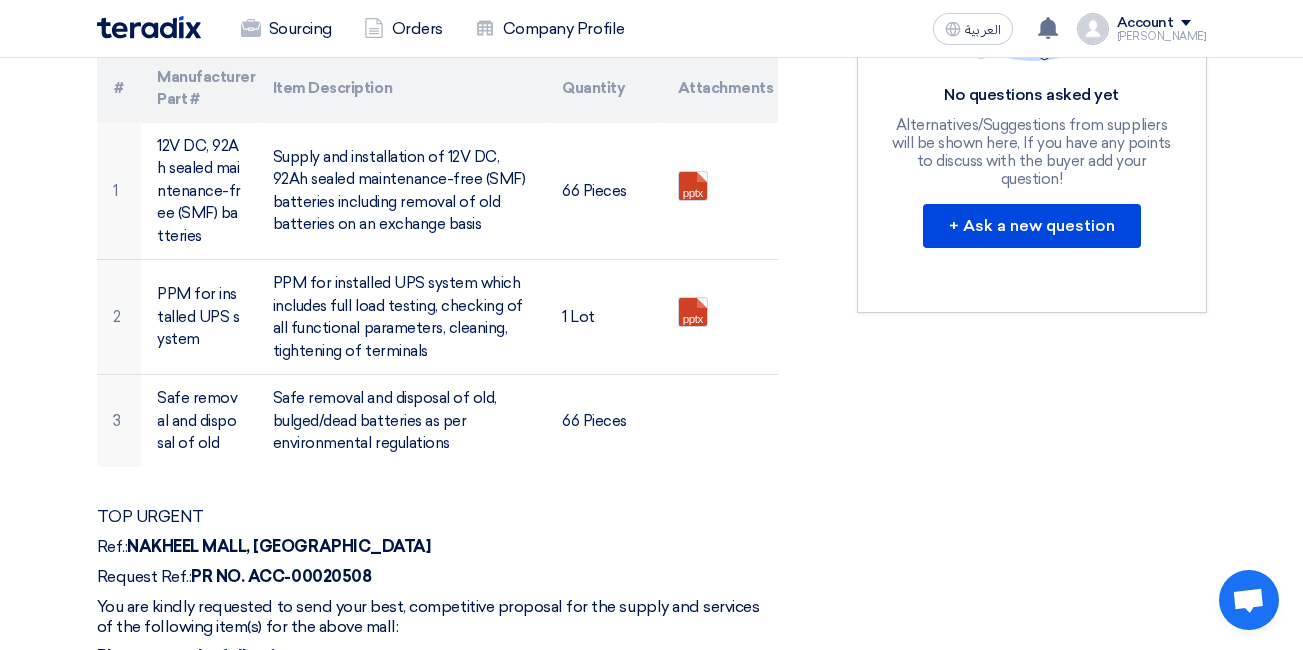 scroll, scrollTop: 600, scrollLeft: 0, axis: vertical 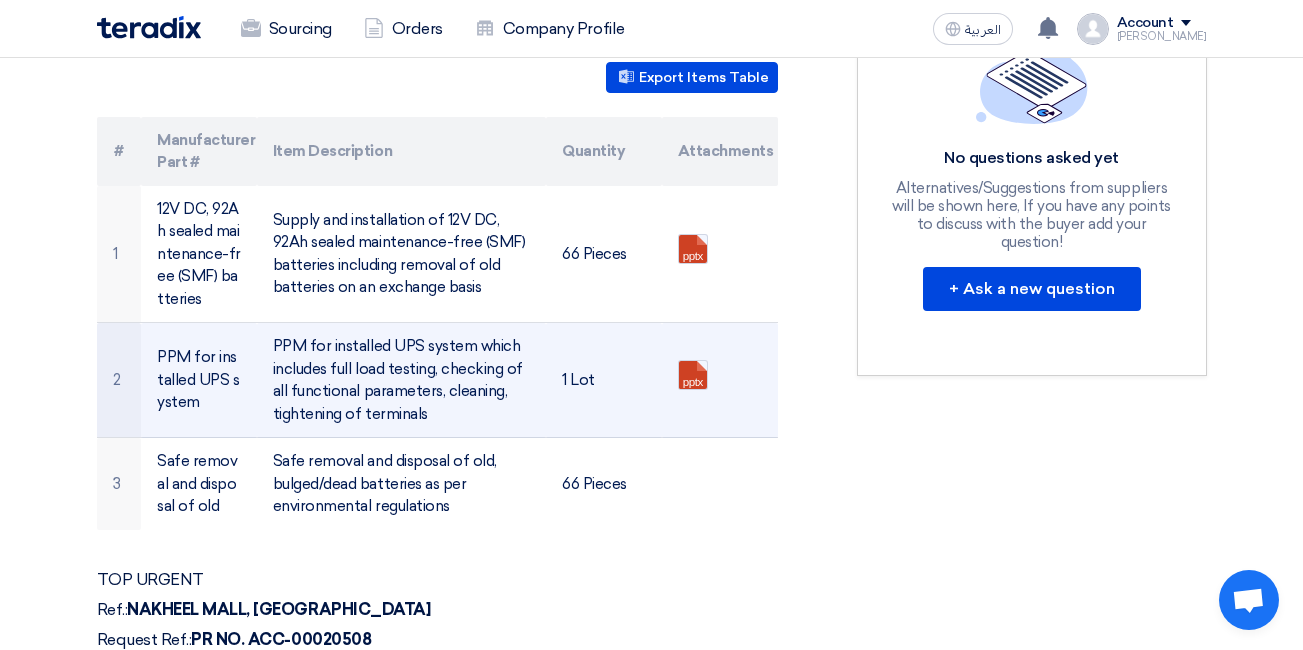 drag, startPoint x: 268, startPoint y: 342, endPoint x: 429, endPoint y: 412, distance: 175.55911 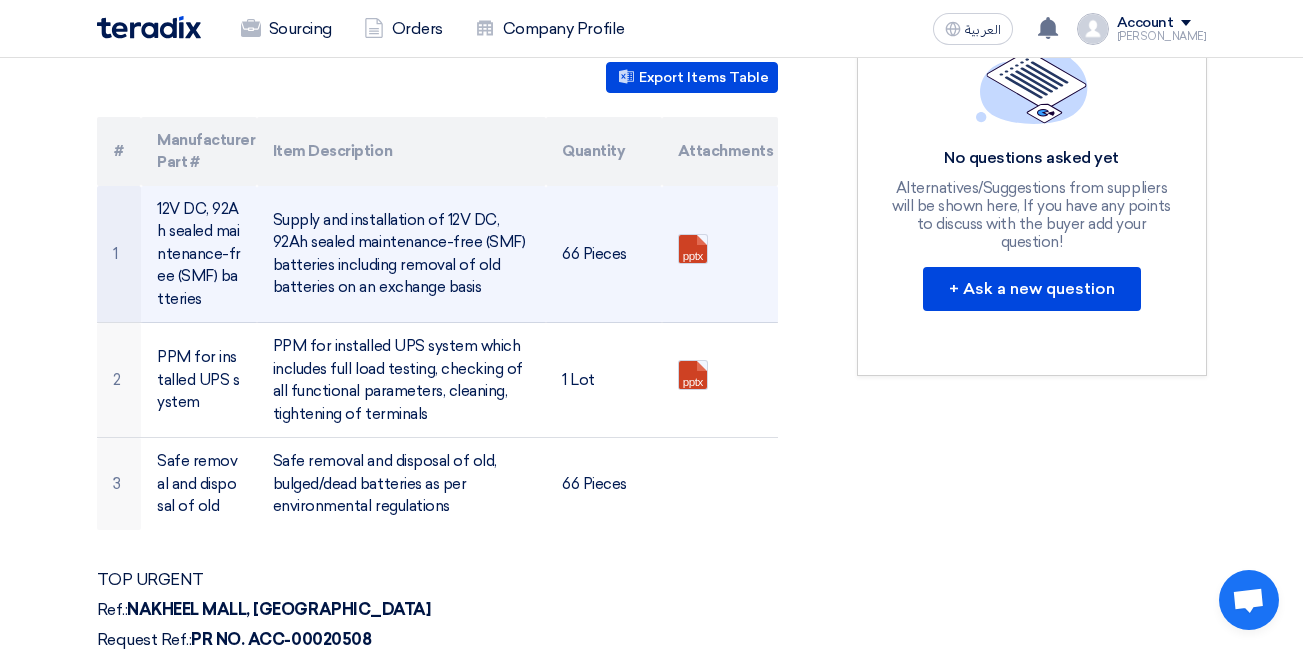 drag, startPoint x: 274, startPoint y: 216, endPoint x: 484, endPoint y: 285, distance: 221.04524 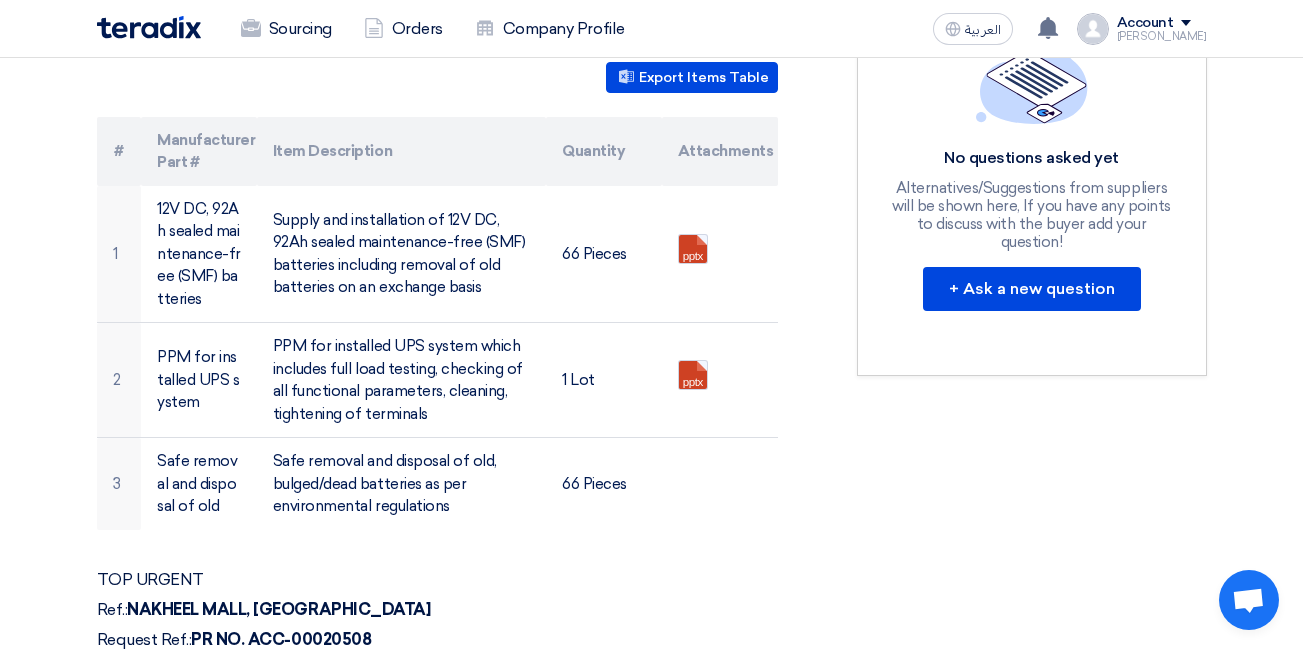 click on "UPS MAINTENANCE SERVICES - NAKHEEL MALL DAMMAM
Buyer Information
Mohammad Ansari
Senior Procurement Officer,
Arabian Centres Company ( Cenomi Centres),  Riyadh, Saudi Arabia
,Riyadh - King Saud University- U-Walk
Technical support agent from Teradix team
Rawan Wesam 📞 +201126222664 (Call or Click on the Number to use WhatsApp)
Export Items Table" 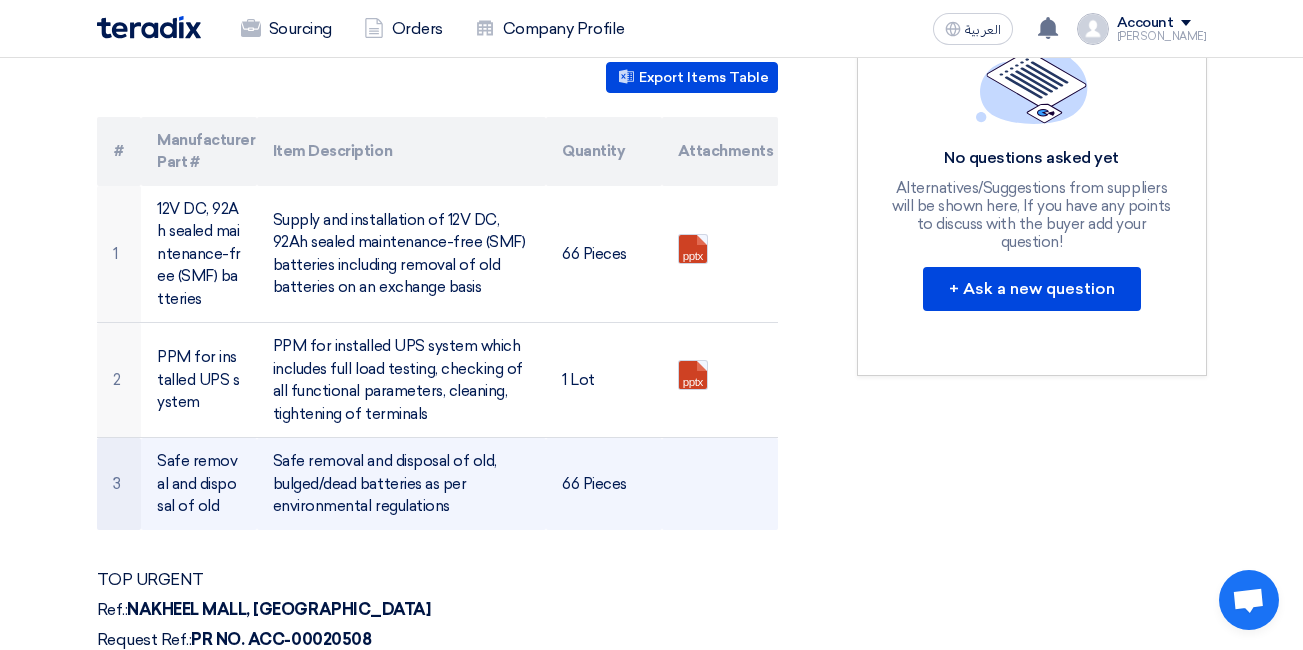 drag, startPoint x: 271, startPoint y: 456, endPoint x: 449, endPoint y: 505, distance: 184.62123 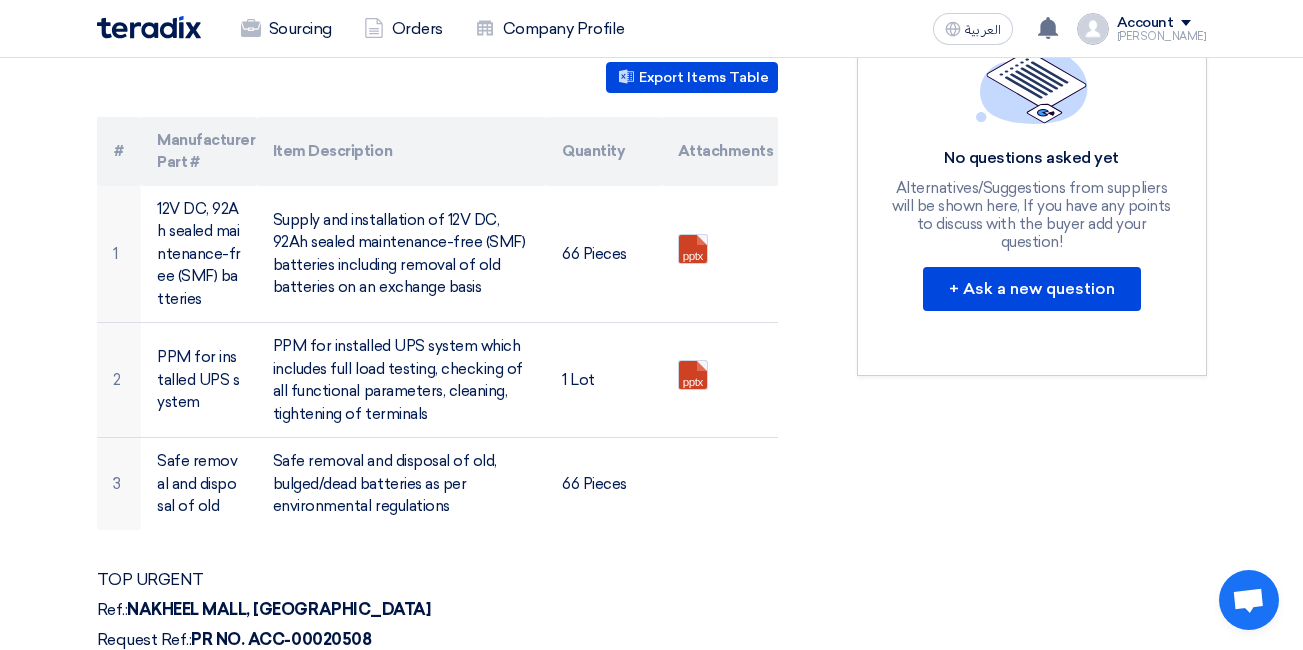 click on "RFx Timeline
RFx Deadline
Time Remaining
1
Day
:
6
Hr
:
24
Min
Questions Wall
No questions asked yet
Alternatives/Suggestions from suppliers will be shown here, If you have any points to discuss with the buyer add your question!
+ Ask a new question" 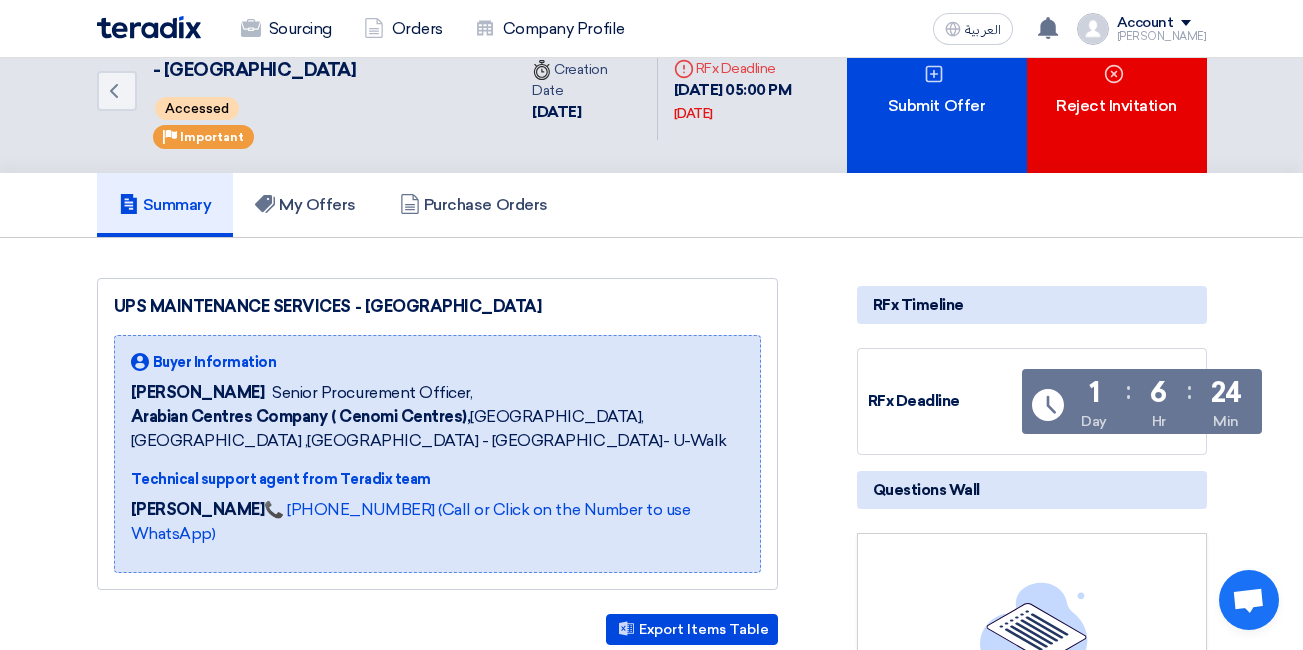 scroll, scrollTop: 0, scrollLeft: 0, axis: both 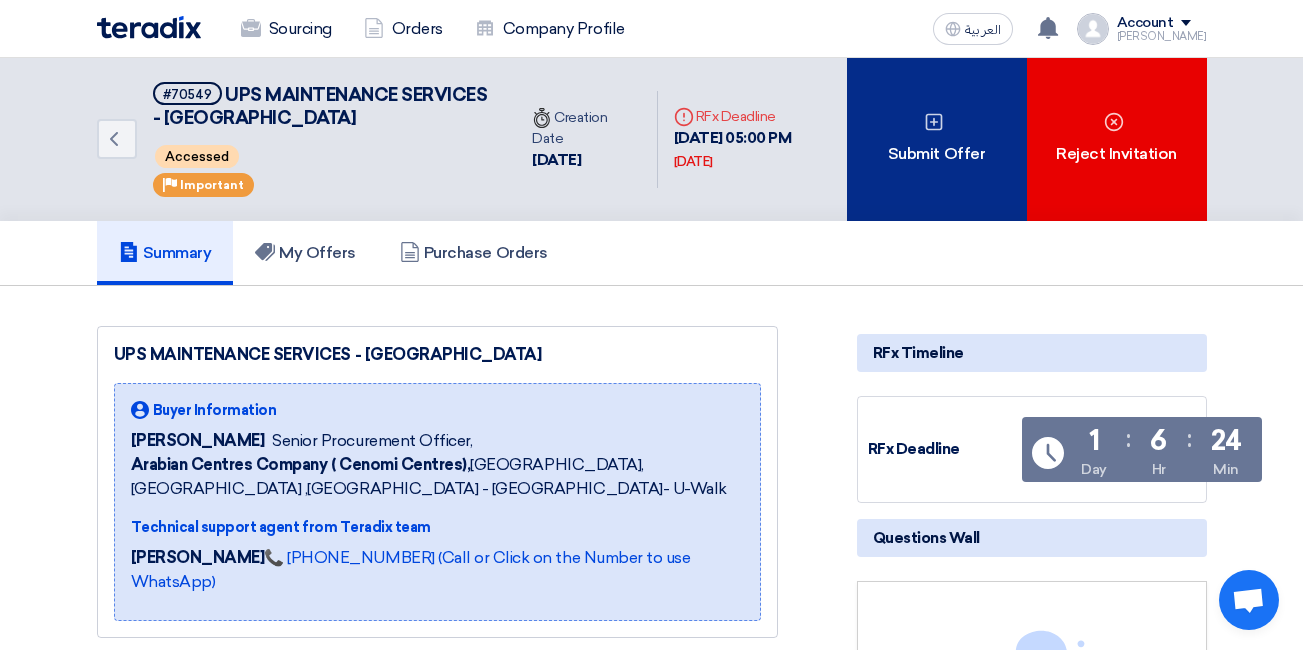 click on "Submit Offer" 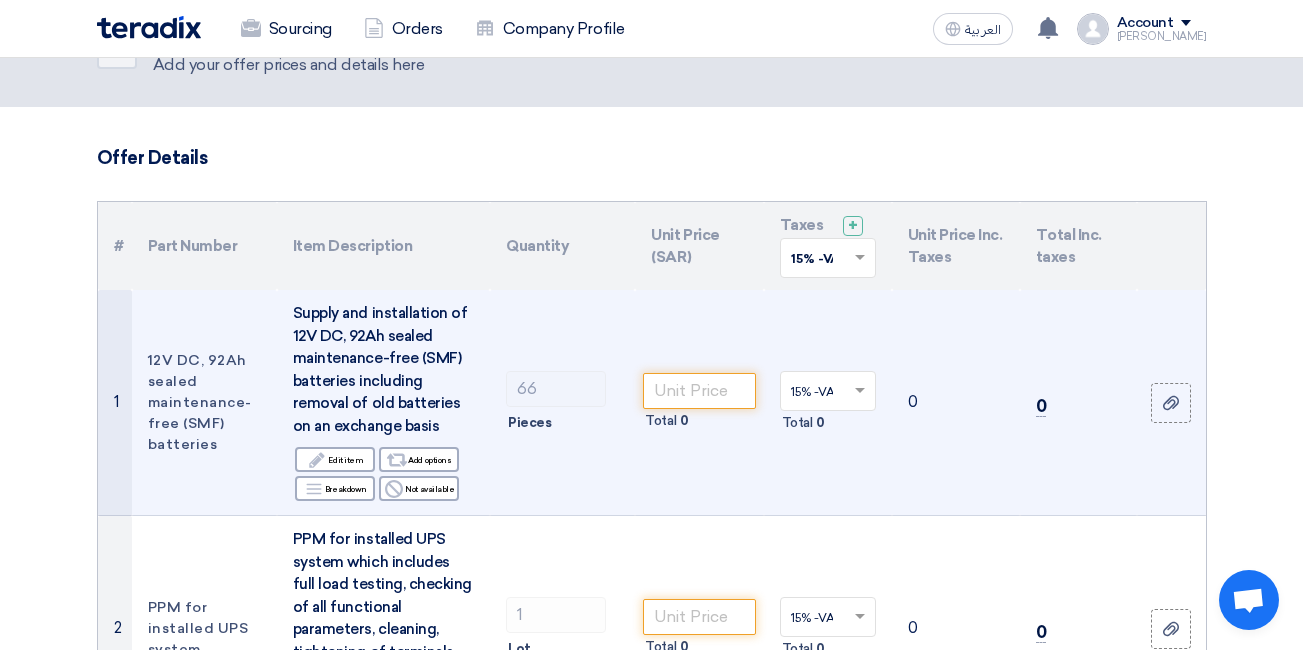 scroll, scrollTop: 100, scrollLeft: 0, axis: vertical 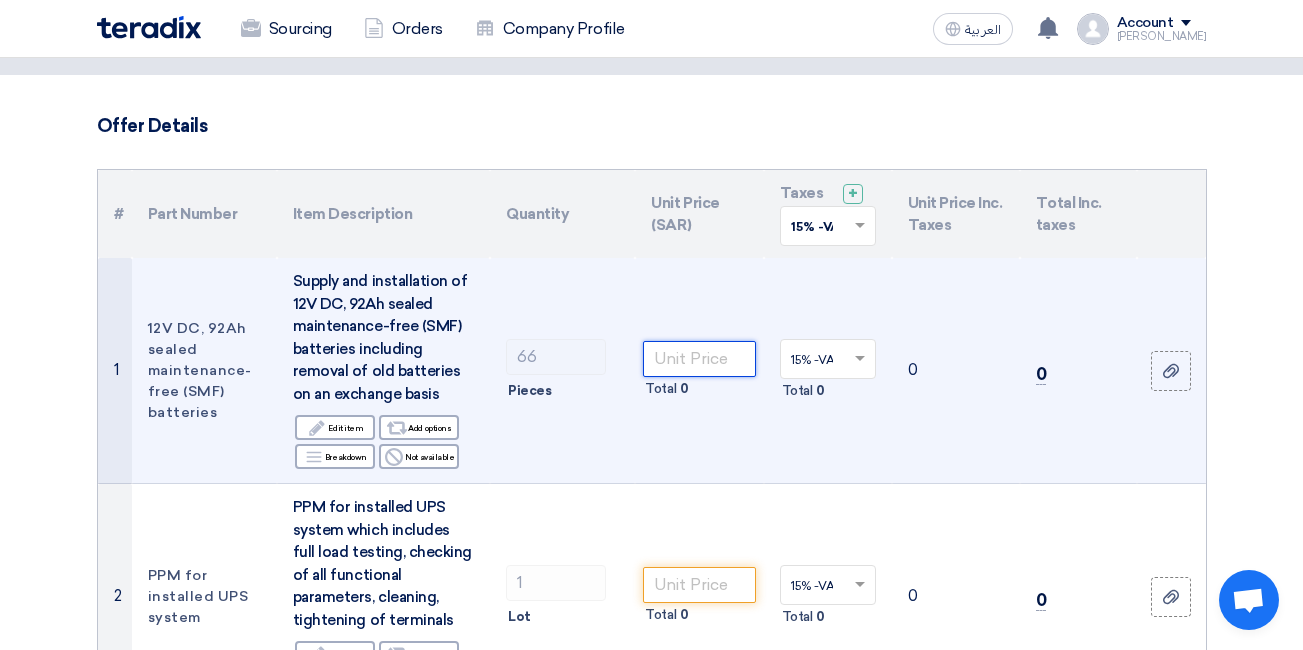 click 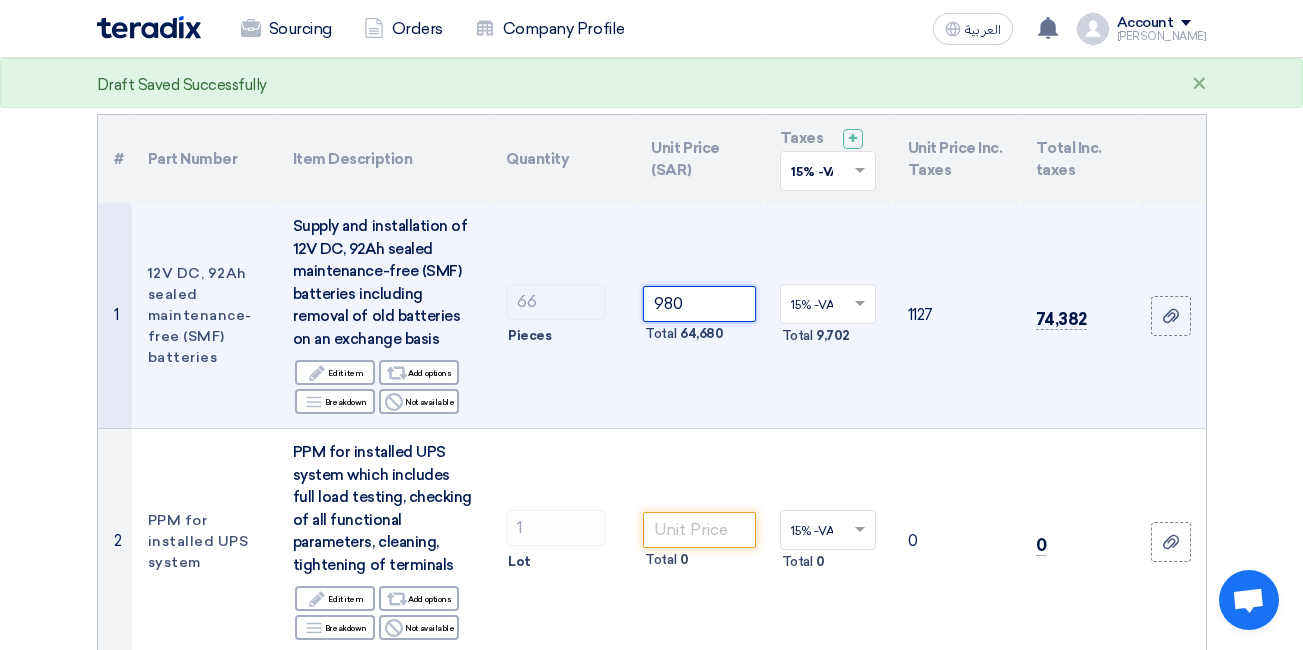 scroll, scrollTop: 200, scrollLeft: 0, axis: vertical 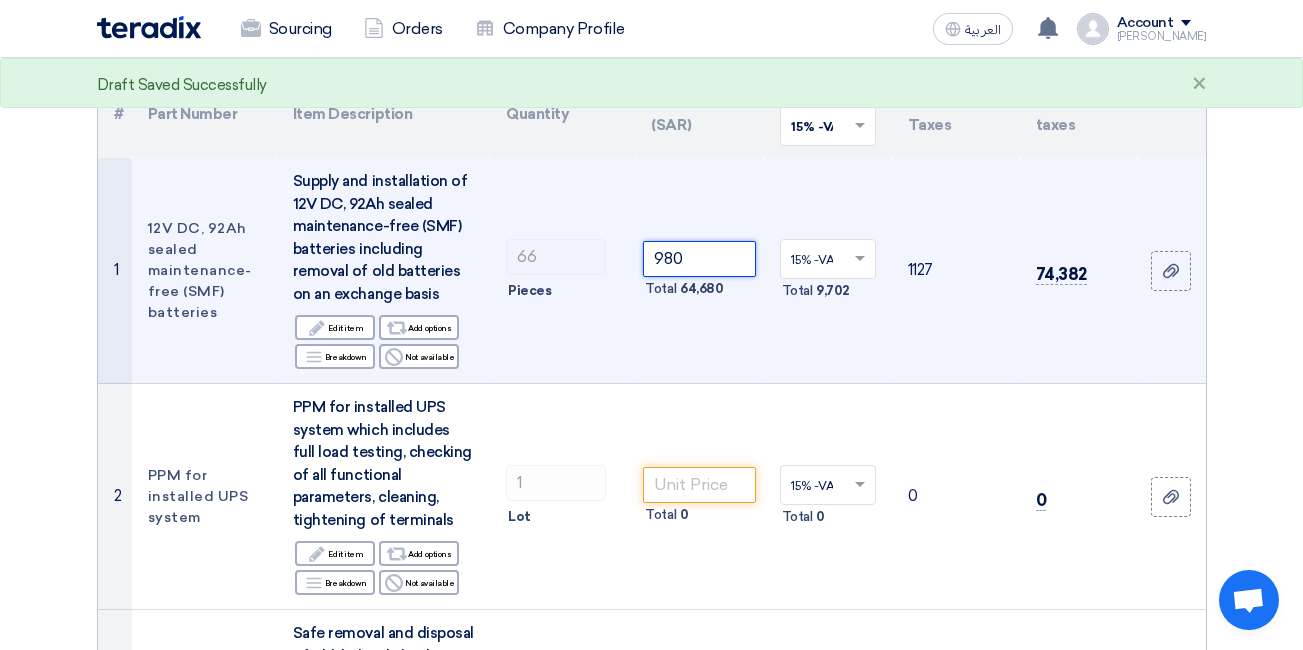 type on "980" 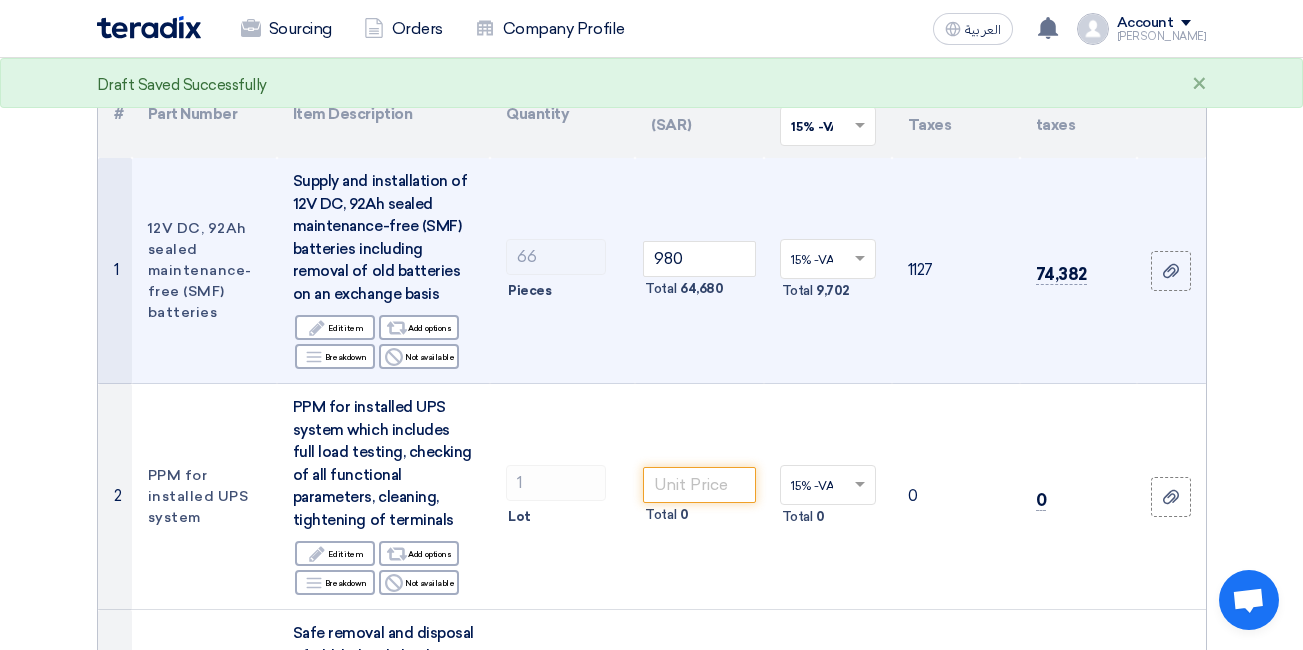 click on "980
Total
64,680" 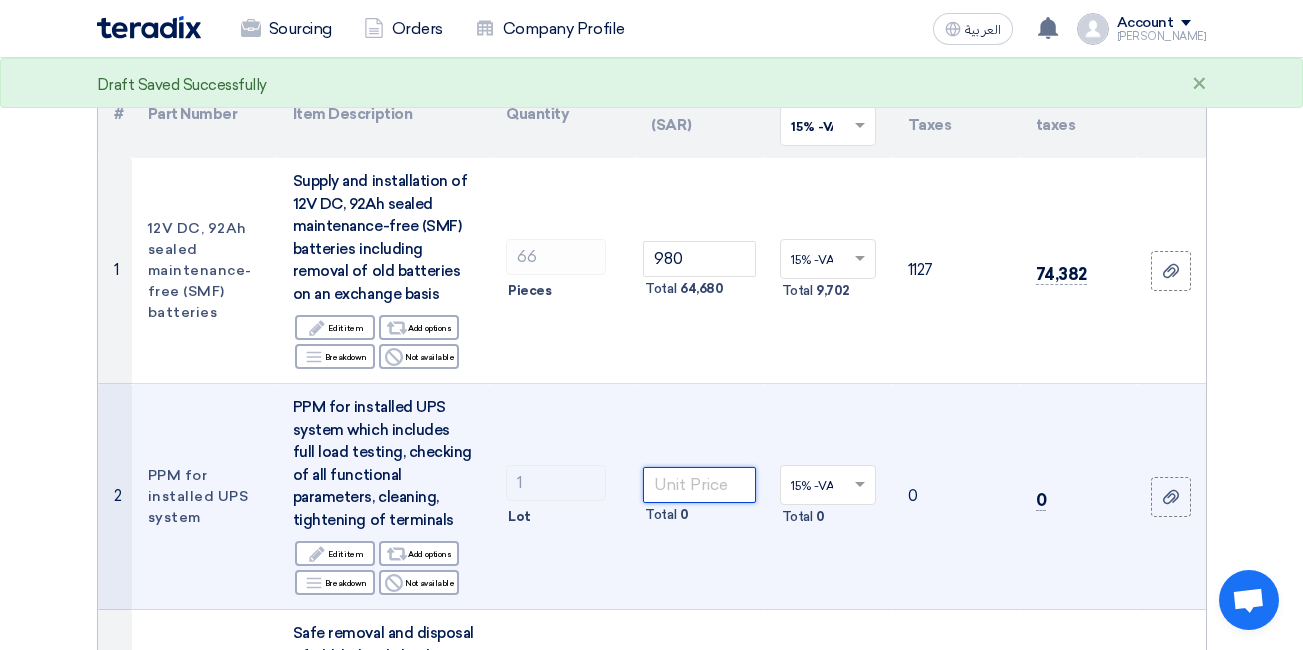 click 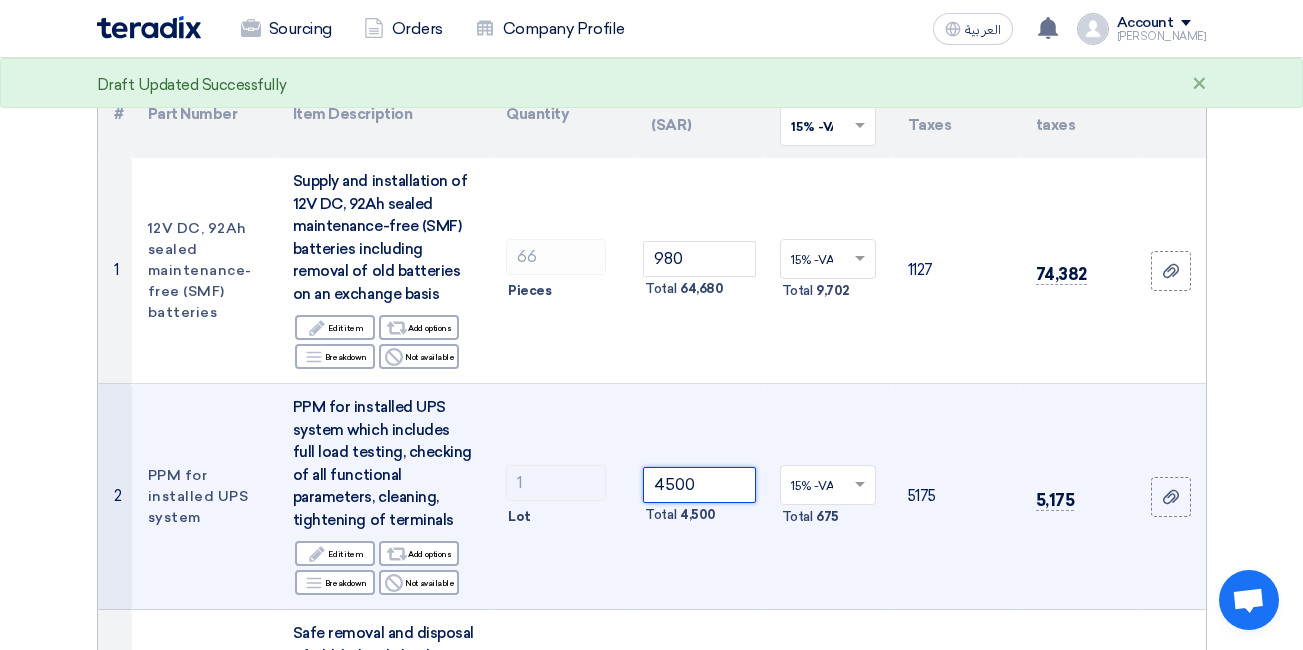 type on "4500" 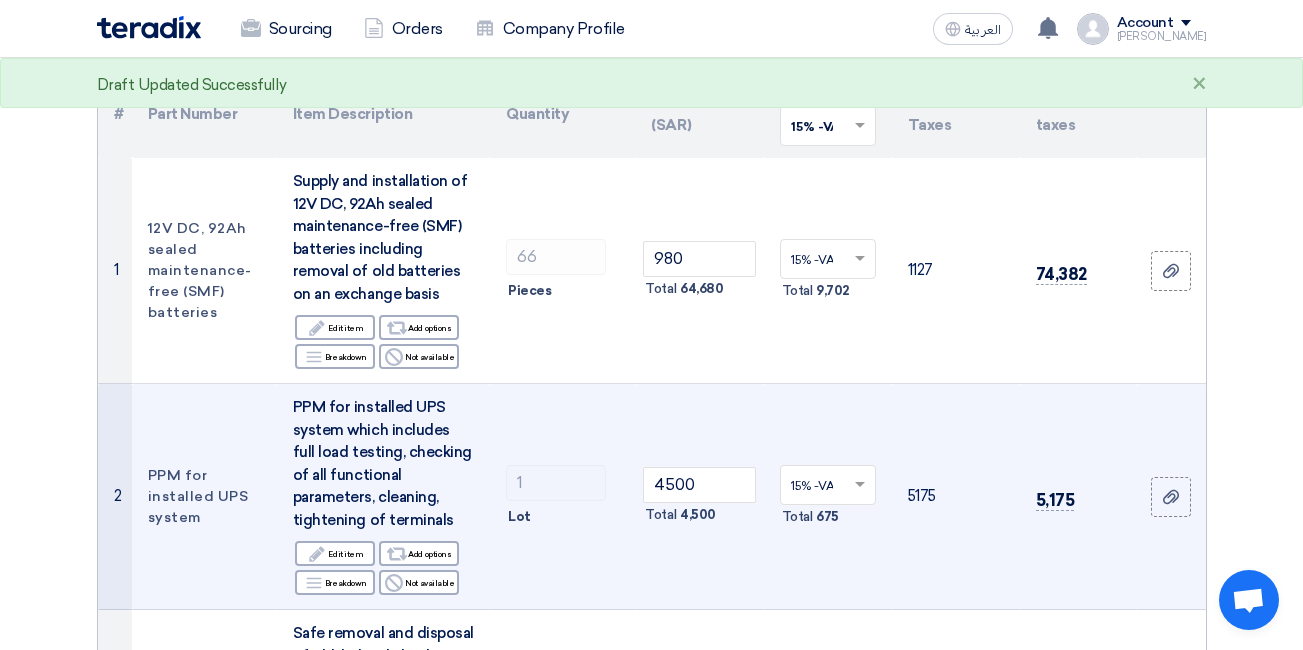 click on "15% -VAT
×
Total
675" 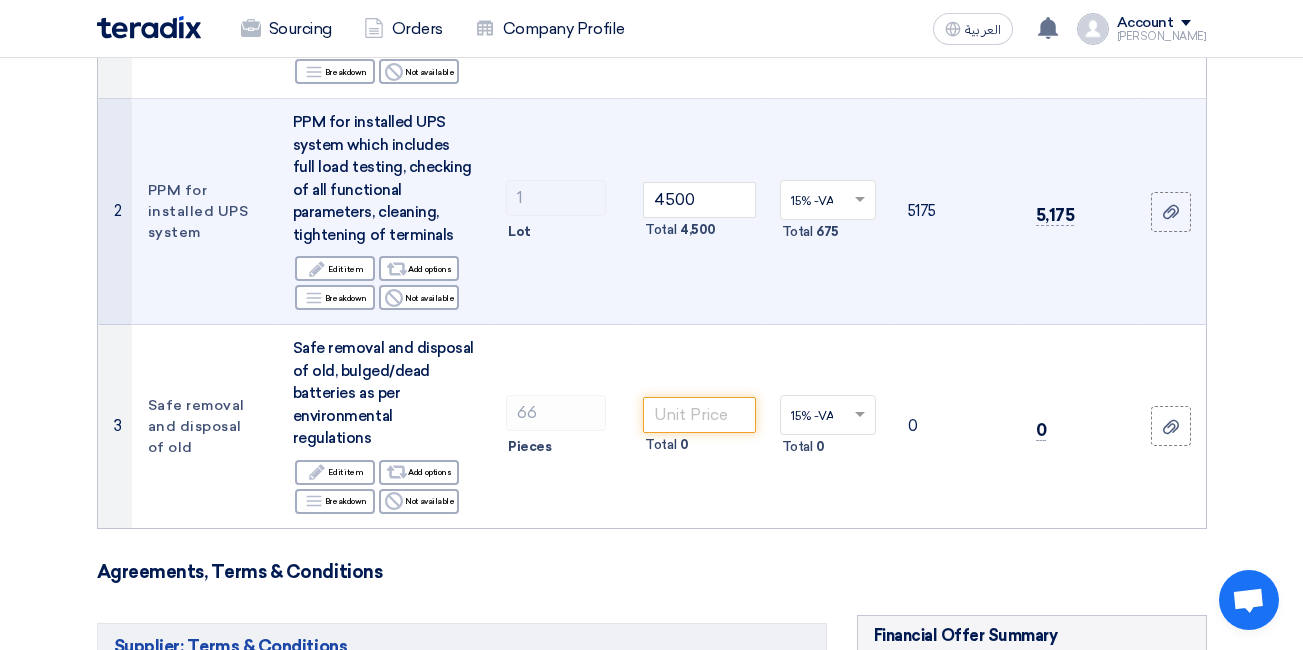 scroll, scrollTop: 500, scrollLeft: 0, axis: vertical 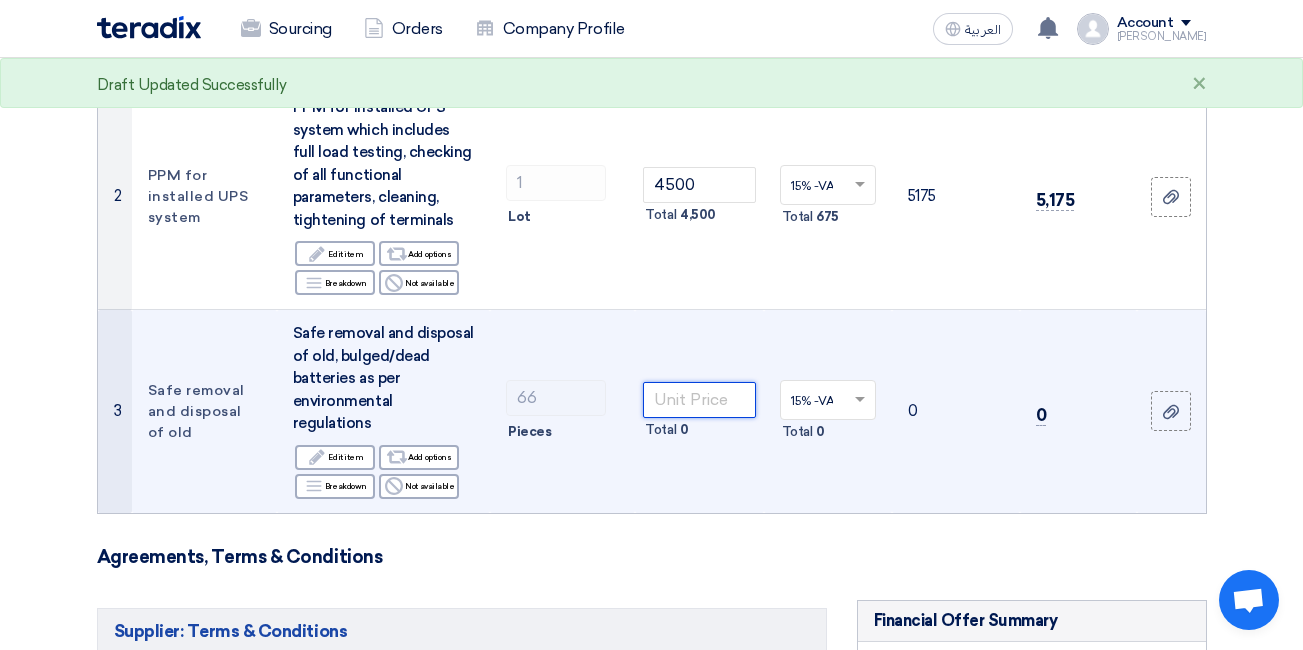 click 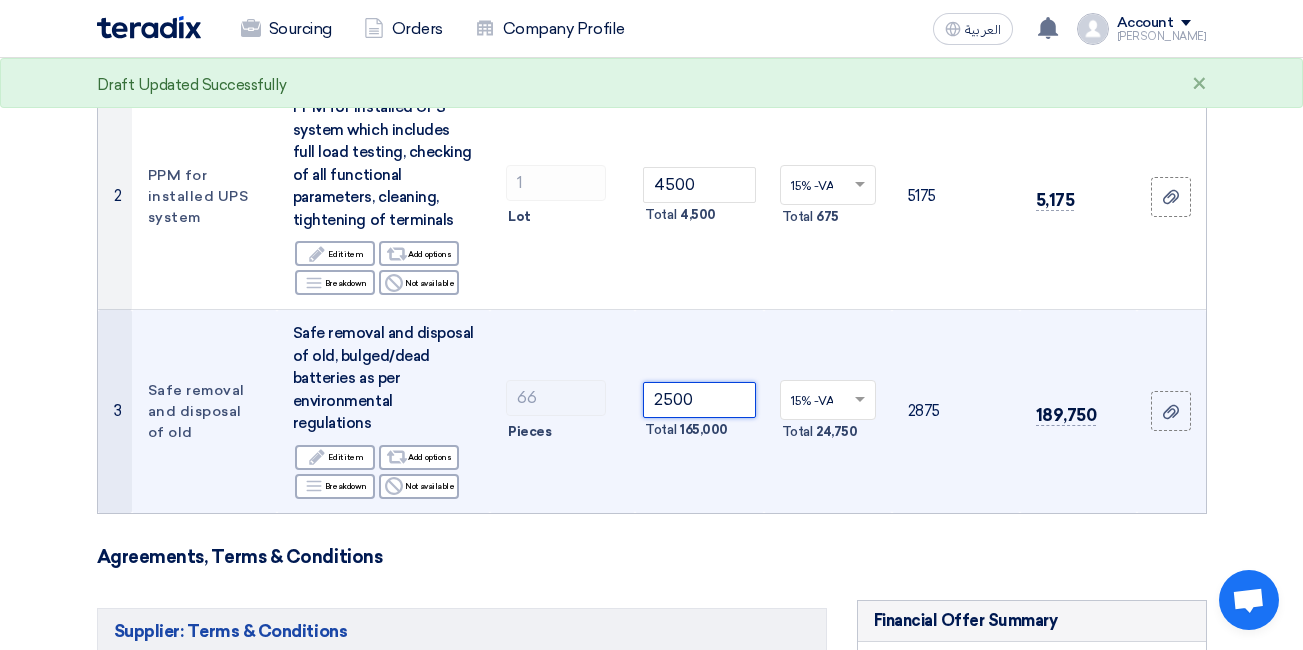 type on "2500" 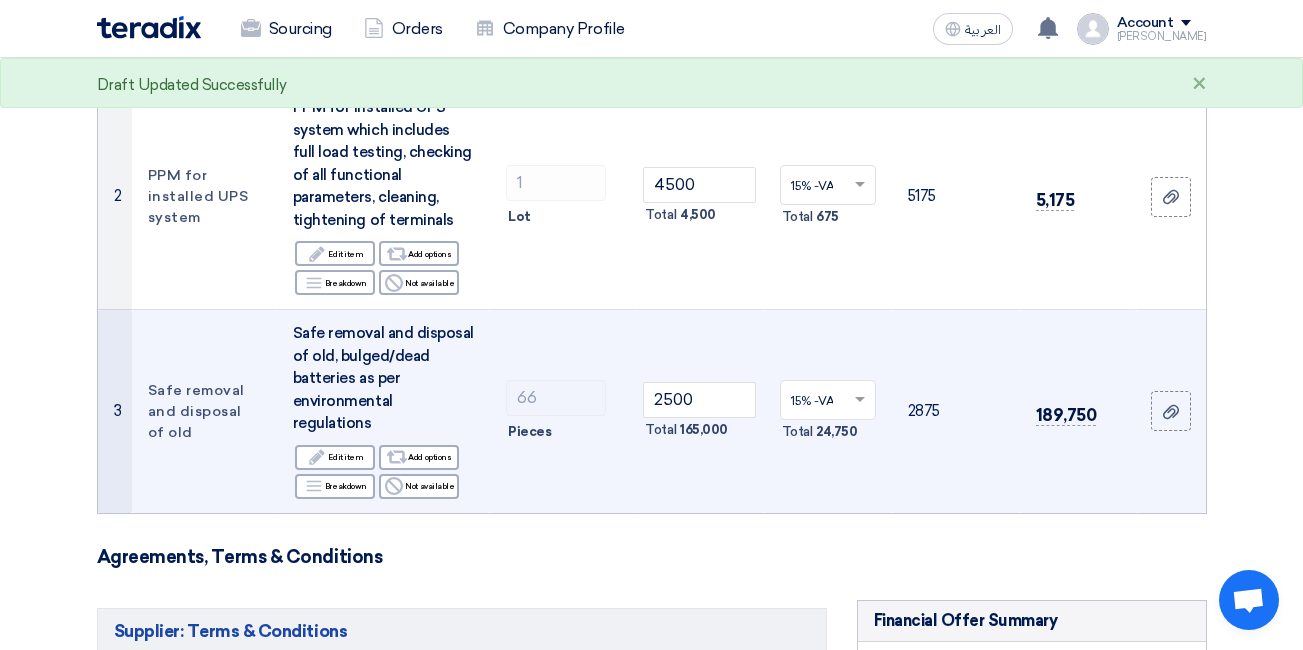 click on "2500
Total
165,000" 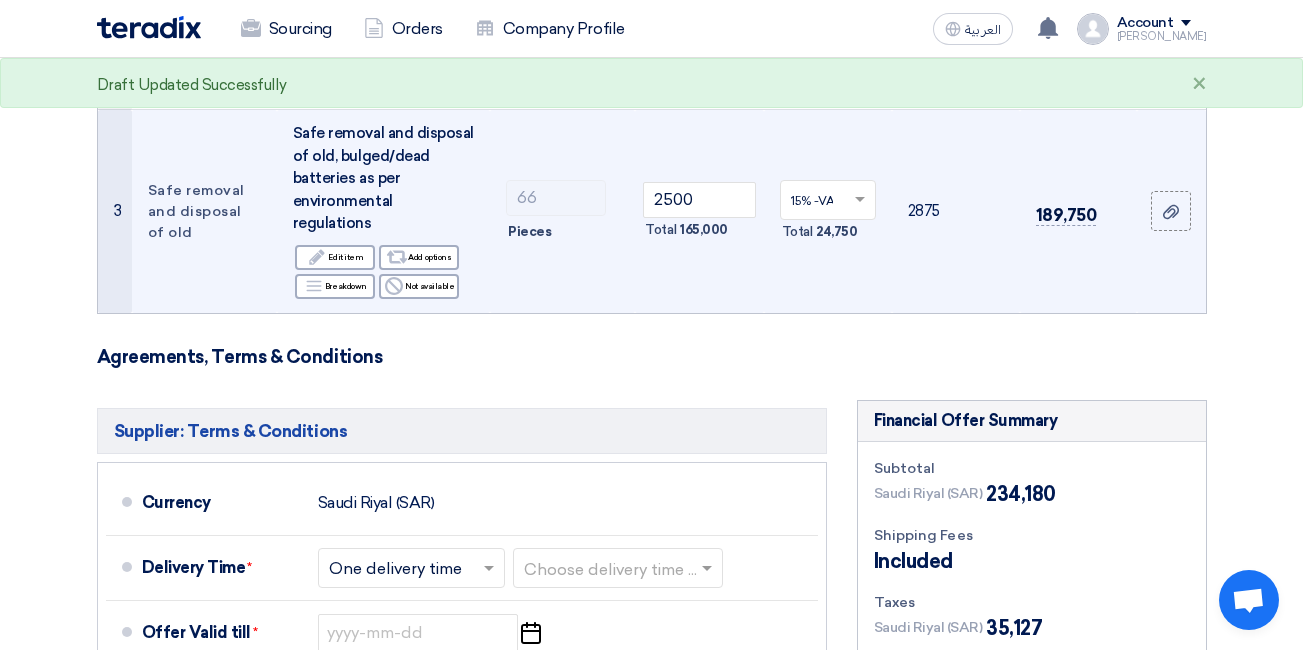 scroll, scrollTop: 800, scrollLeft: 0, axis: vertical 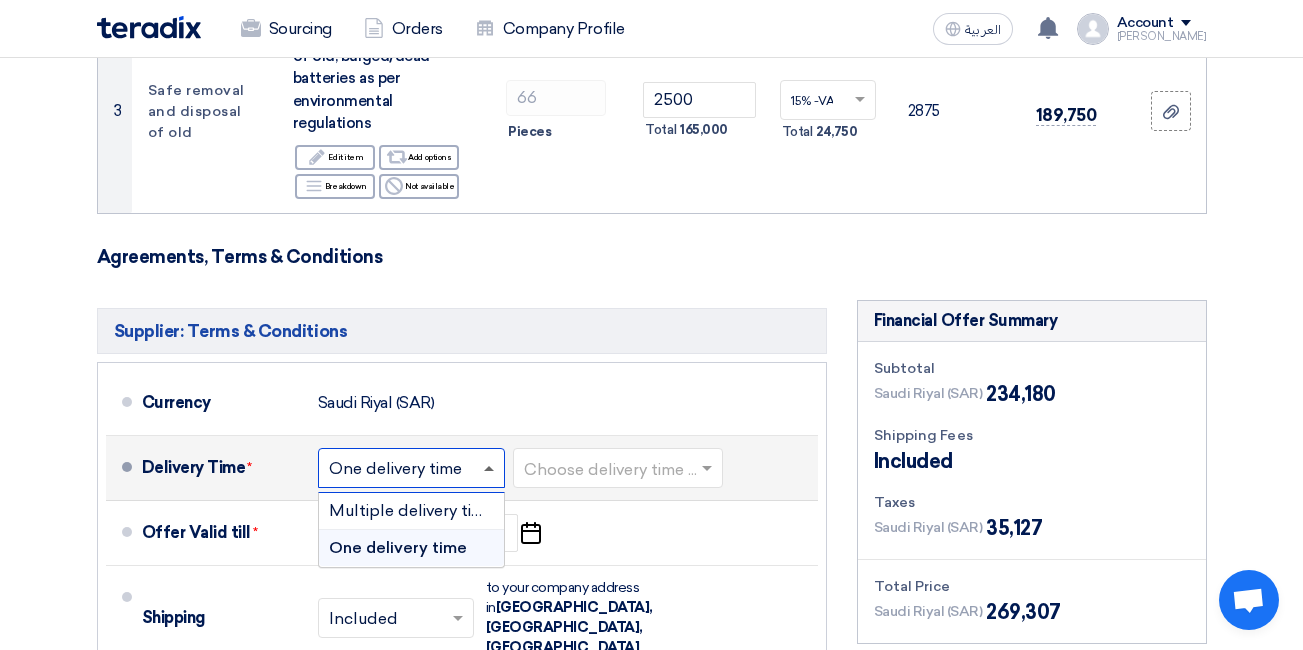click 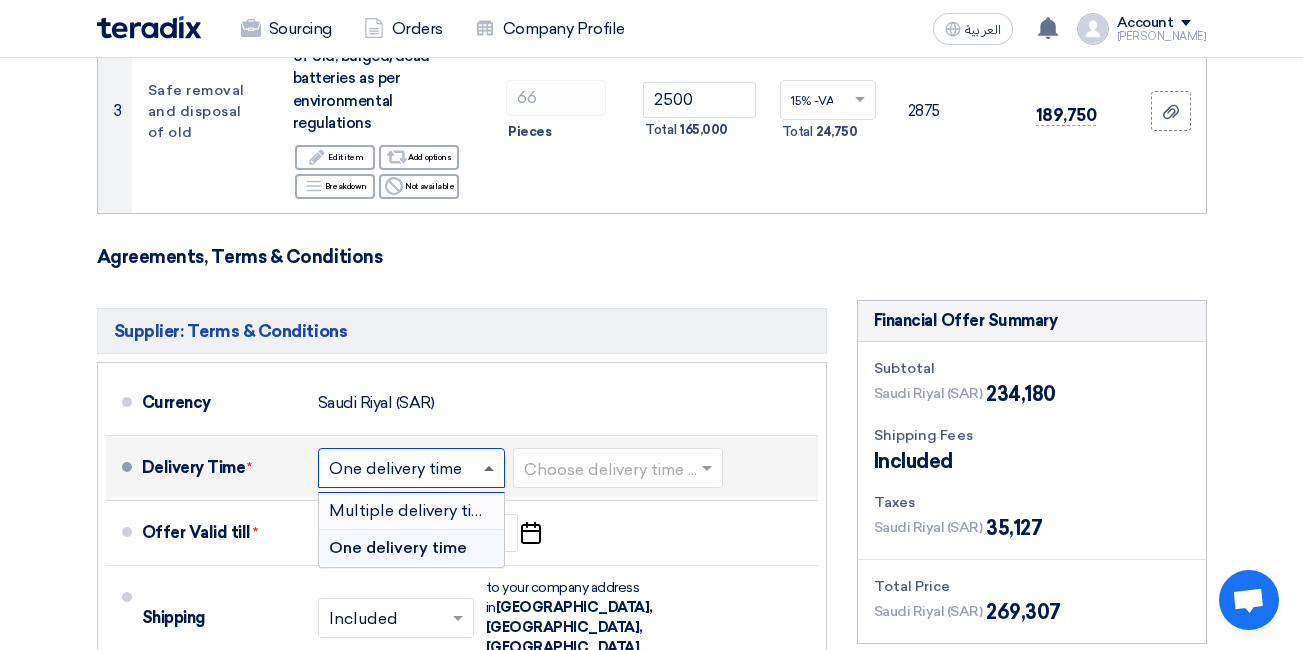 click 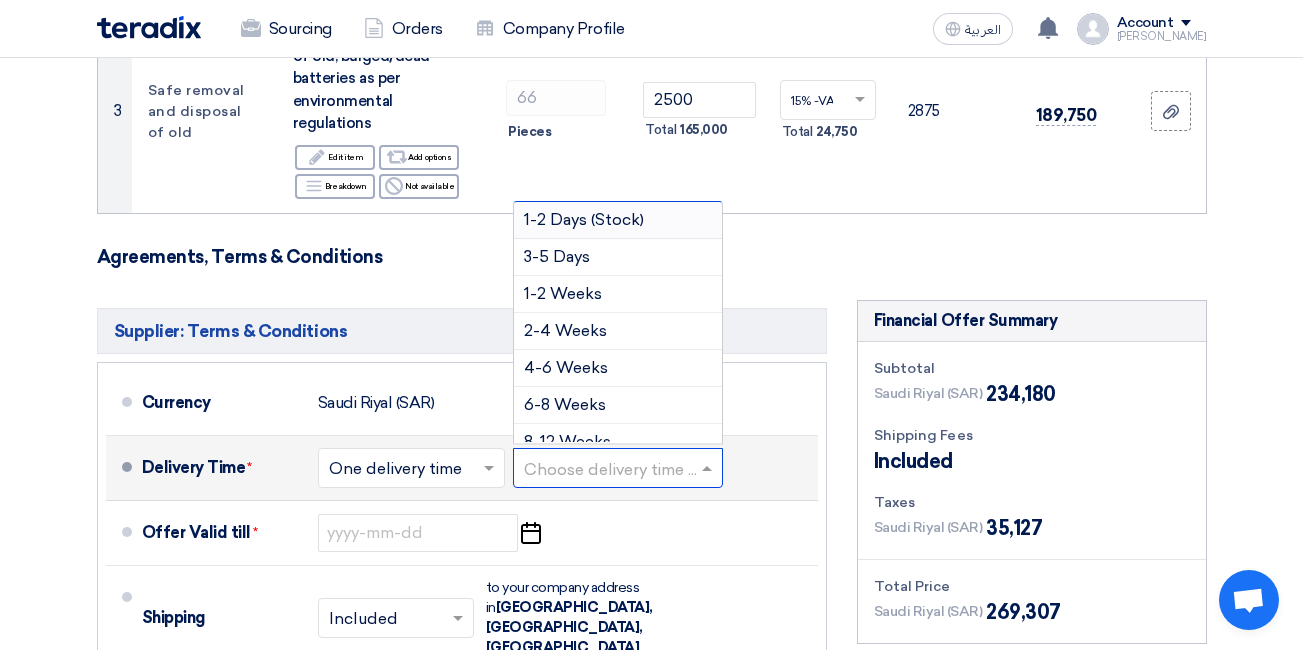 click 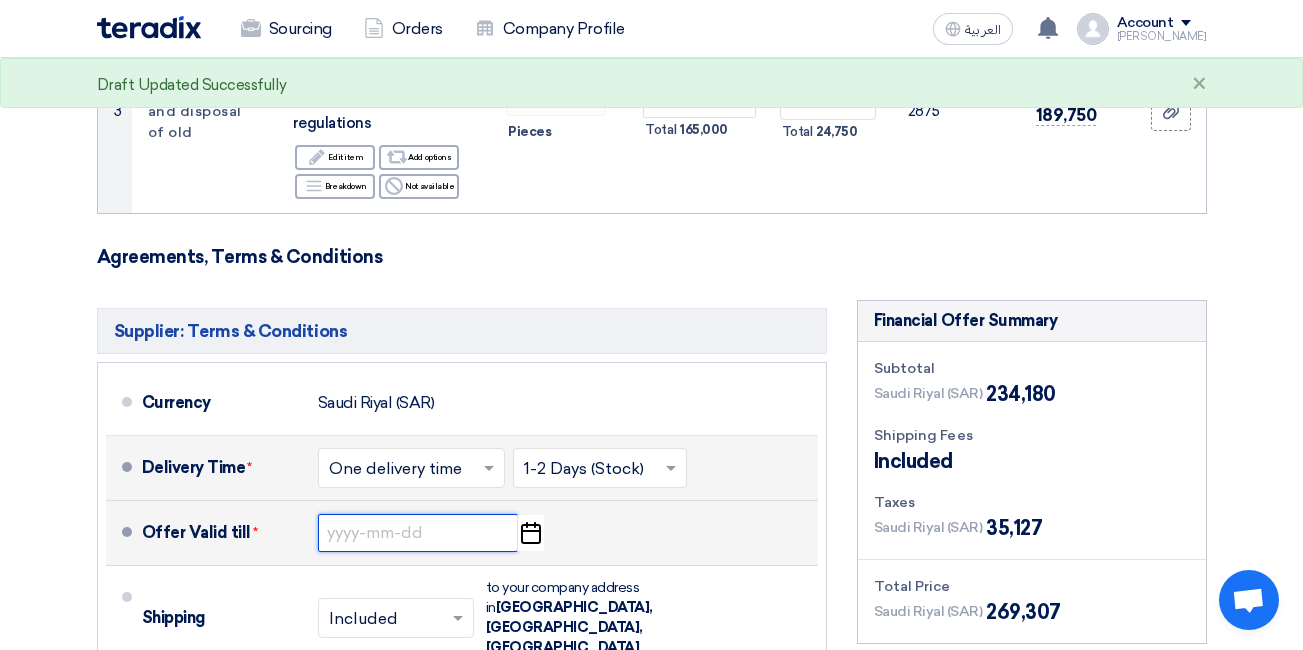 click 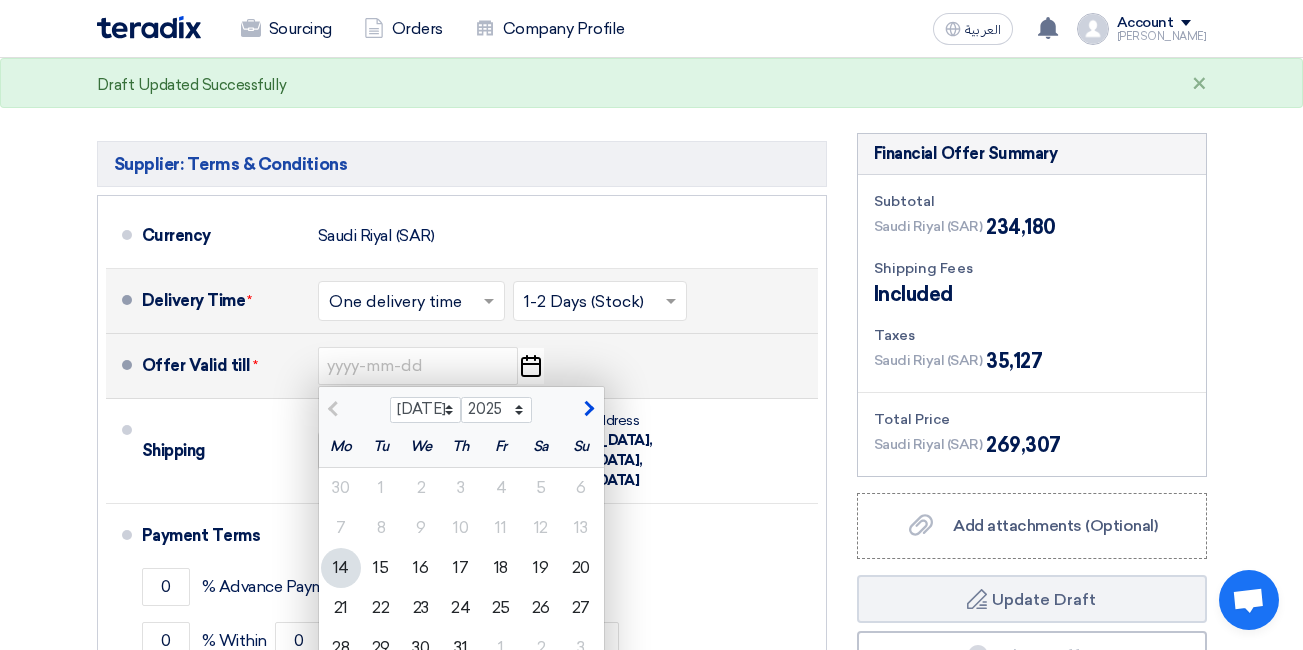 scroll, scrollTop: 1000, scrollLeft: 0, axis: vertical 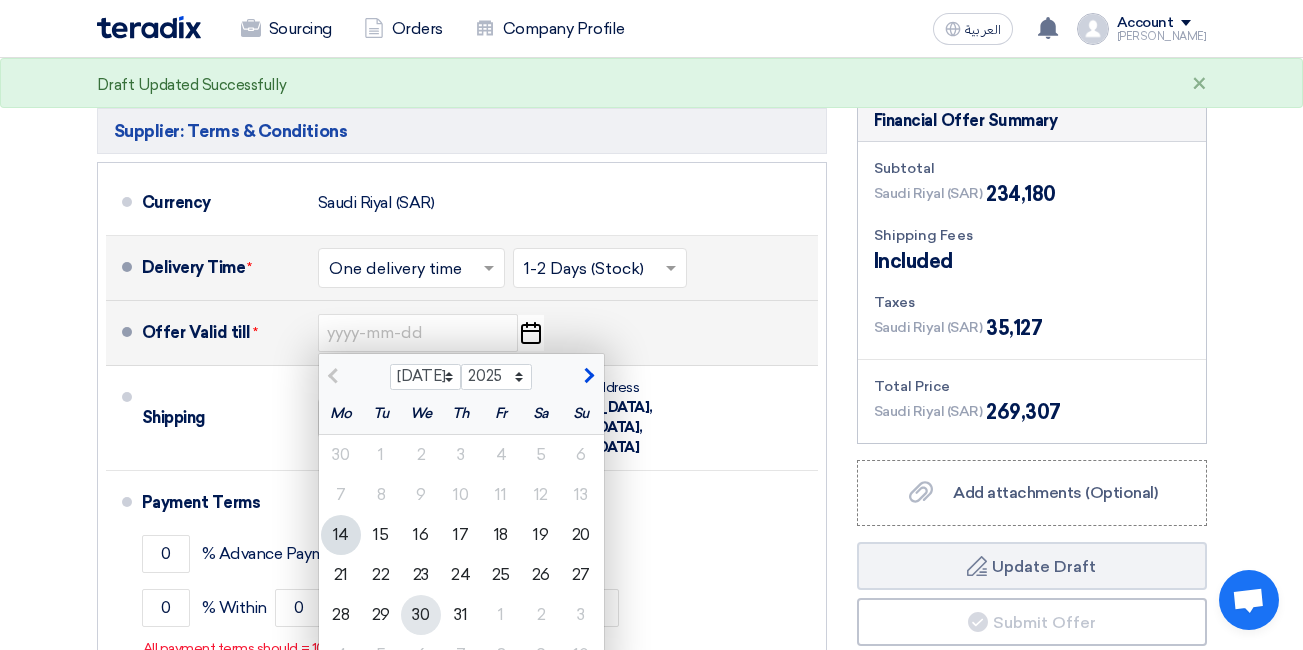 click on "30" 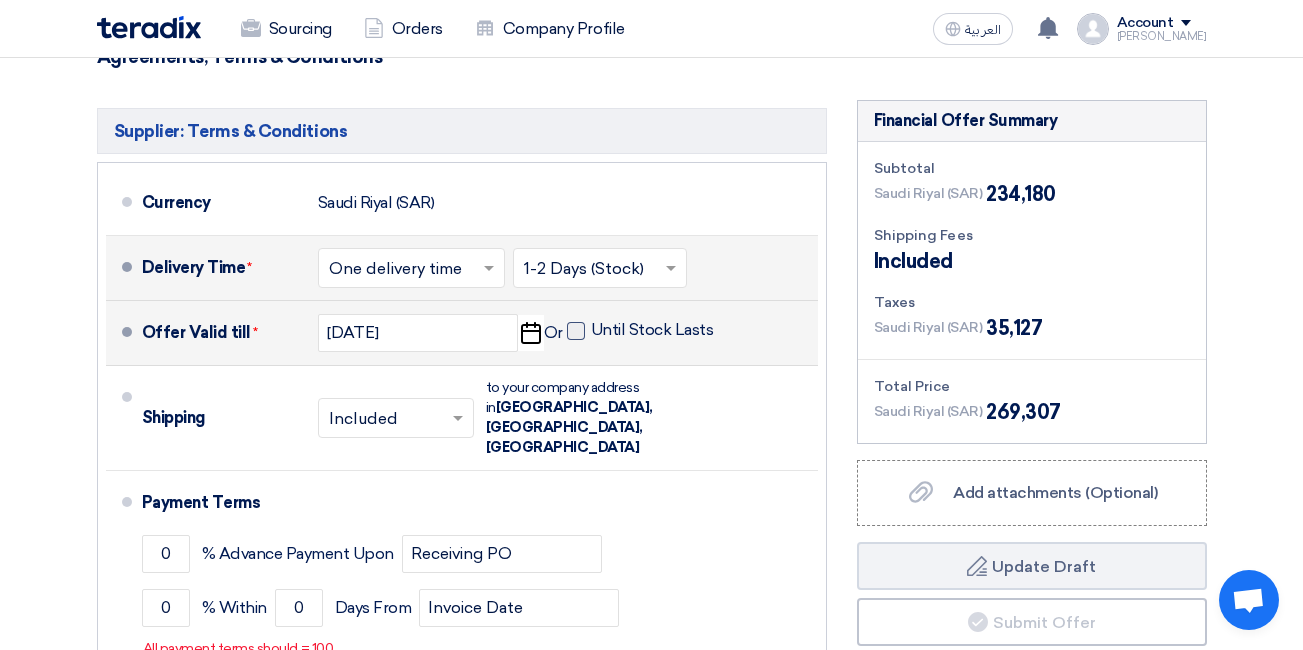 click 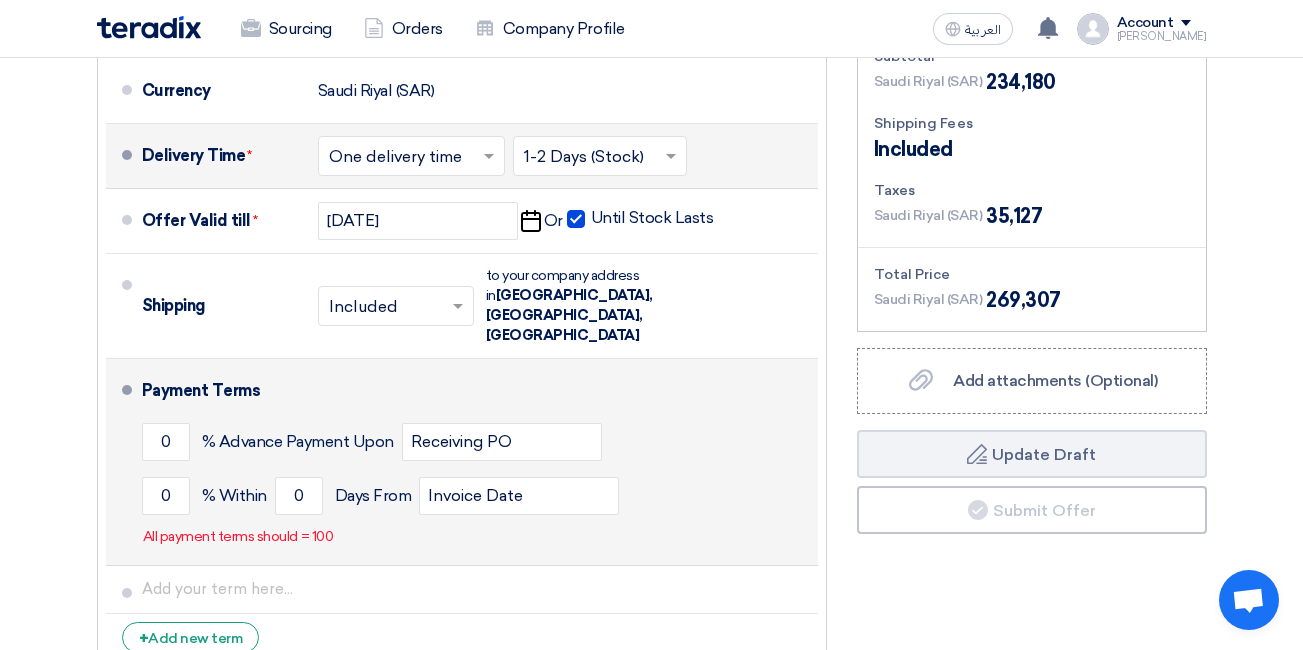 scroll, scrollTop: 1100, scrollLeft: 0, axis: vertical 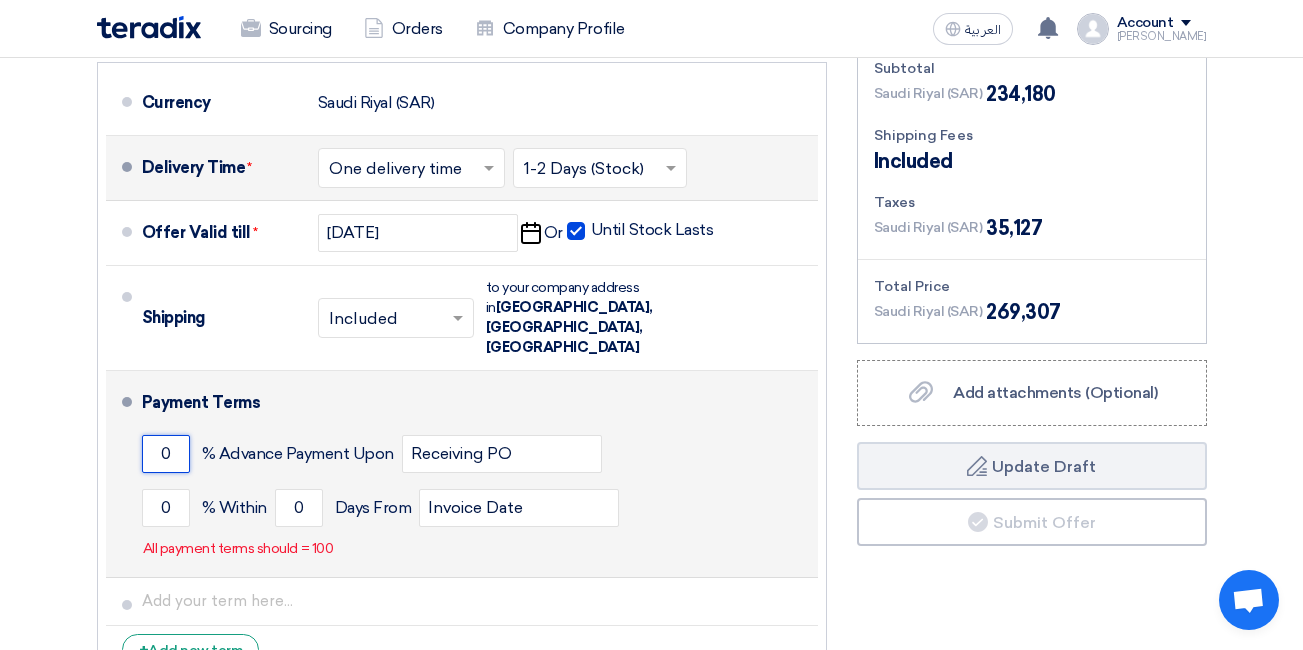 click on "0" 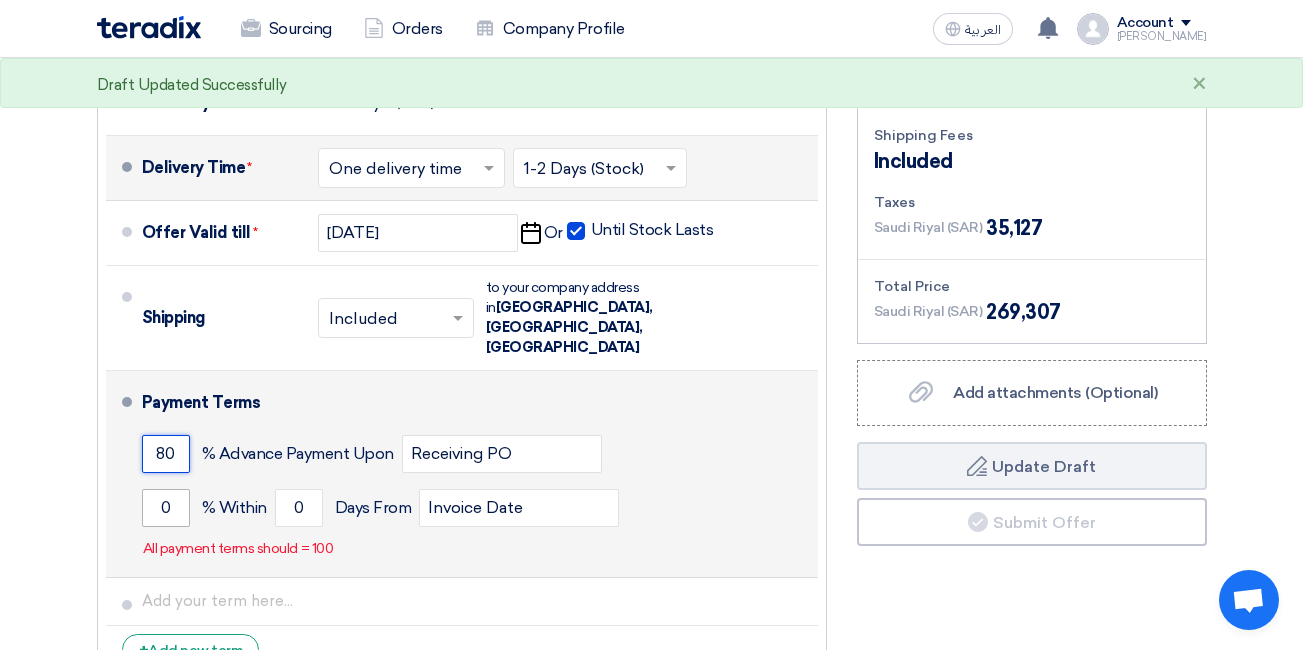 type on "80" 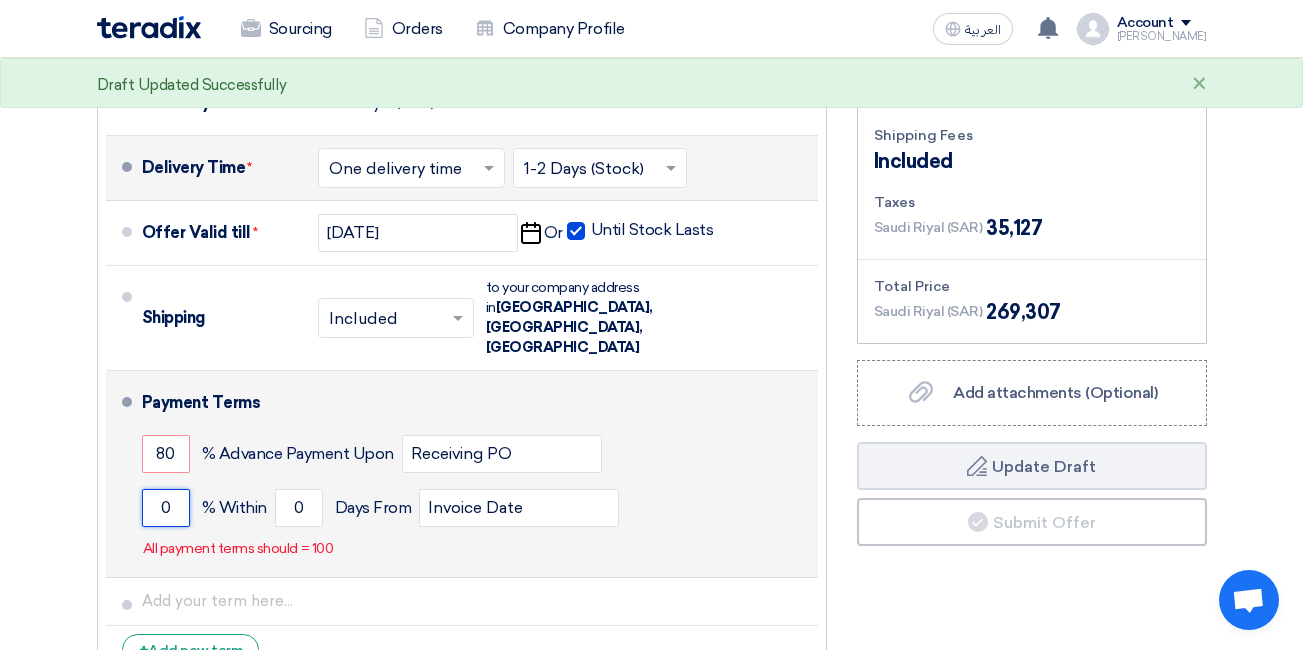 click on "0" 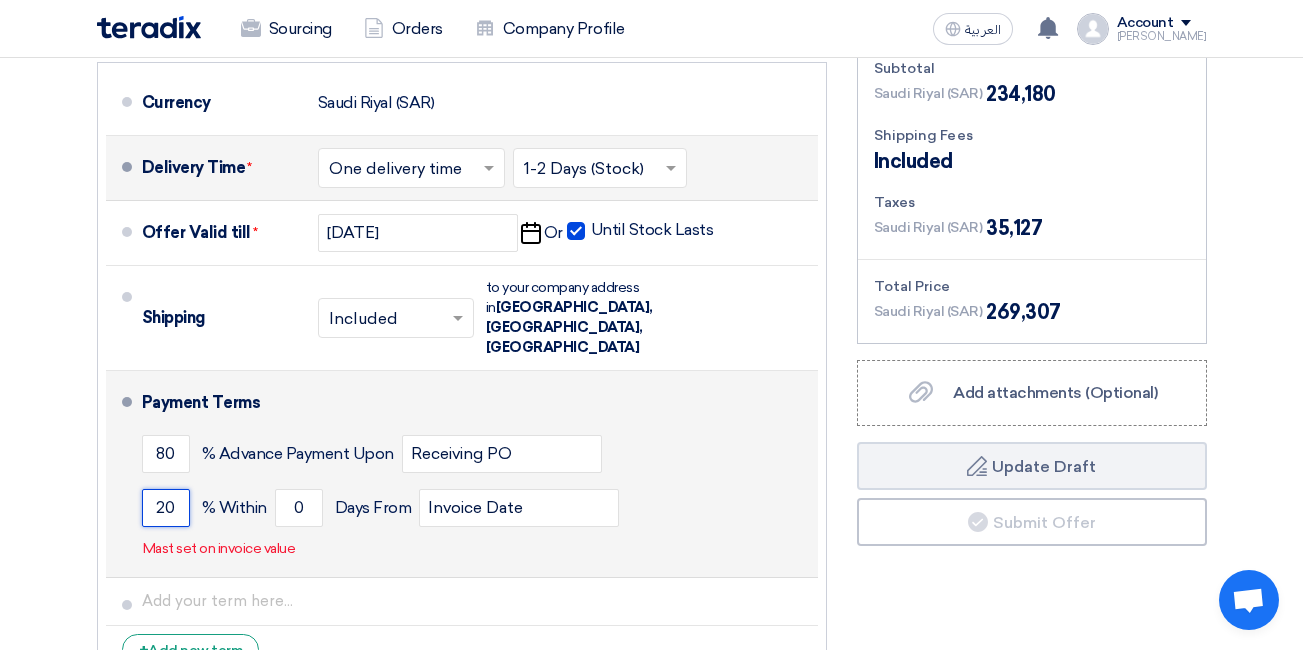 type on "20" 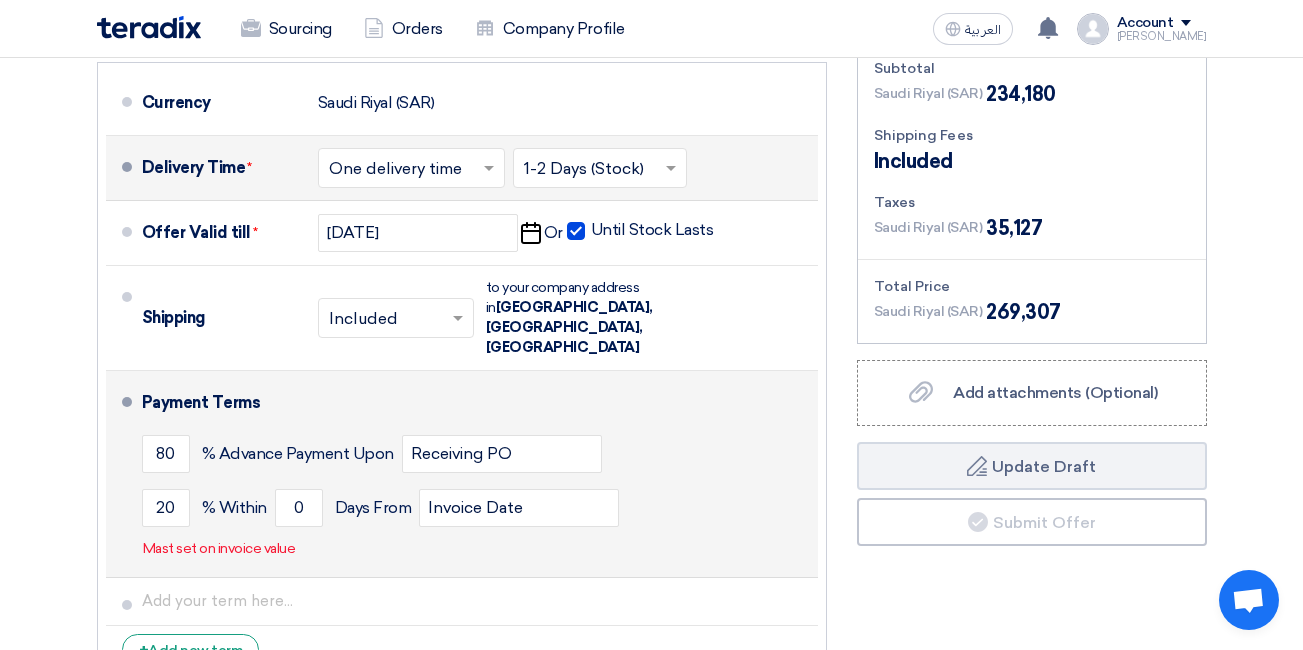 click on "Payment Terms
80
% Advance Payment Upon
Receiving PO
20
% Within
0
Invoice Date" 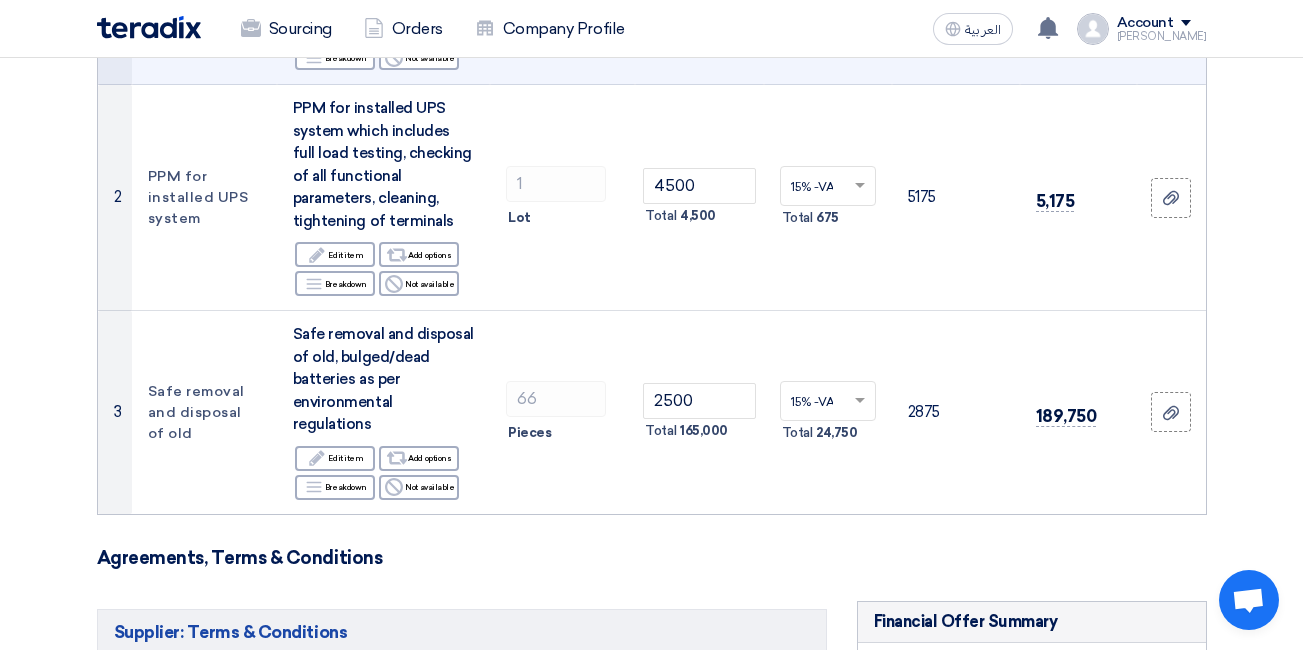 scroll, scrollTop: 500, scrollLeft: 0, axis: vertical 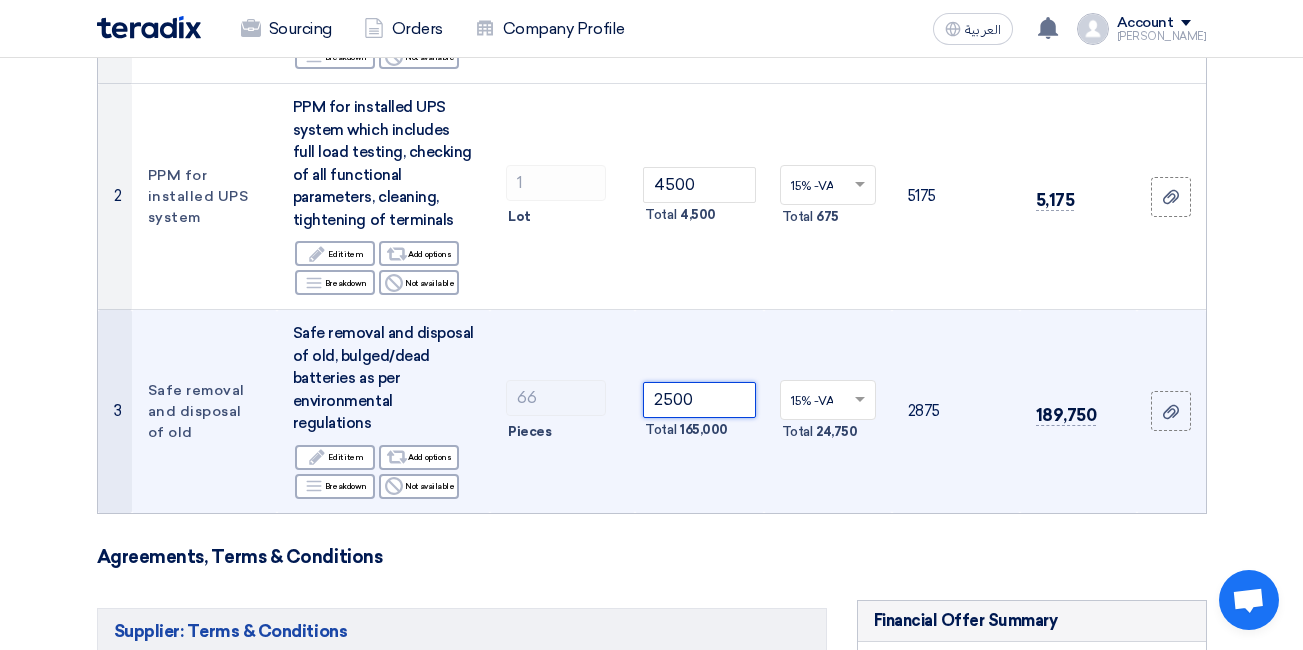 click on "2500" 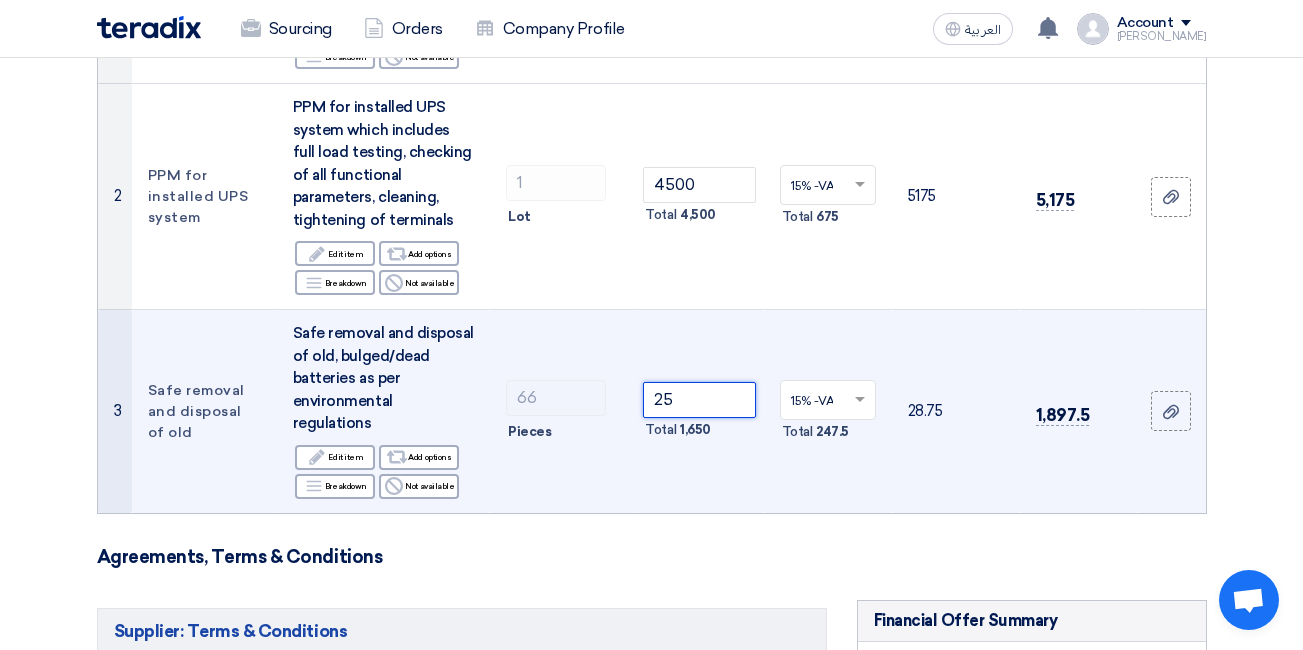 type on "2" 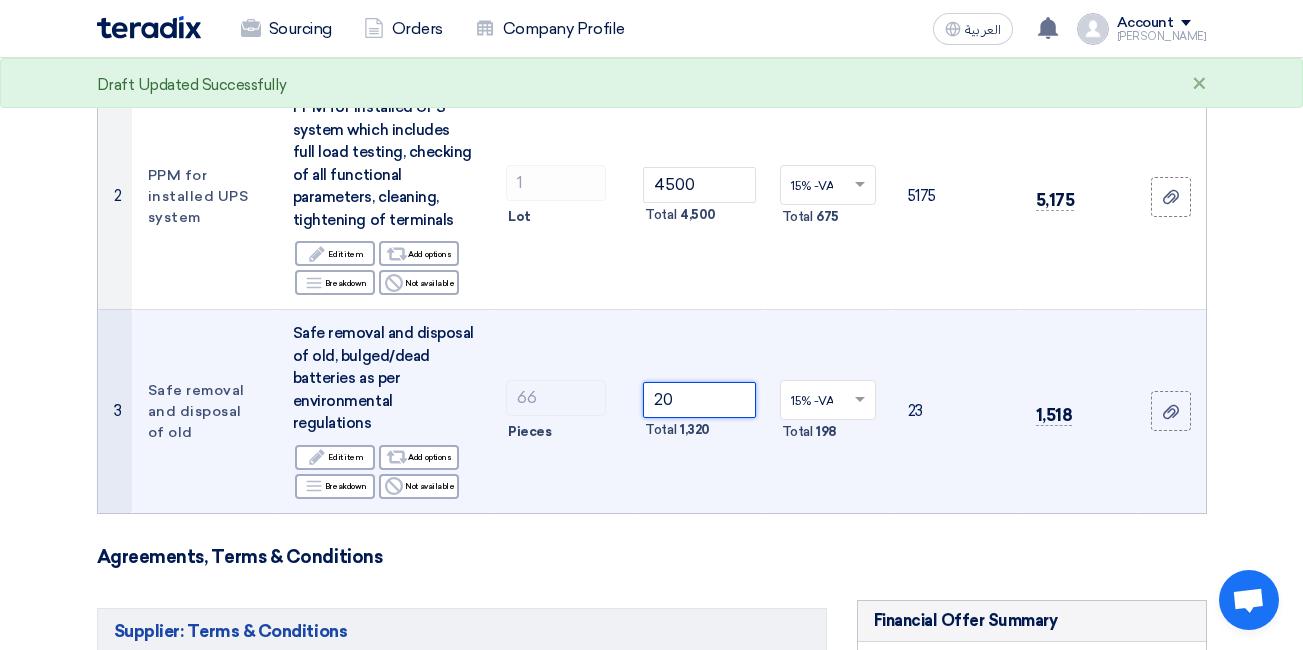 type on "2" 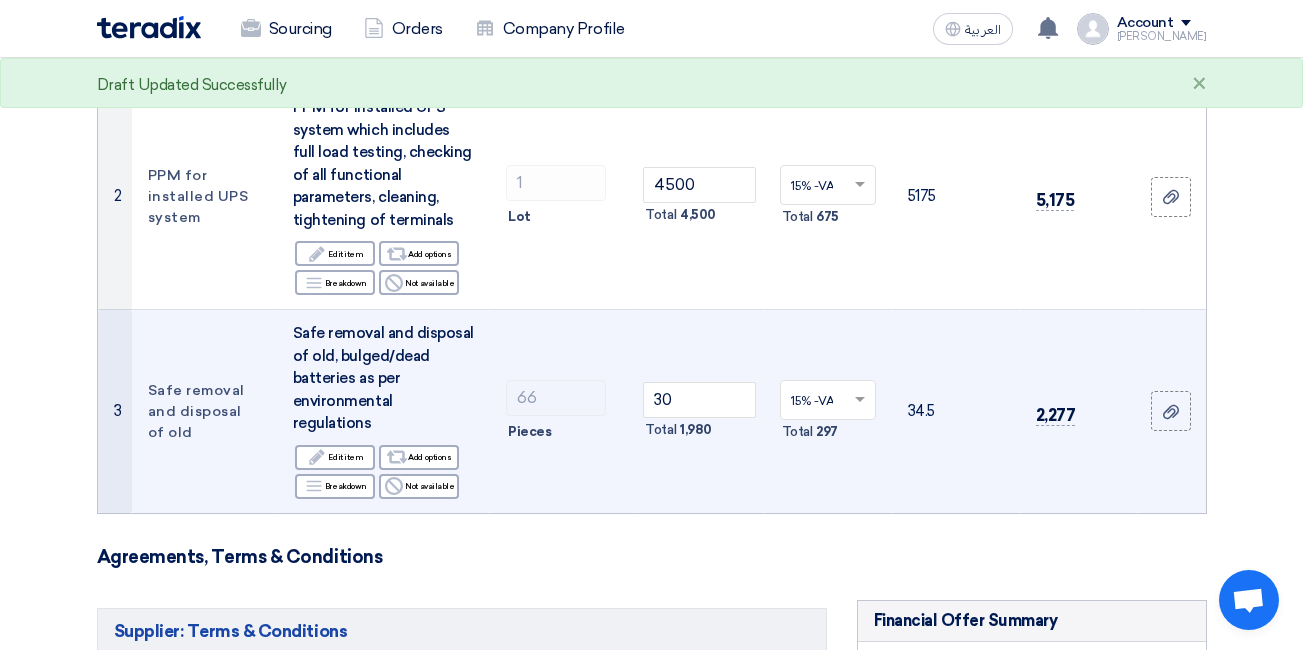 click on "30
Total
1,980" 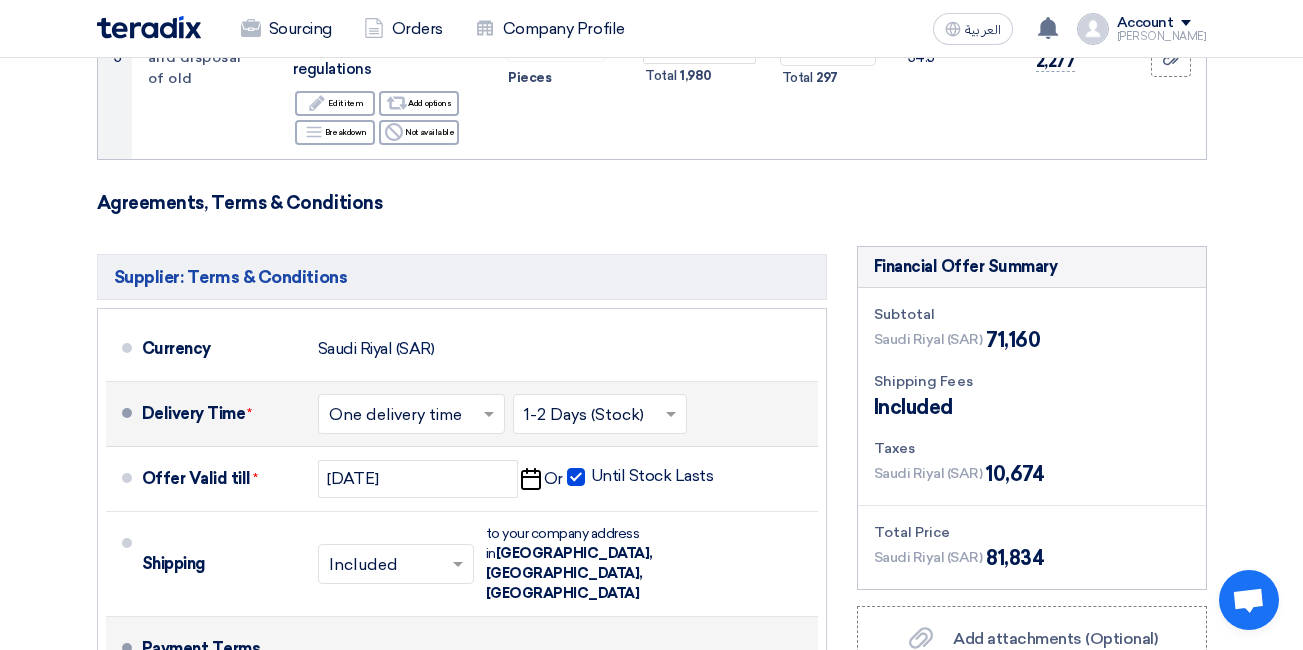 scroll, scrollTop: 700, scrollLeft: 0, axis: vertical 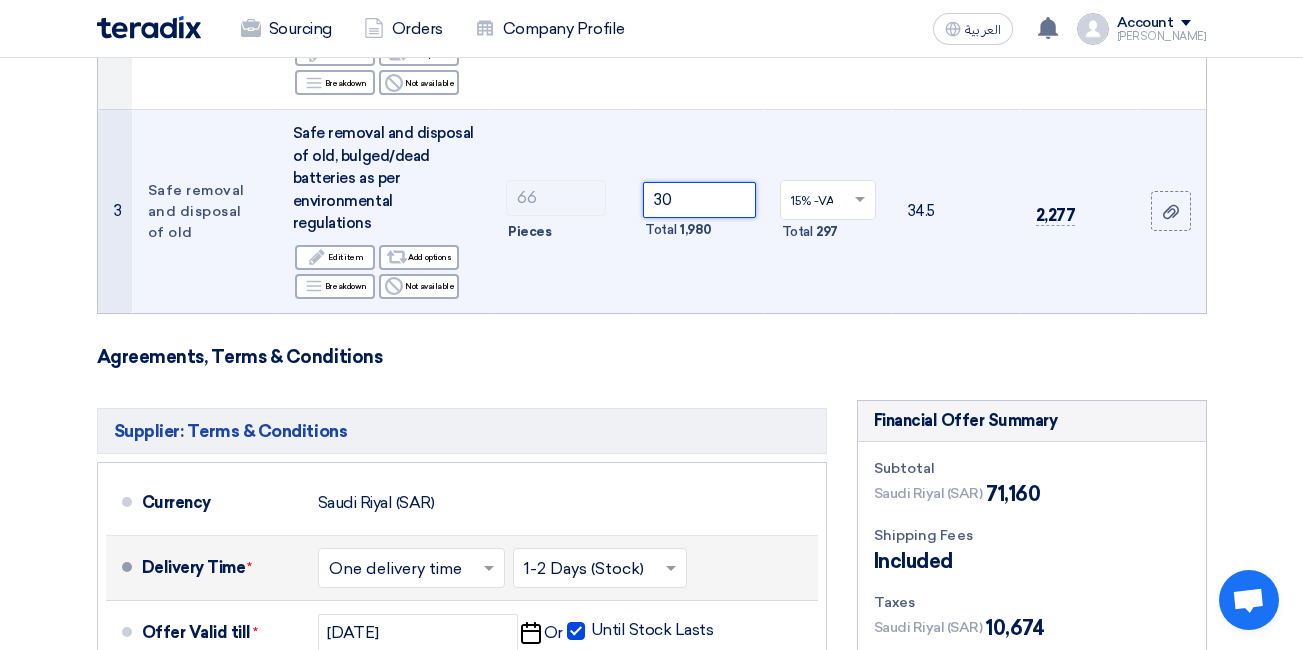 click on "30" 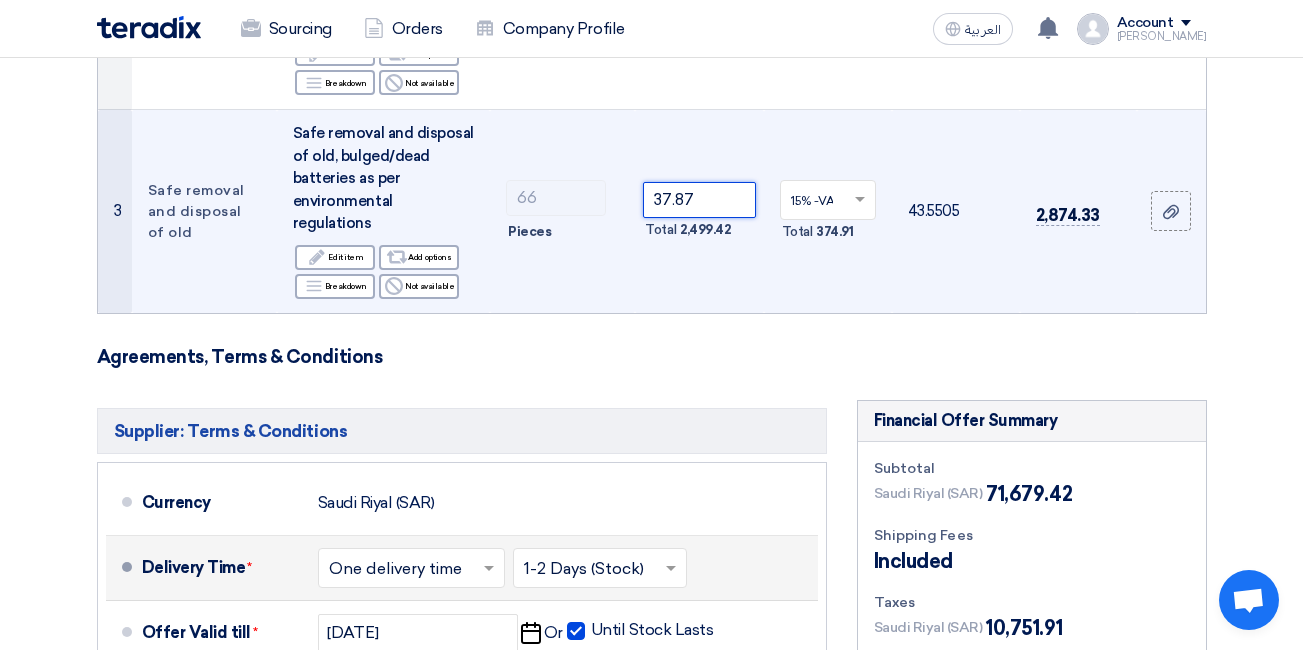 type on "37.87" 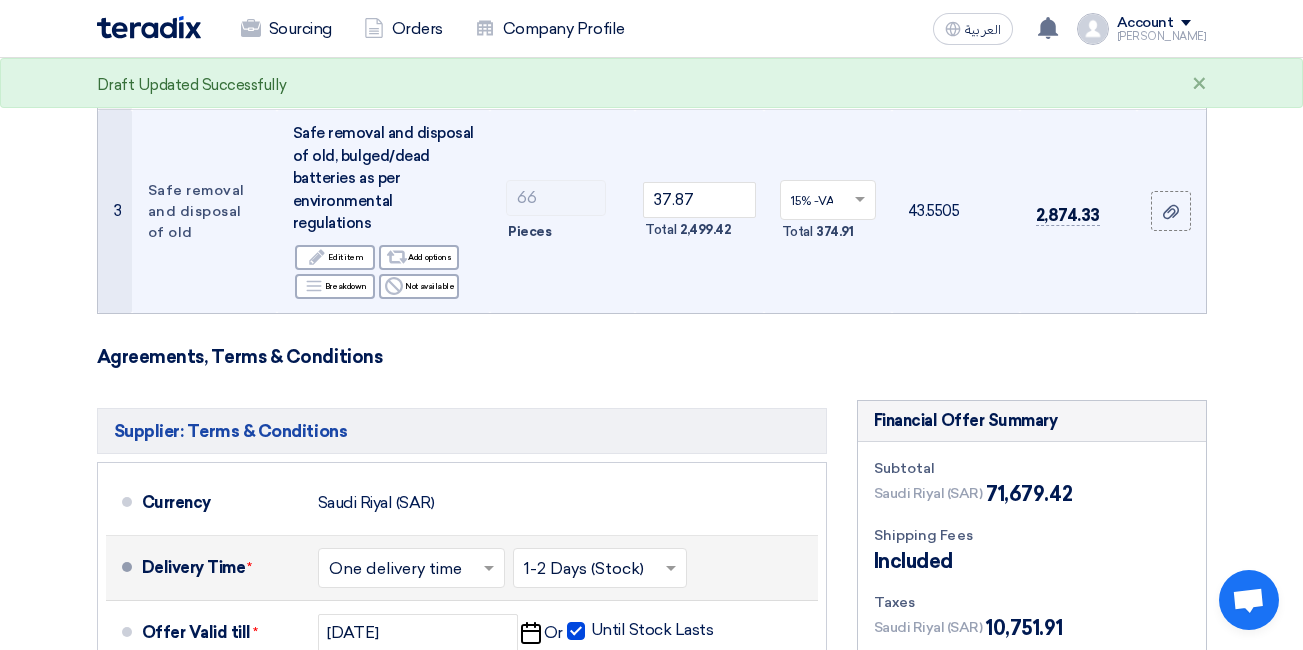 click on "37.87
Total
2,499.42" 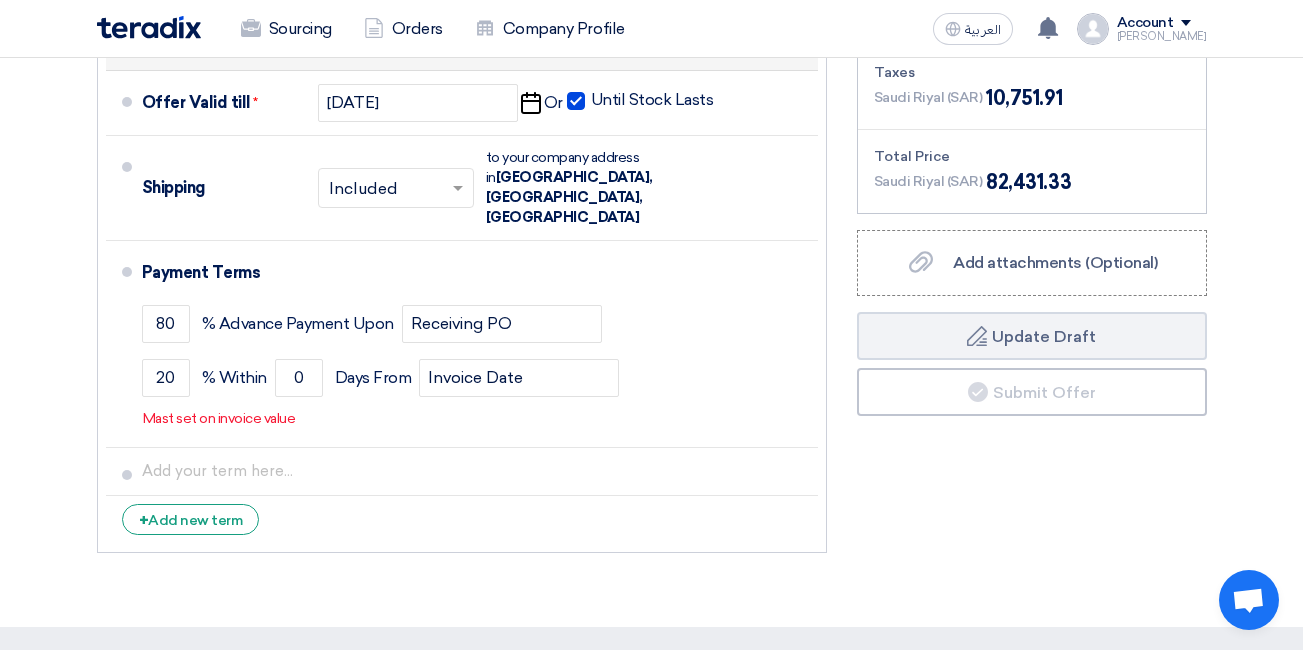 scroll, scrollTop: 1200, scrollLeft: 0, axis: vertical 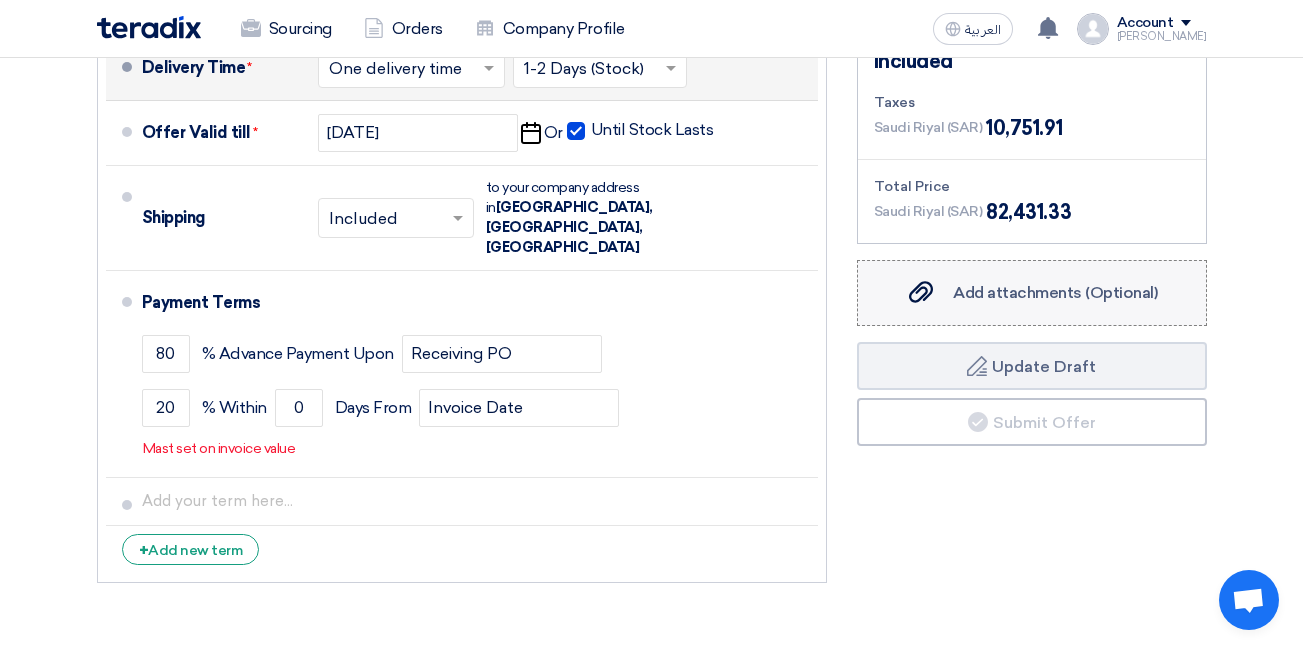 click on "Add attachments (Optional)" 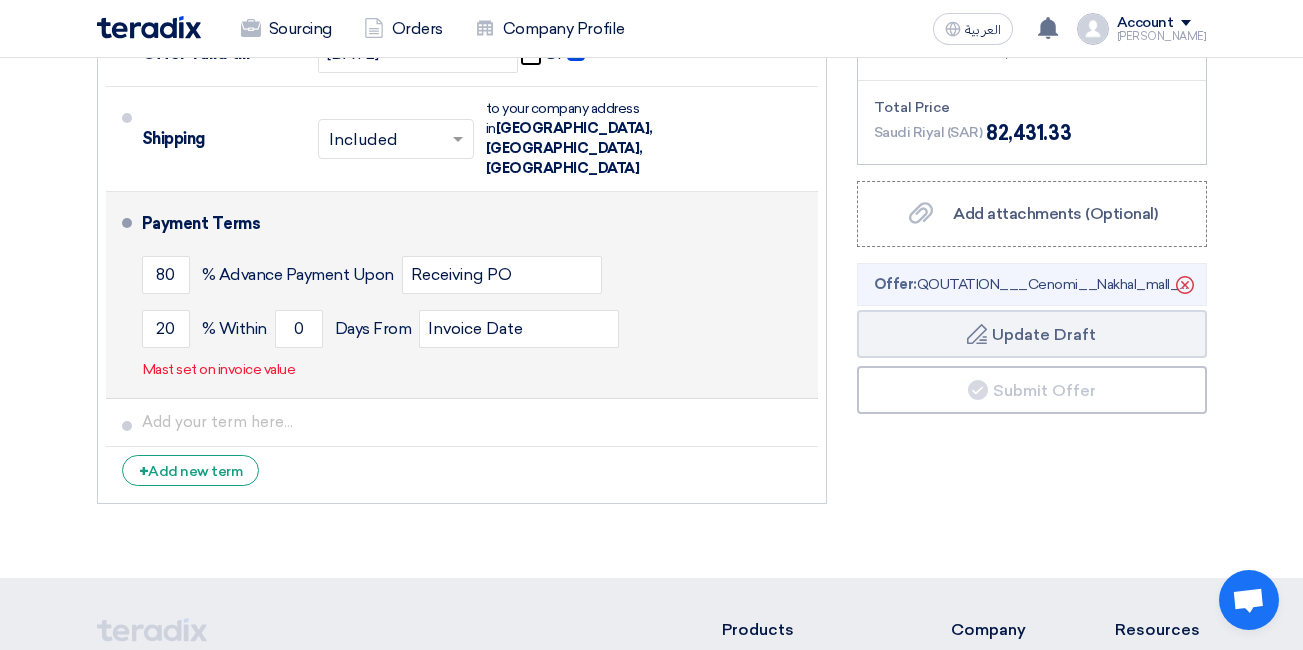 scroll, scrollTop: 1297, scrollLeft: 0, axis: vertical 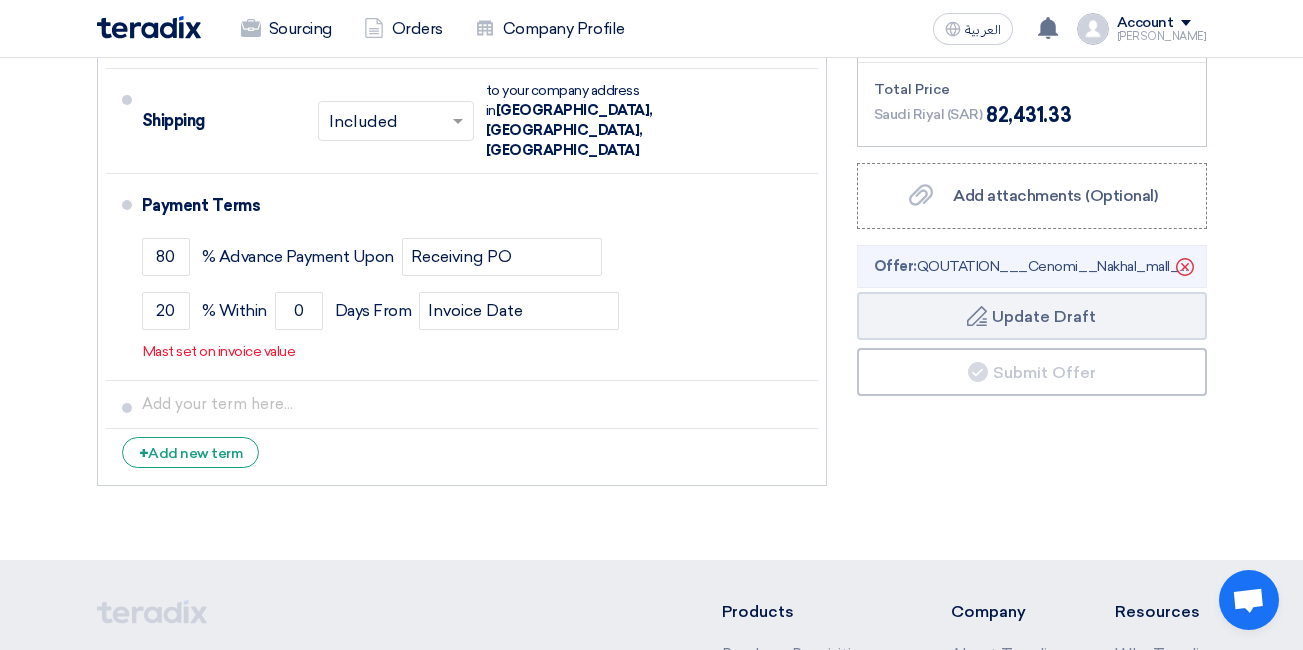 click 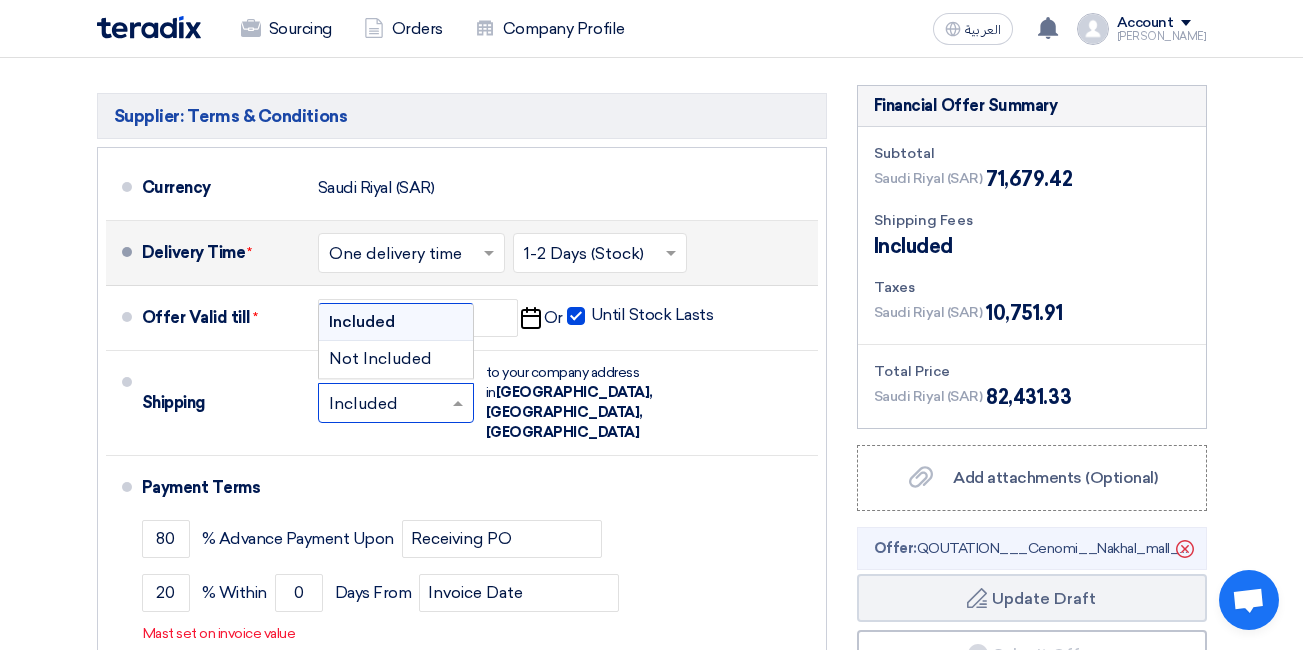 scroll, scrollTop: 1397, scrollLeft: 0, axis: vertical 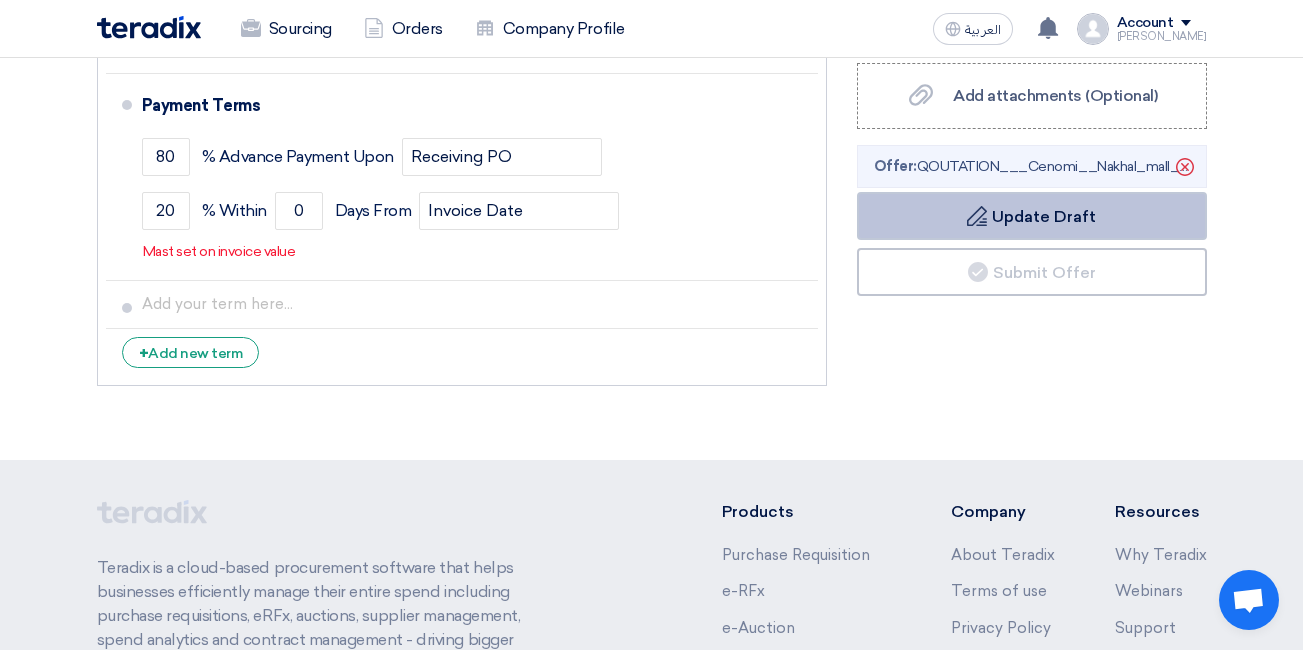 click on "Draft
Update Draft" 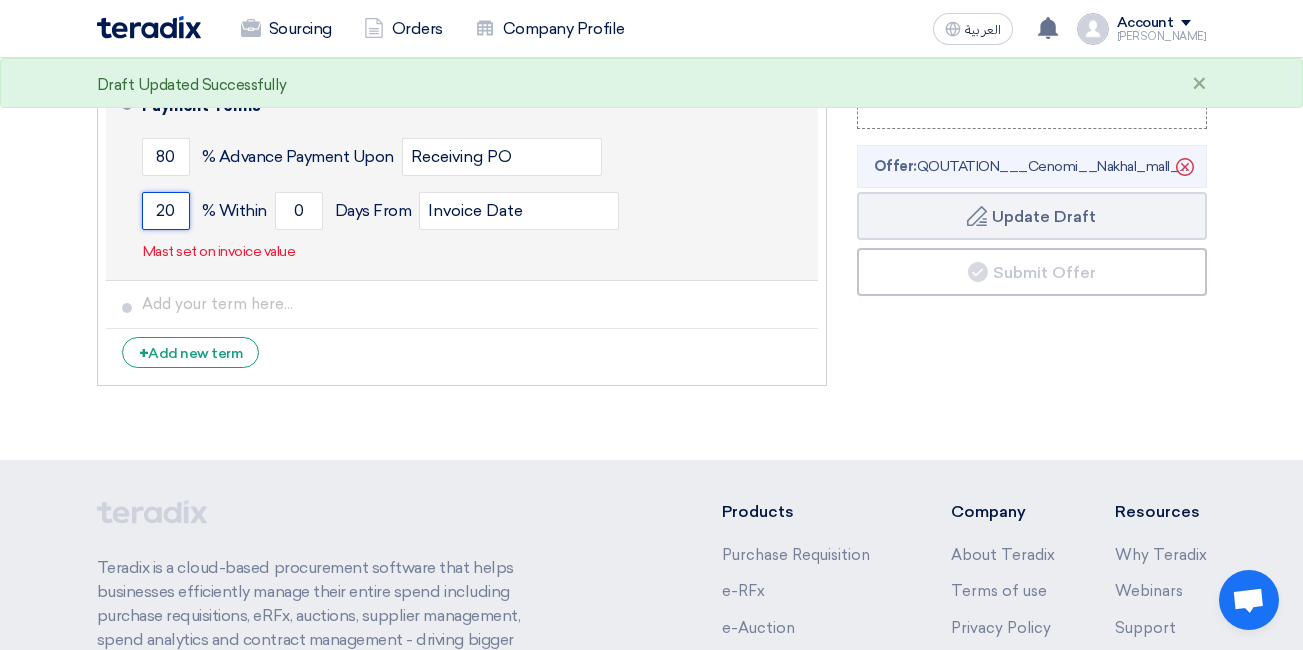 click on "20" 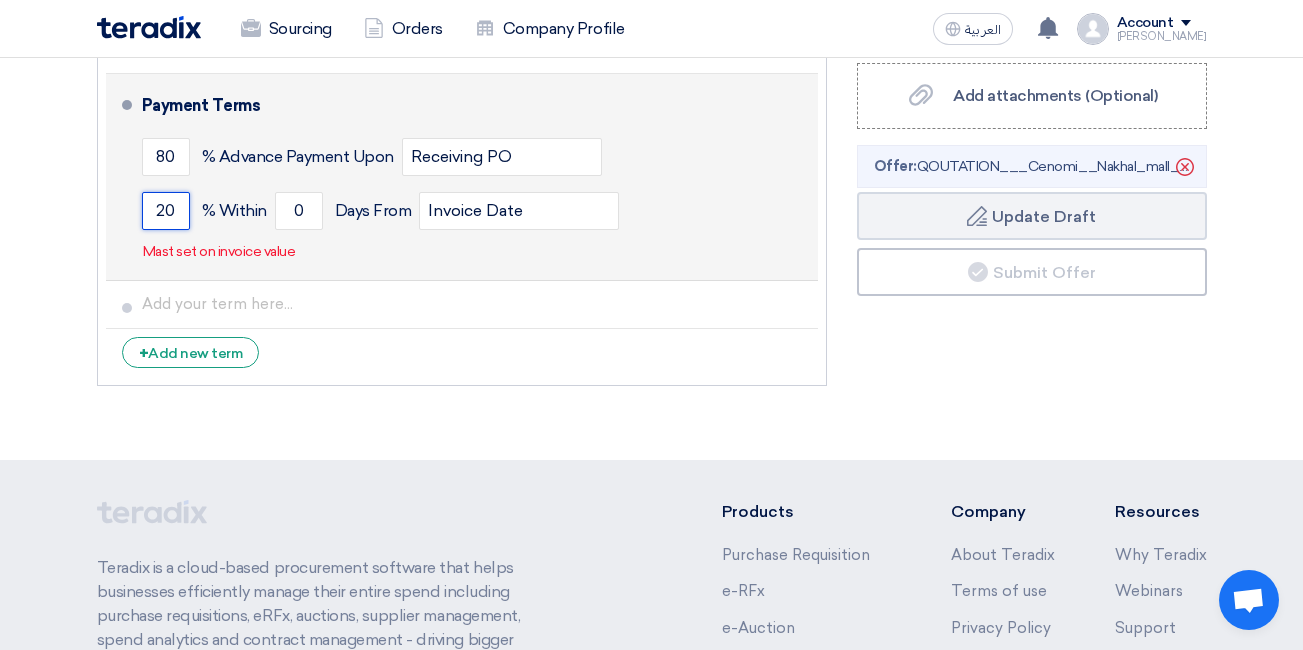 type on "2" 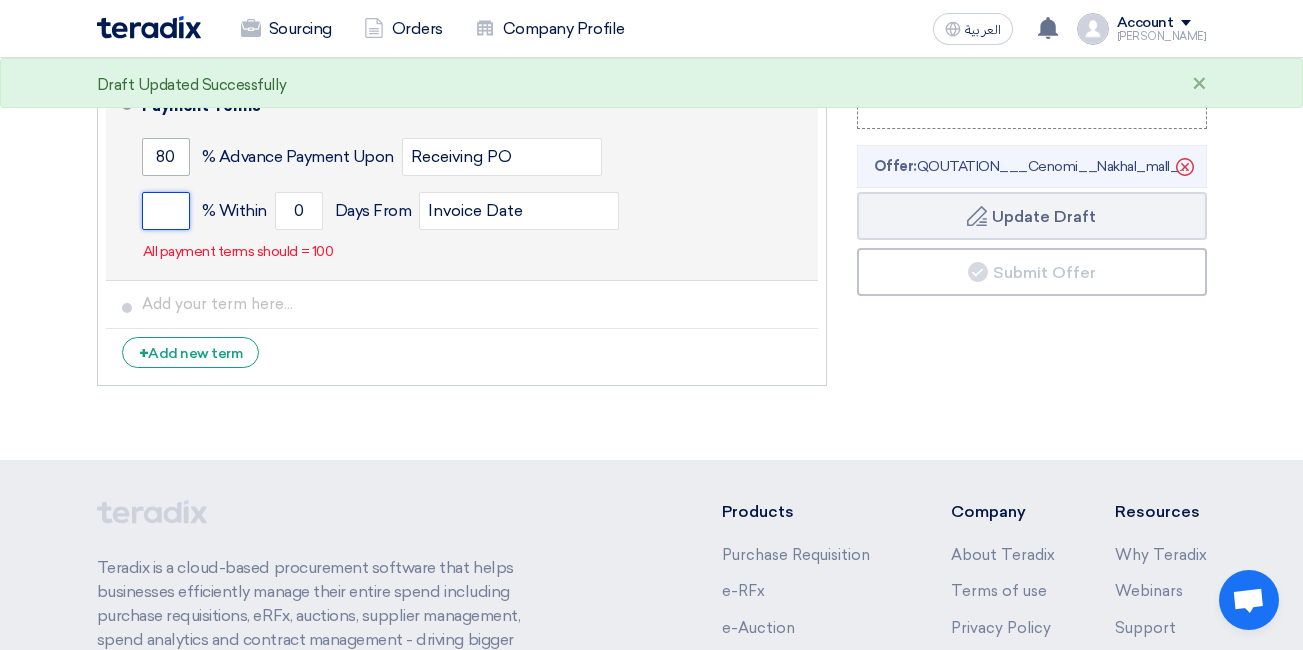 type 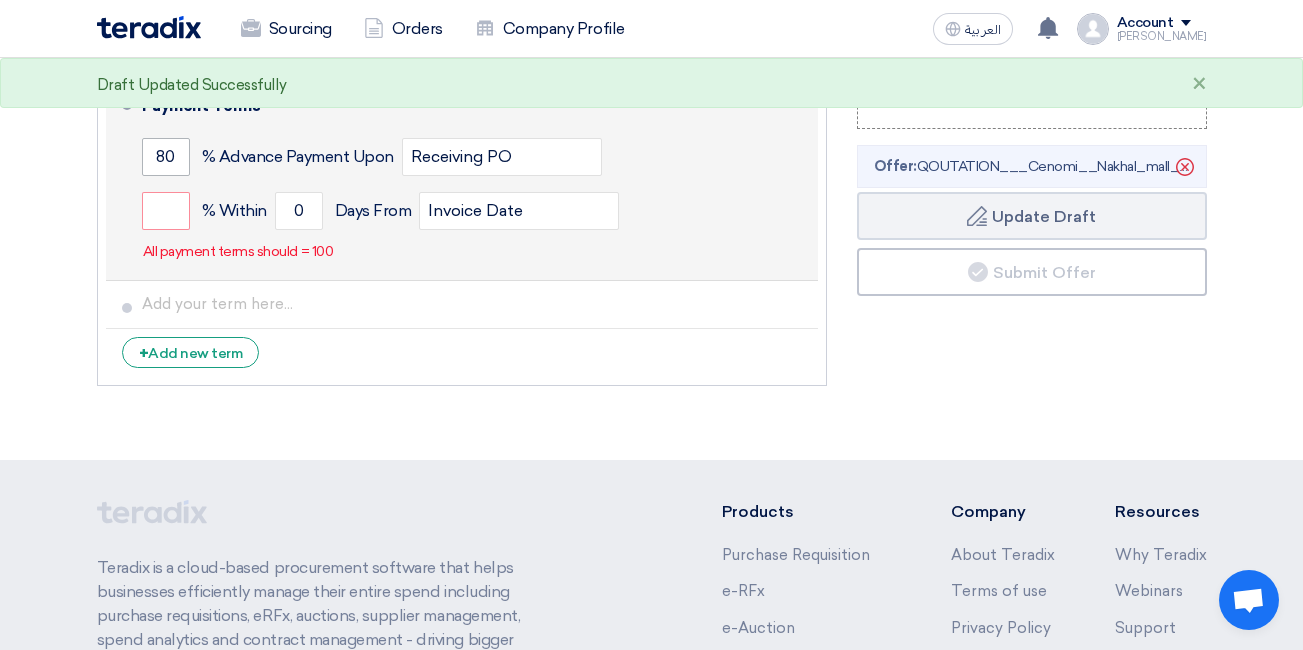 click on "Draft Updated Successfully
×" 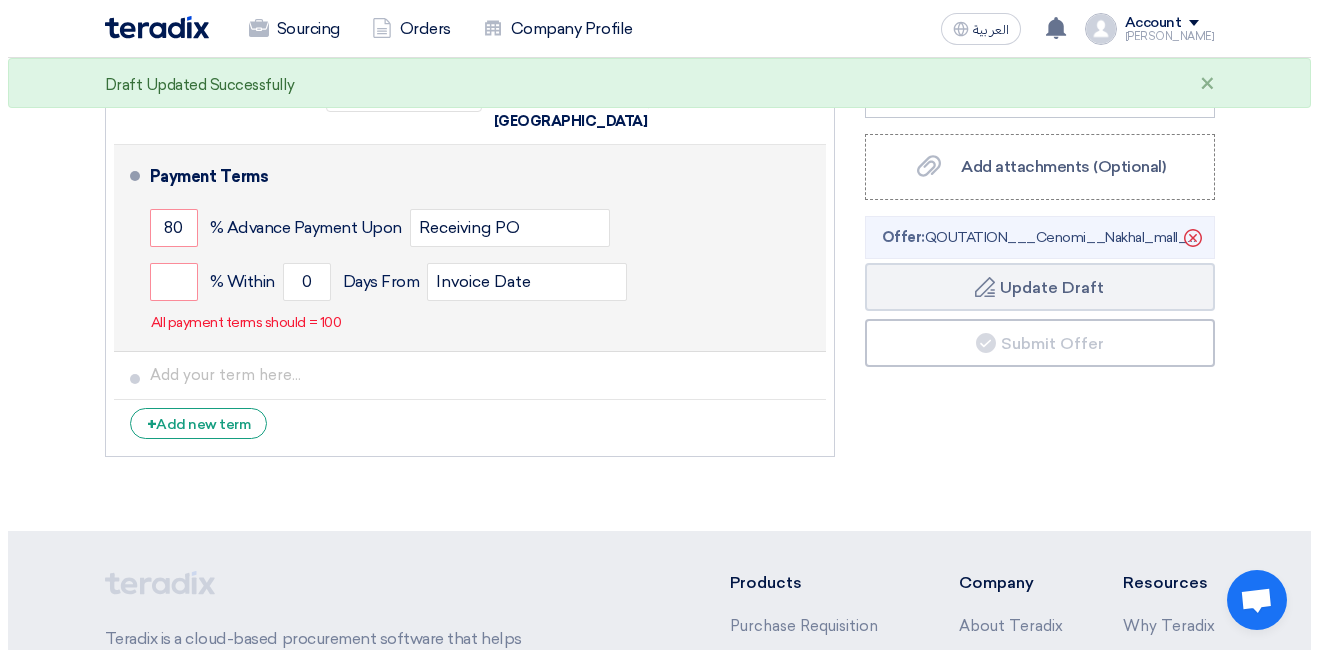 scroll, scrollTop: 1197, scrollLeft: 0, axis: vertical 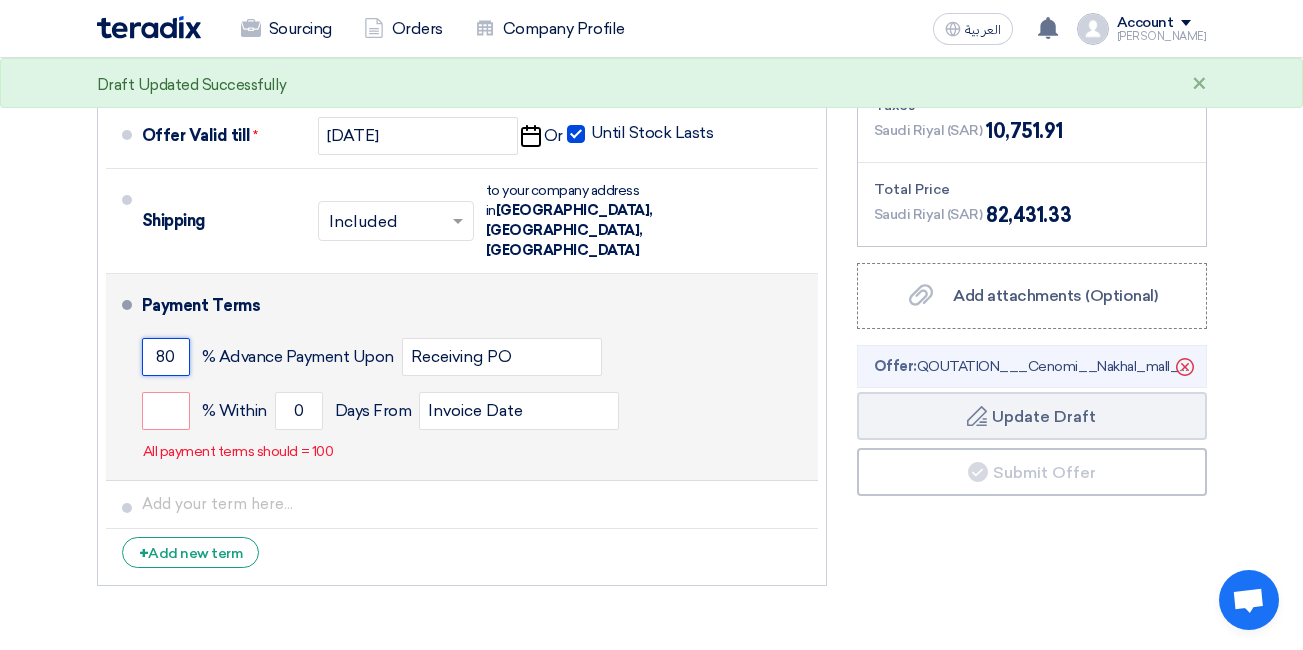 click on "80" 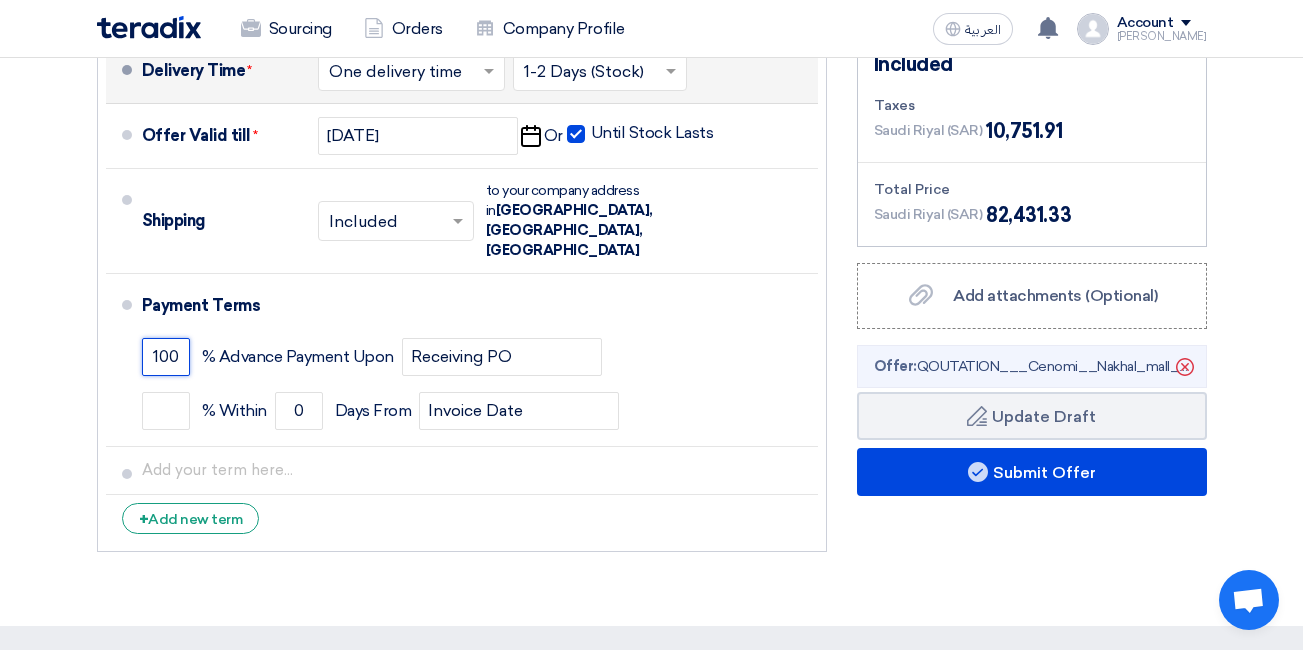 type on "100" 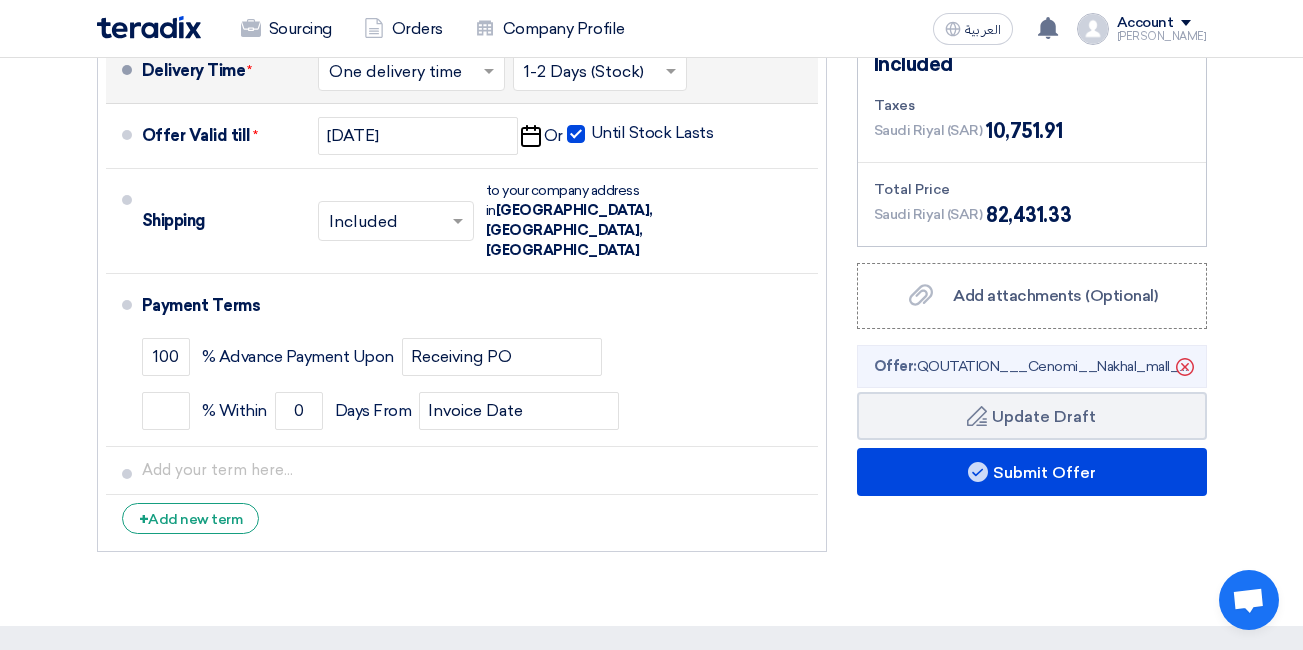 click on "+
Add new term" 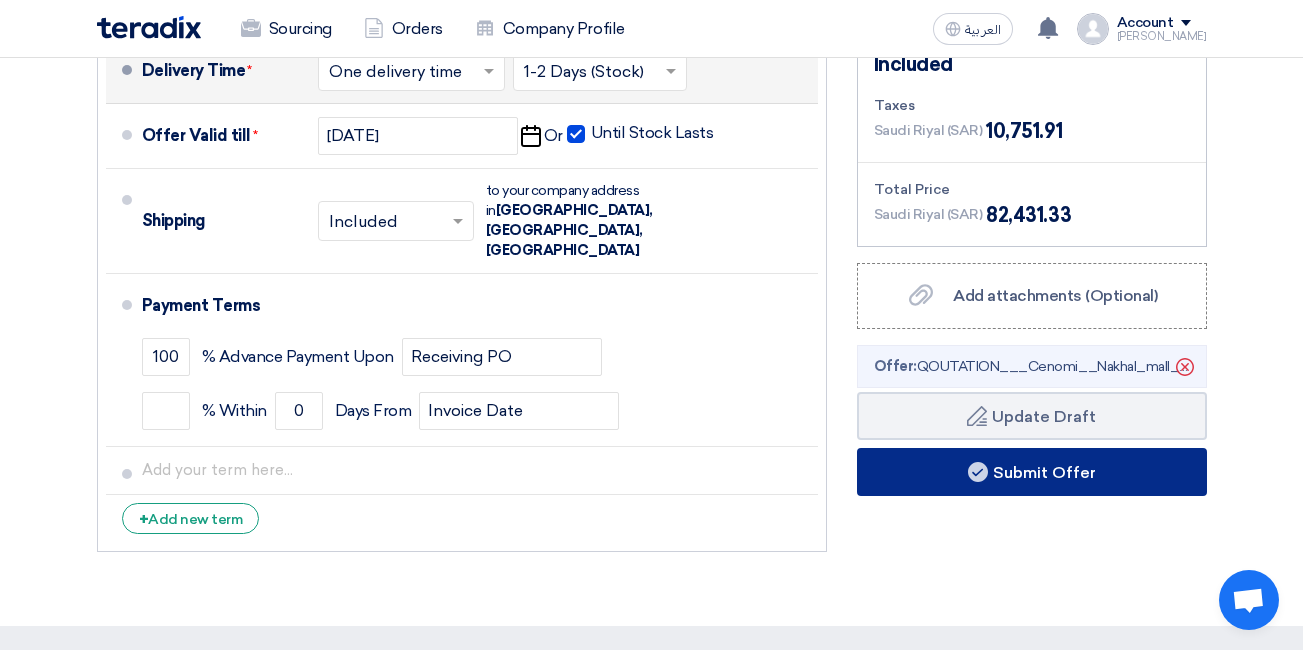 click on "Submit Offer" 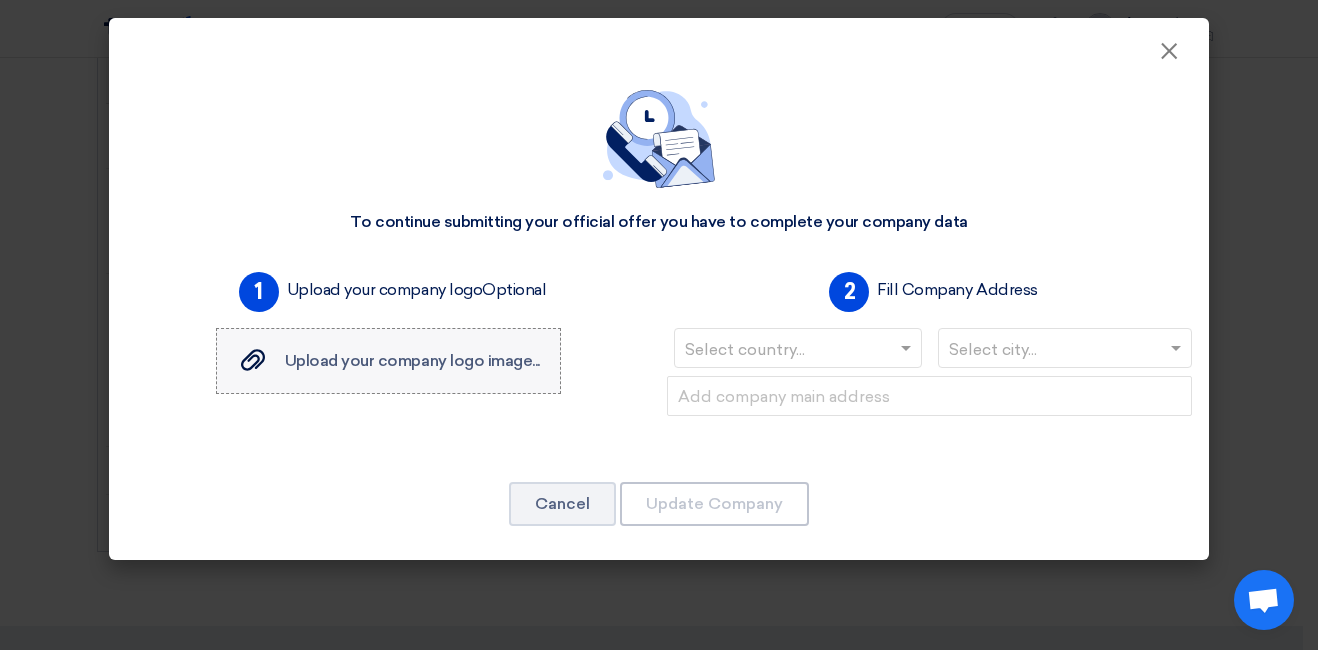 click on "Upload your company logo image..." 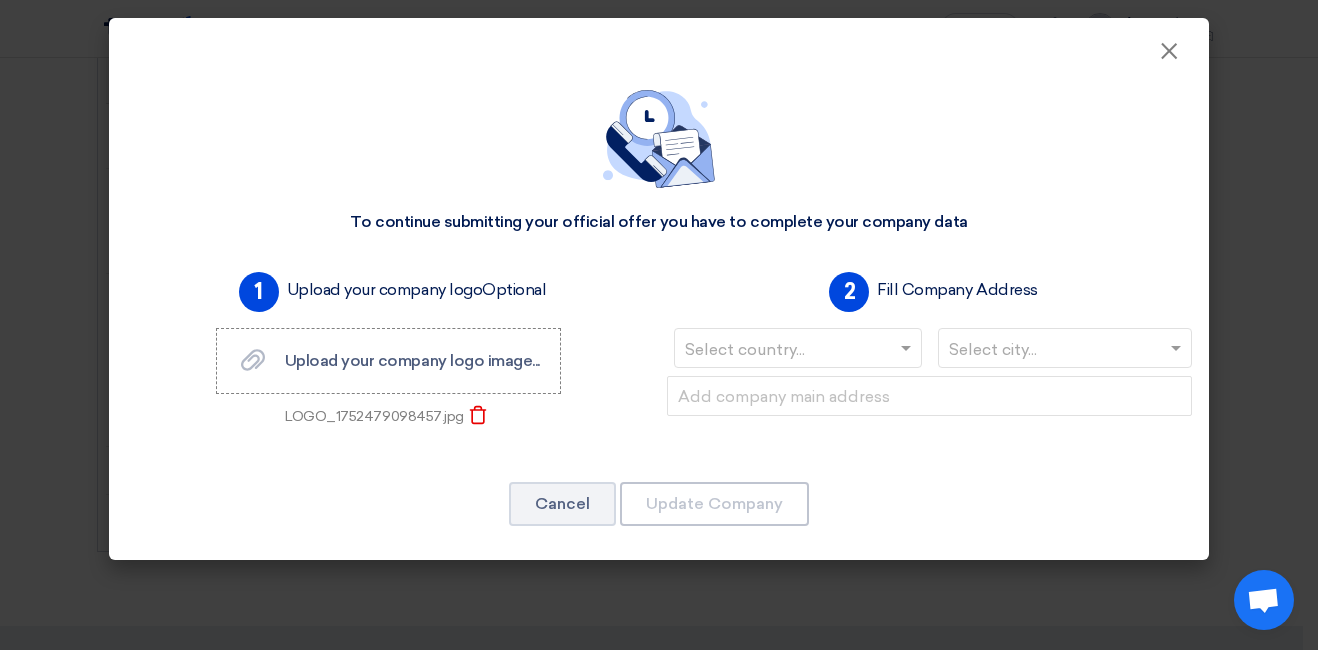 click 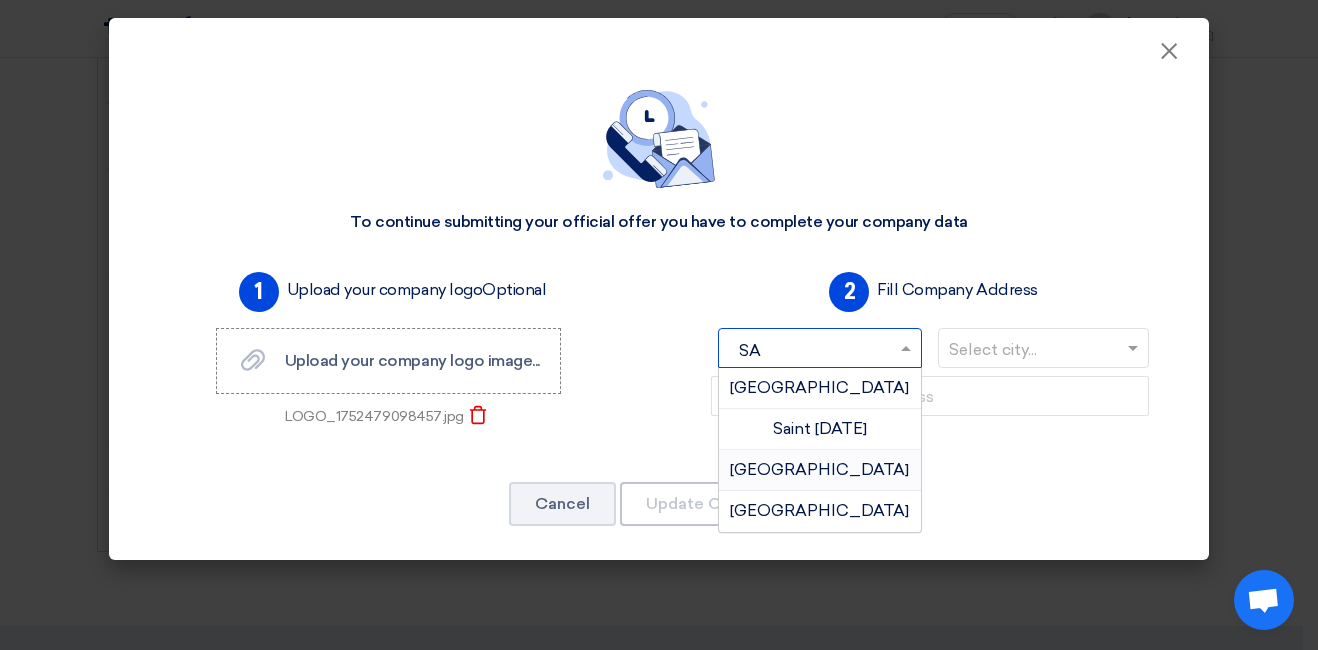 type on "SAU" 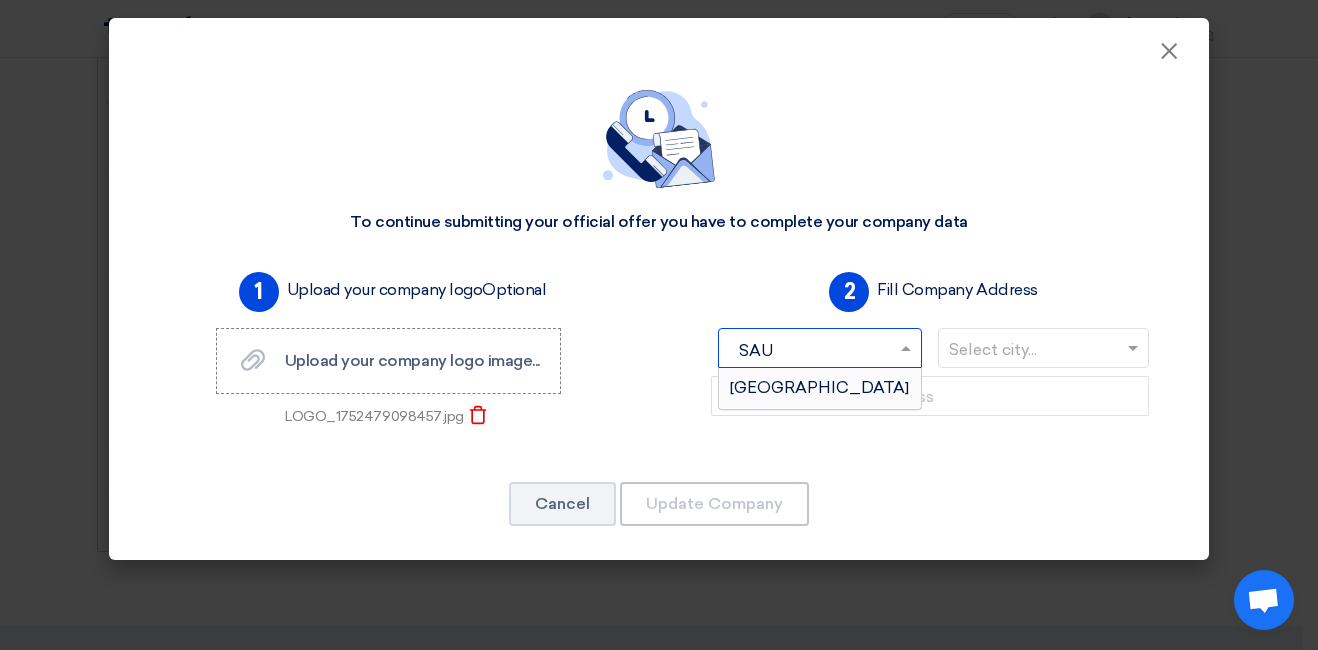 click on "SAU" 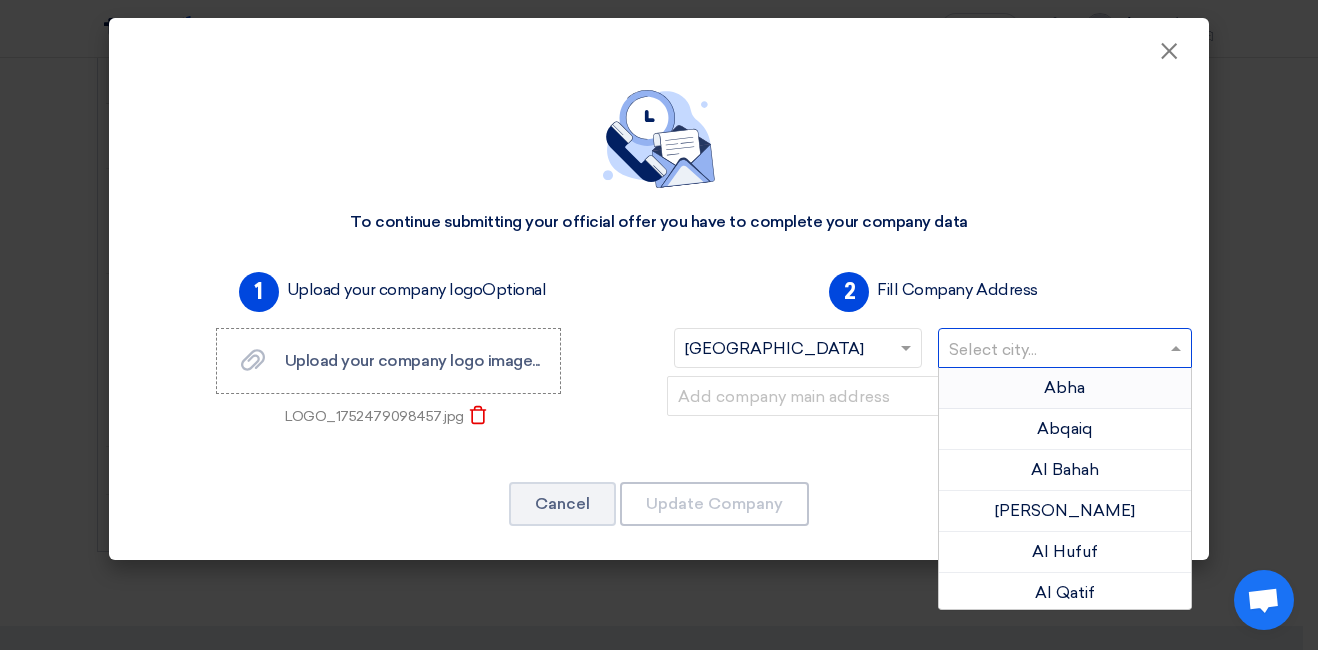 click 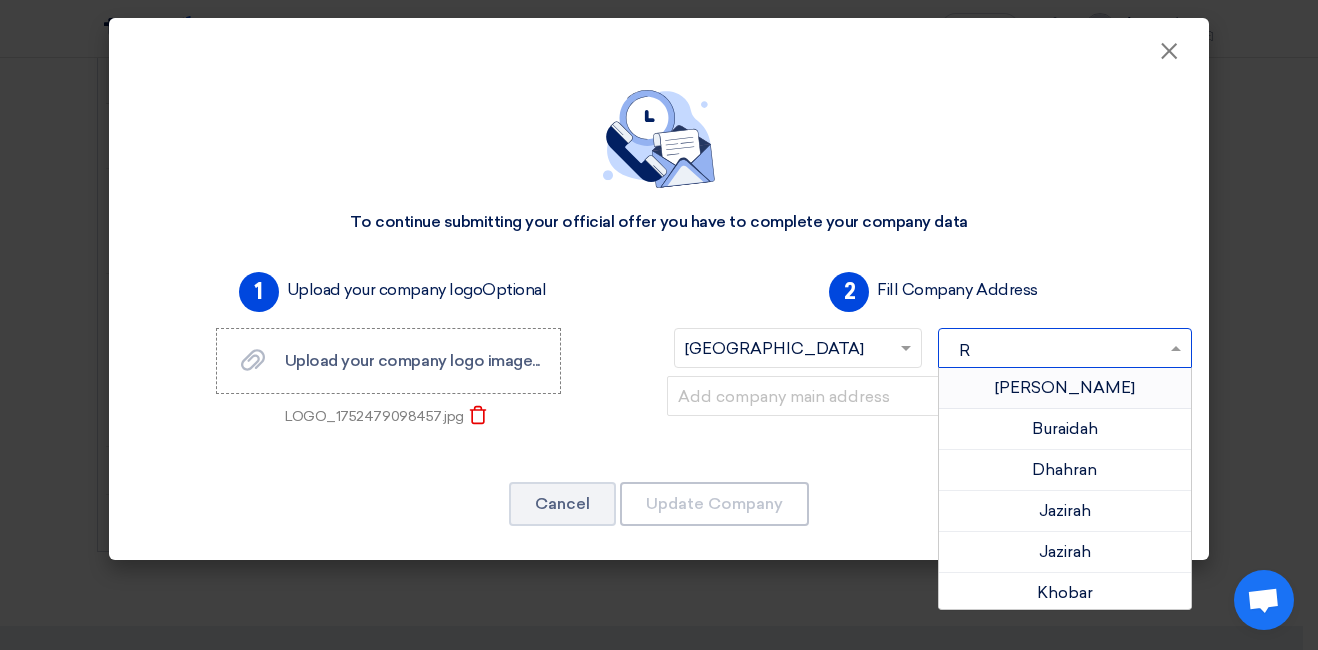 type on "RI" 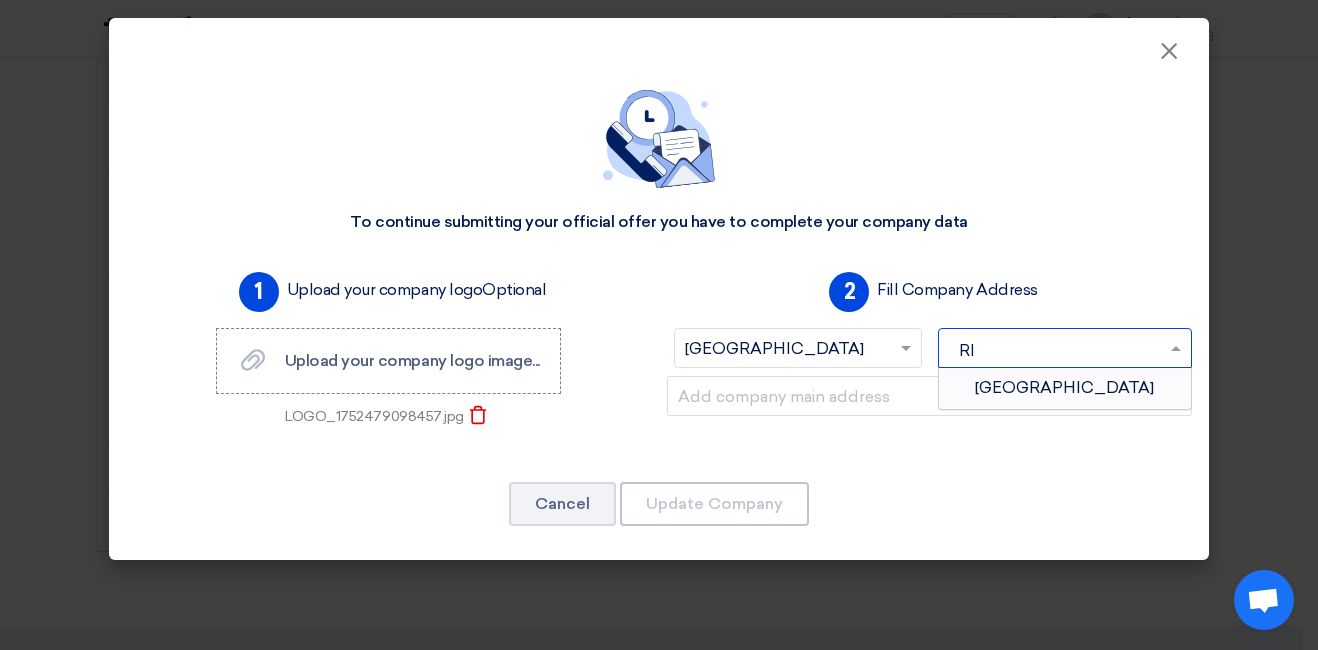 click on "Riyadh" at bounding box center (1065, 388) 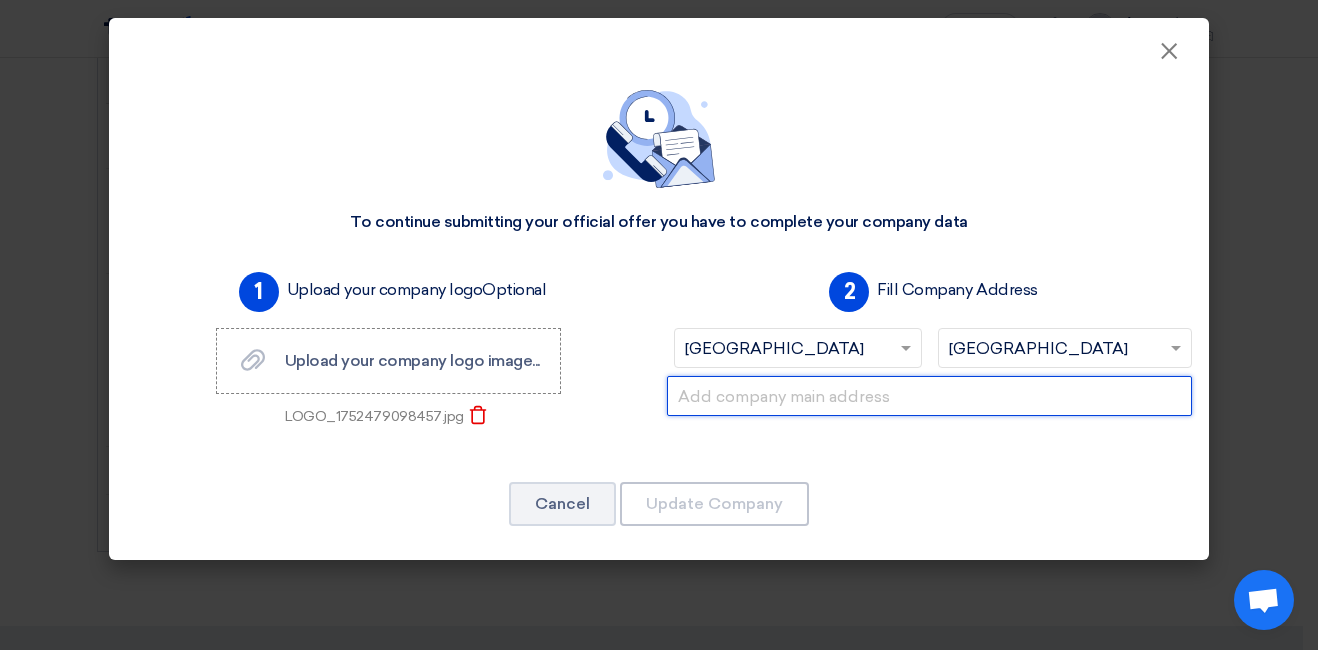 click 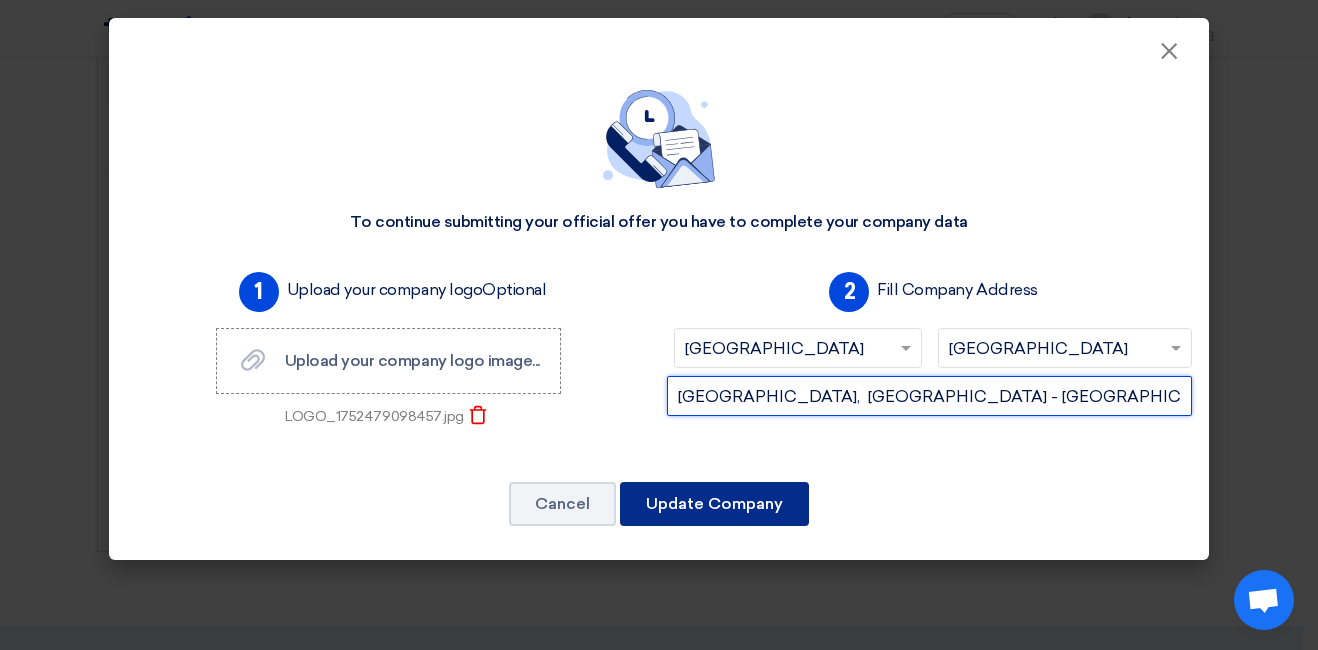 type on "DABBAB STREET,  SULIMANIYA - RIYADH" 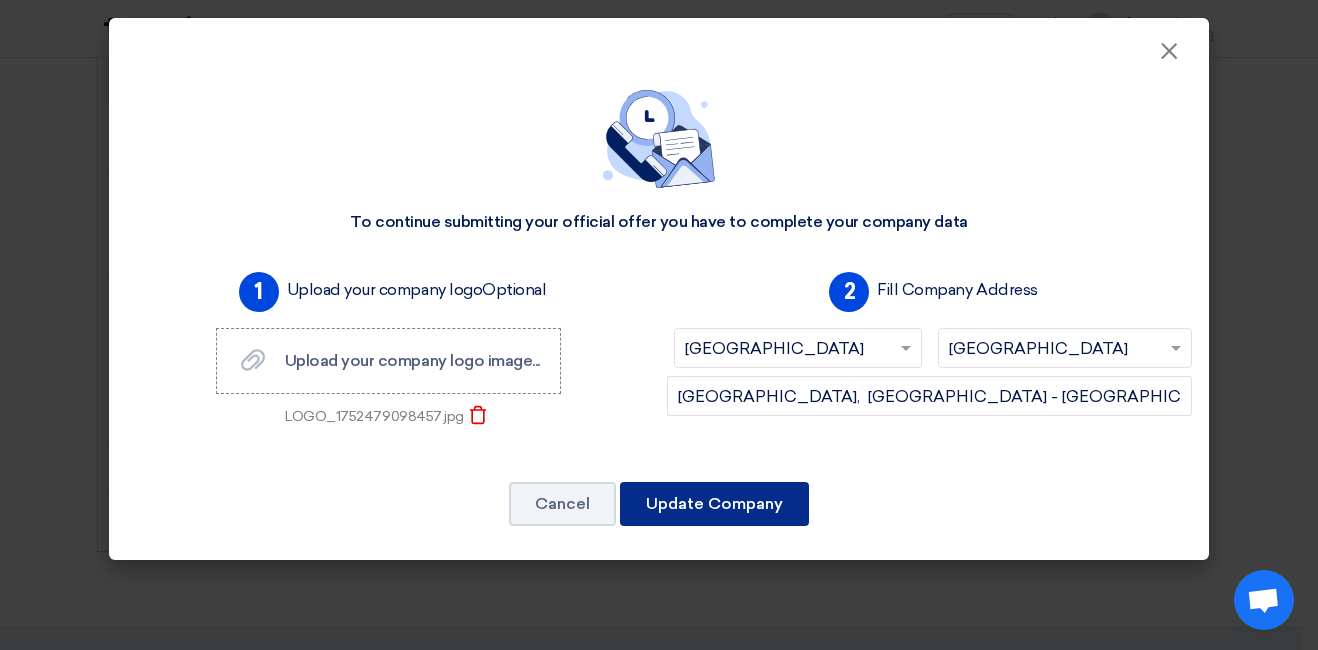 click on "Update Company" 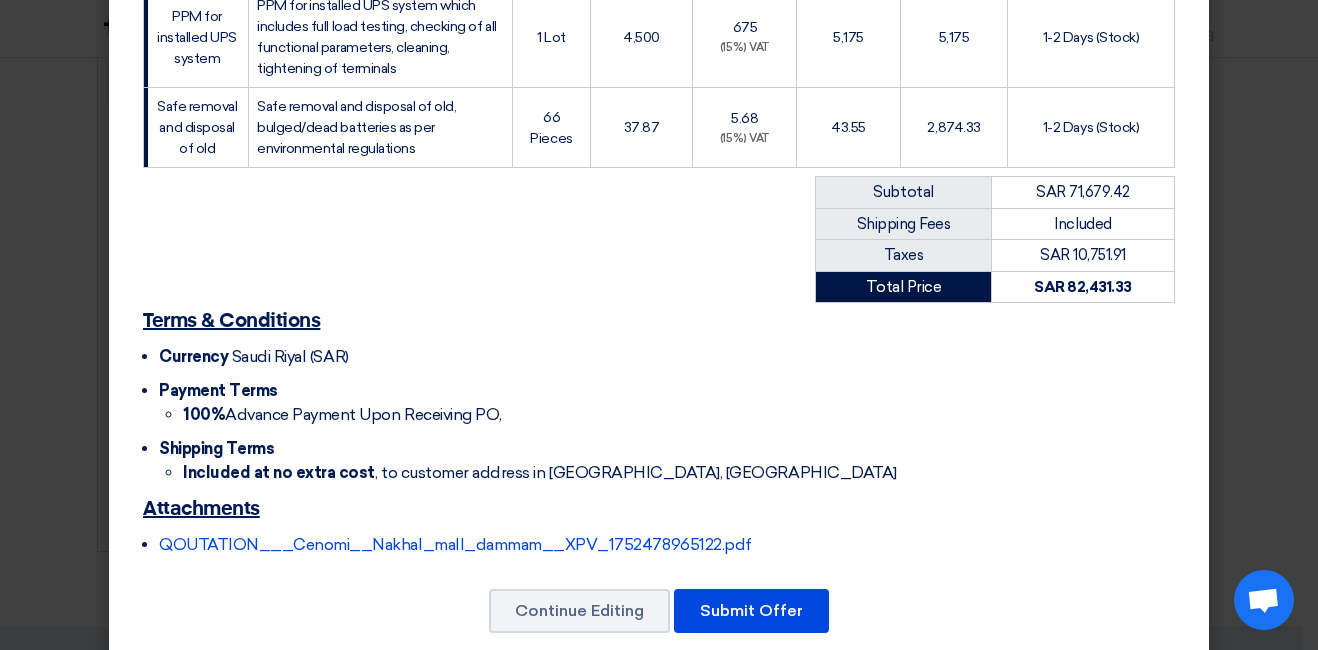 scroll, scrollTop: 538, scrollLeft: 0, axis: vertical 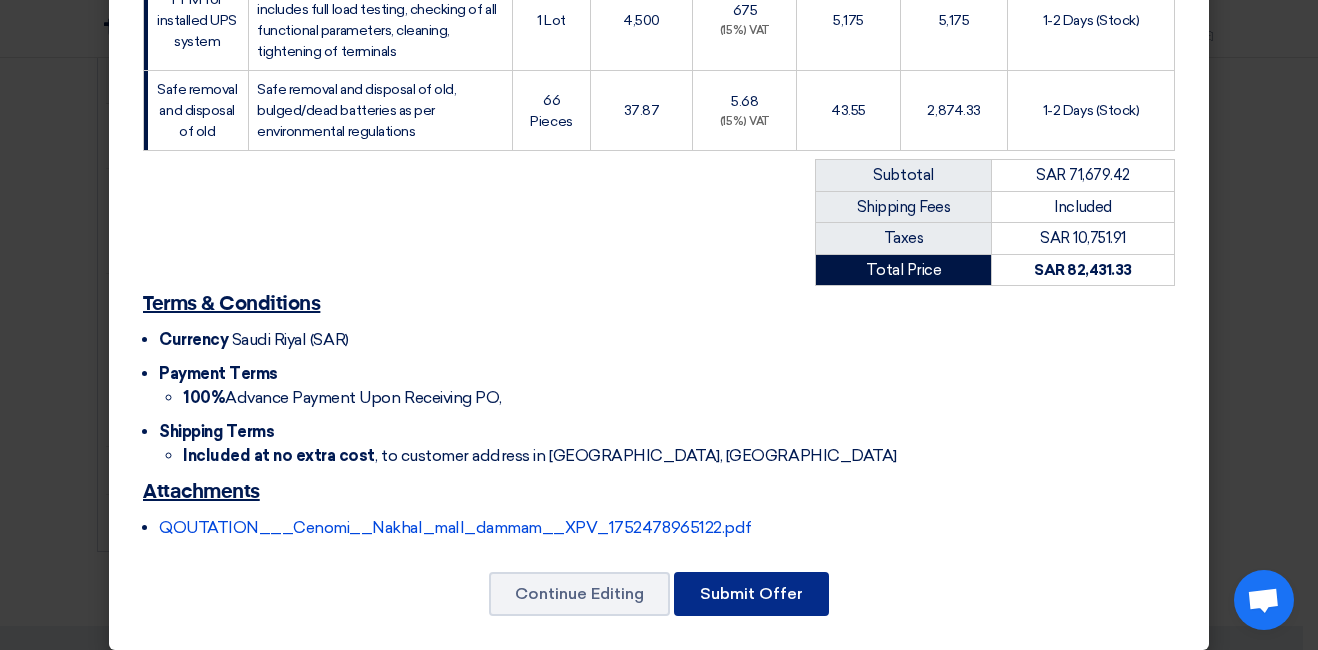 click on "Submit Offer" 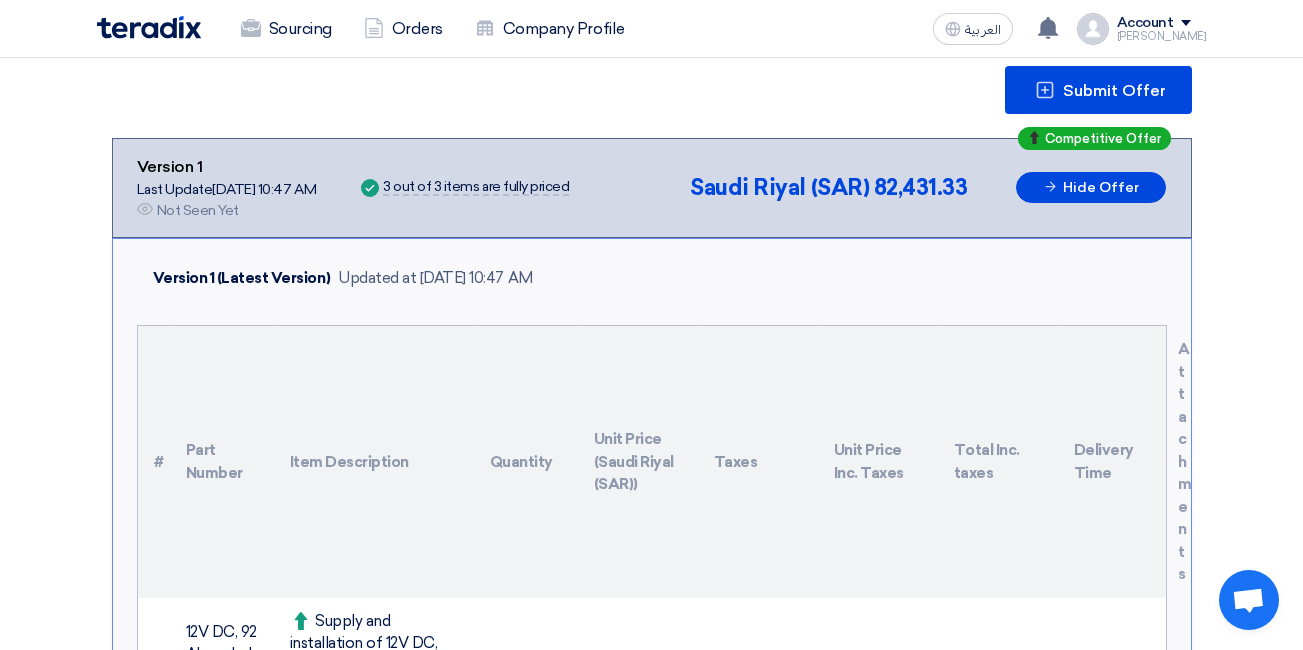 scroll, scrollTop: 200, scrollLeft: 0, axis: vertical 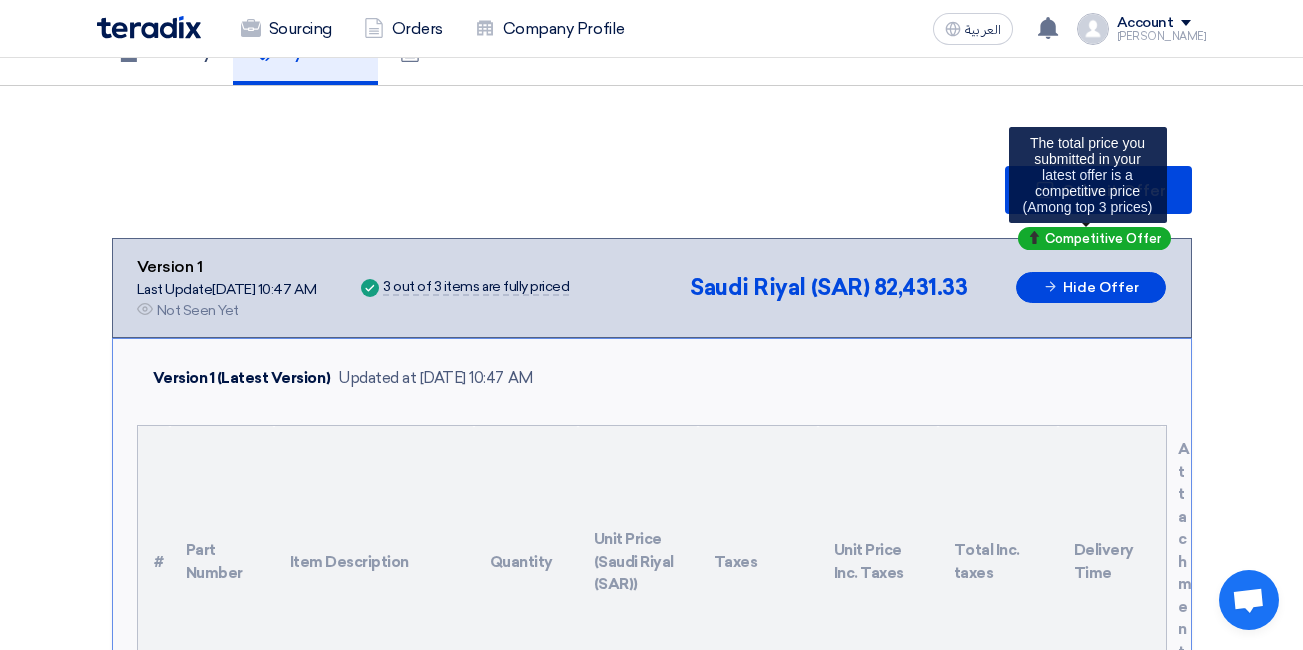 click on "Competitive Offer" at bounding box center (1103, 238) 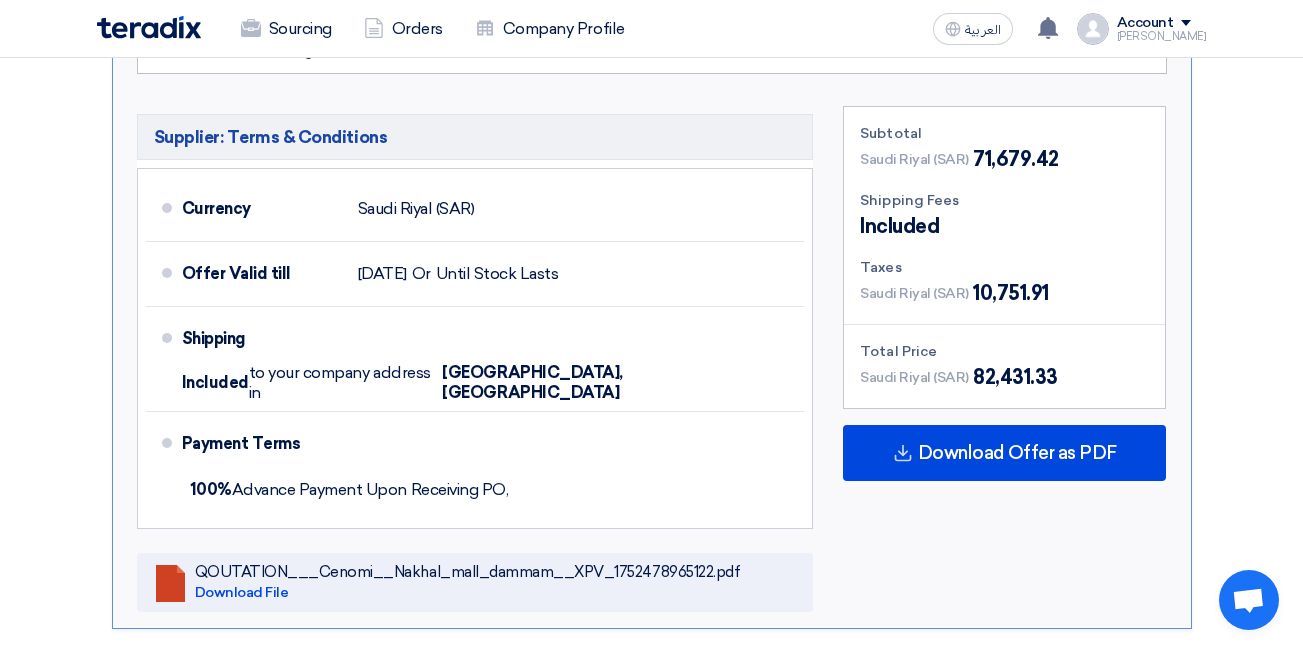 scroll, scrollTop: 1400, scrollLeft: 0, axis: vertical 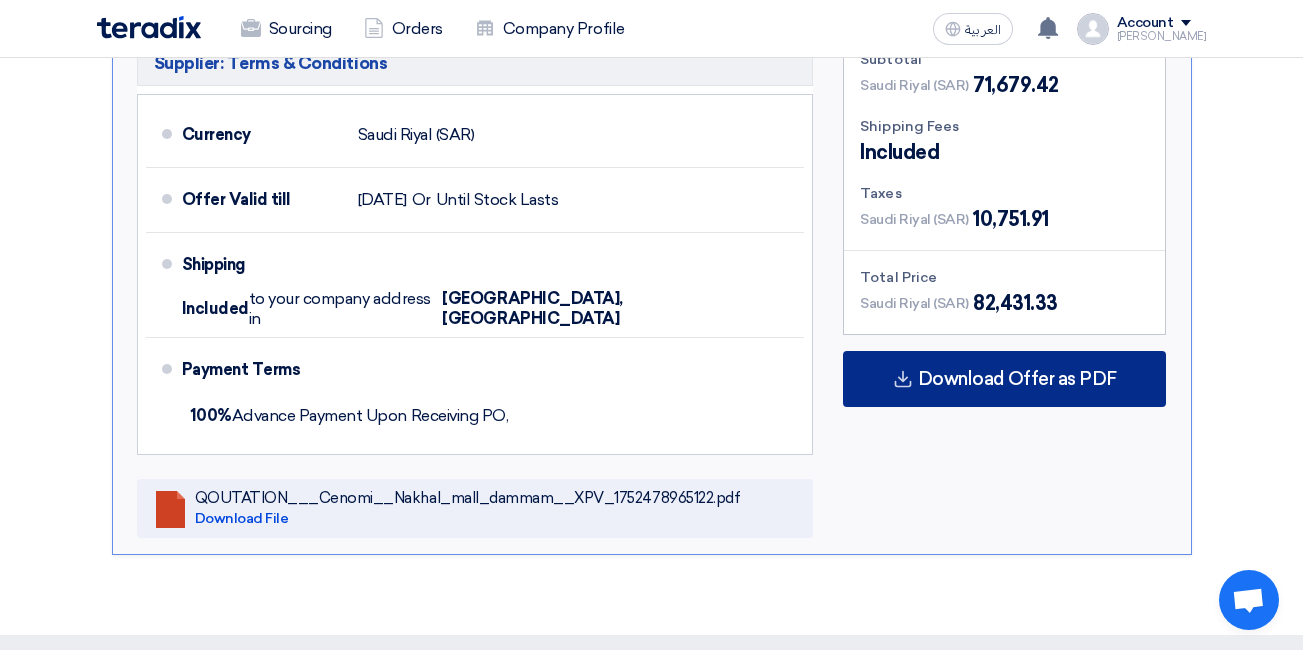 click on "Download Offer as PDF" at bounding box center (1017, 379) 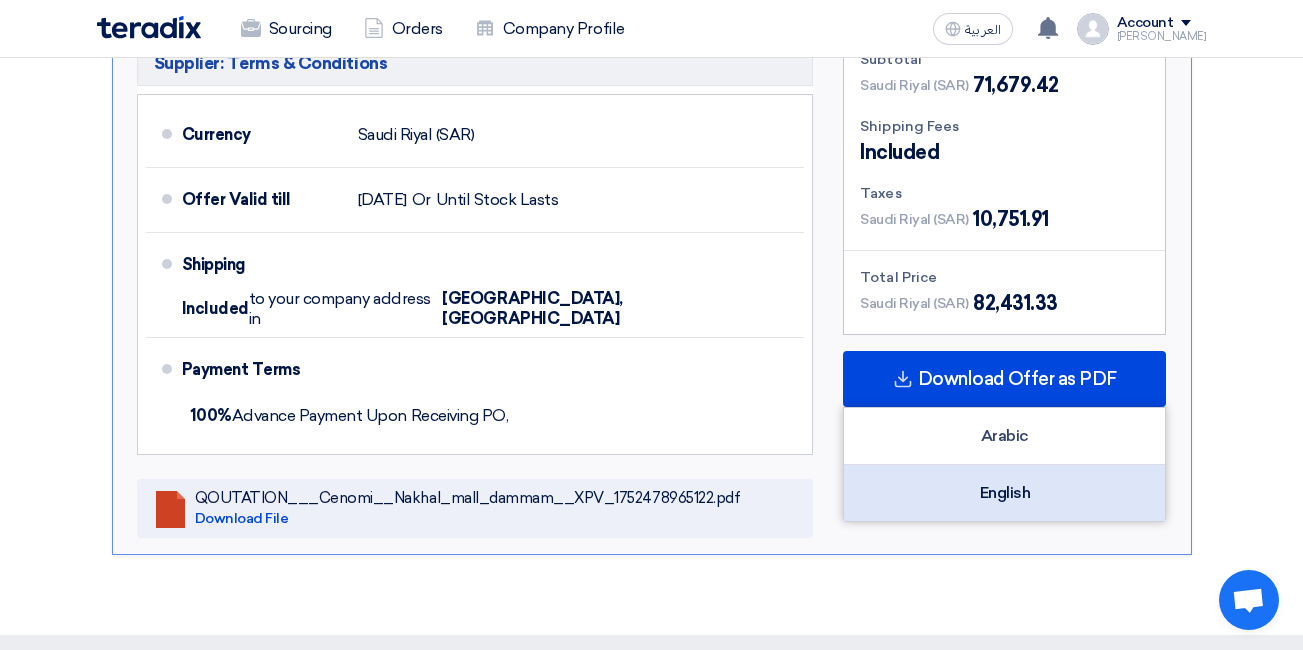 click on "English" at bounding box center (1004, 493) 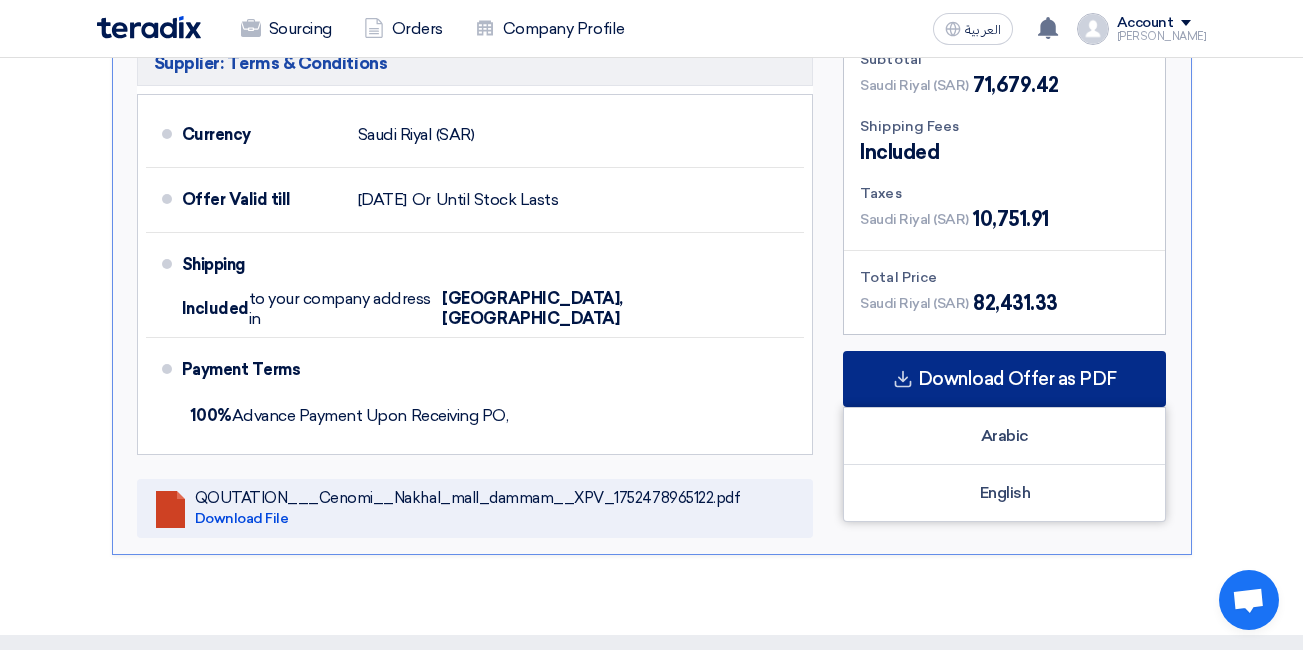 click on "English" at bounding box center (1004, 493) 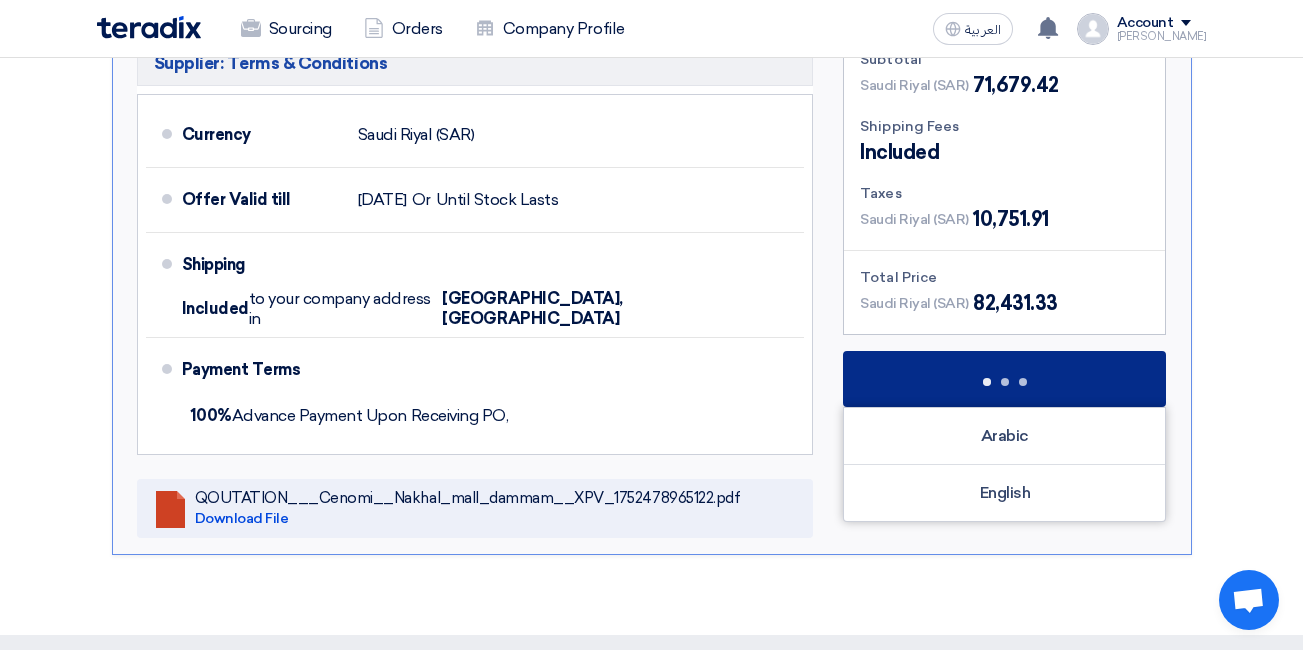 click at bounding box center (1004, 379) 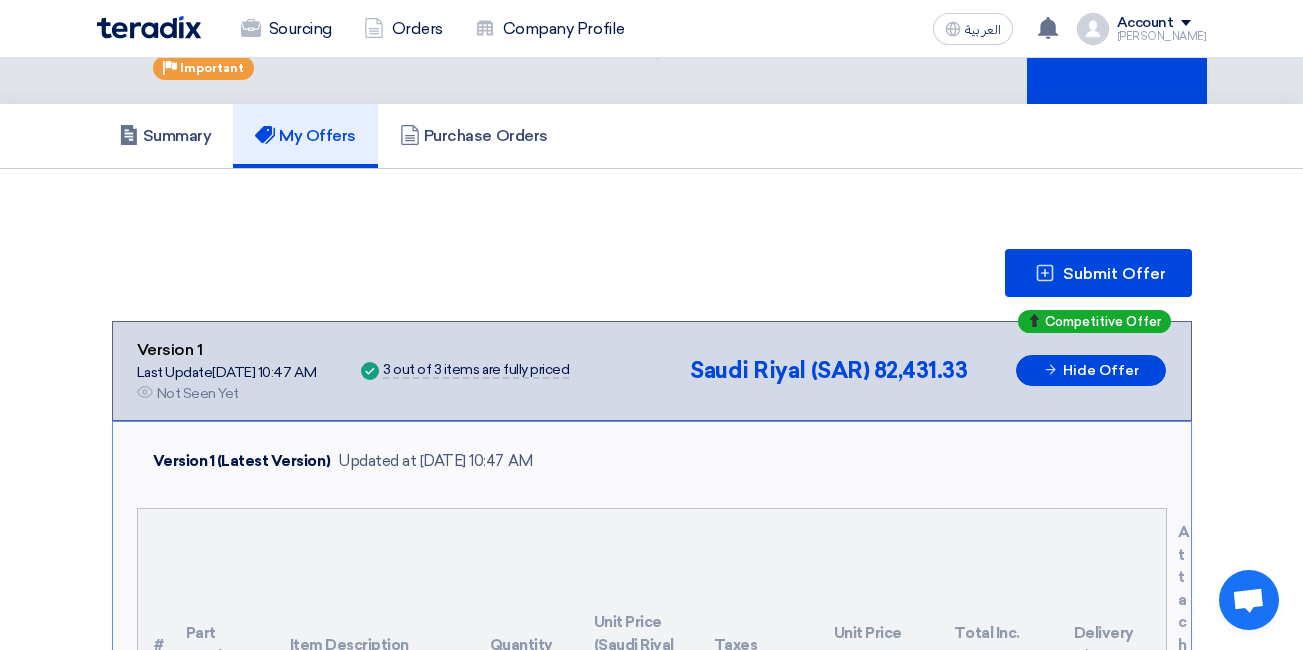 scroll, scrollTop: 0, scrollLeft: 0, axis: both 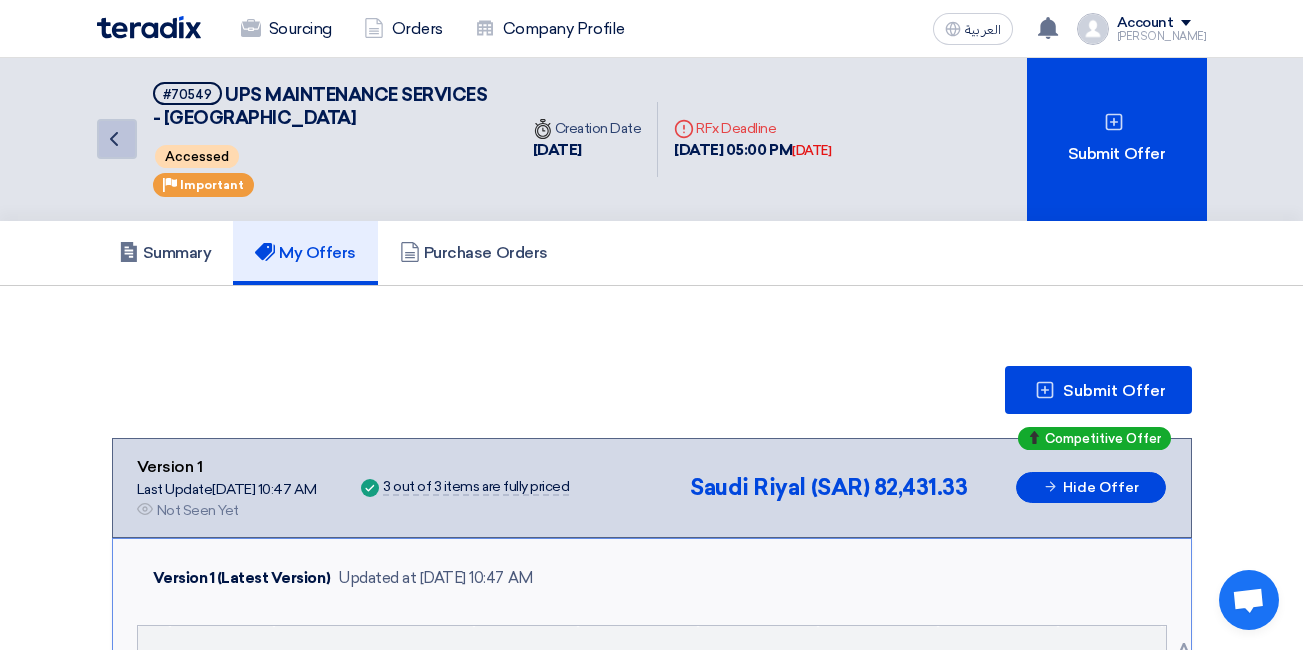 click on "Back" 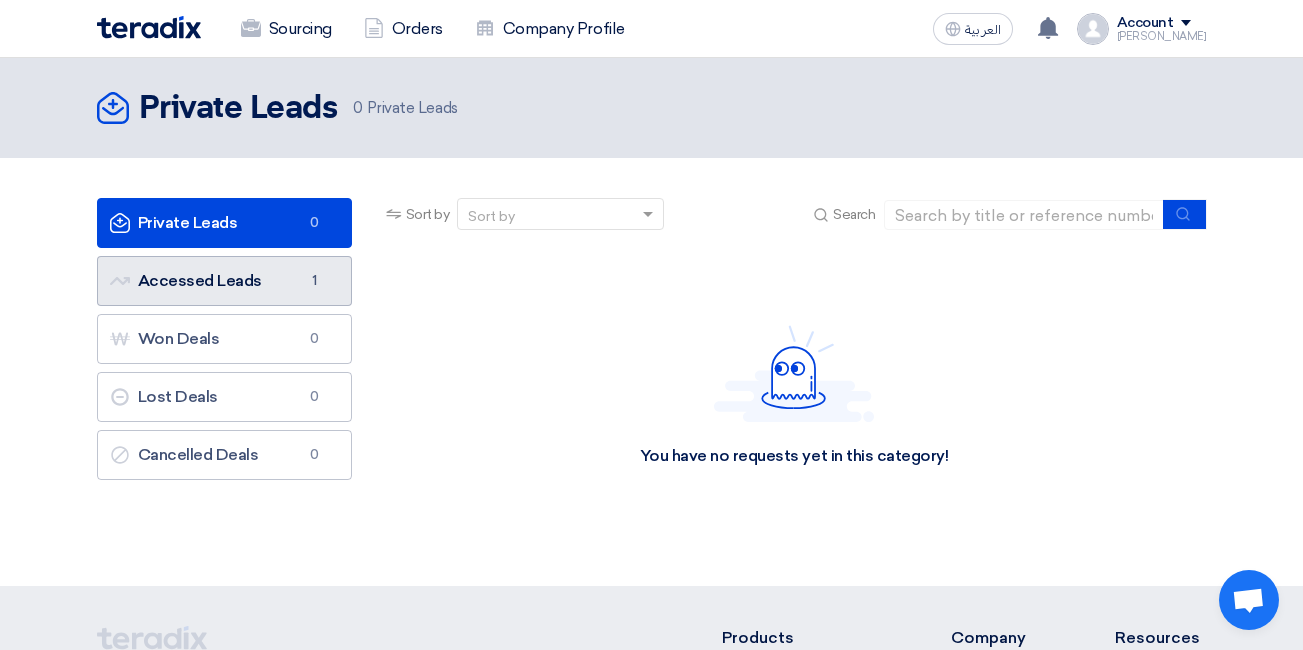click on "Accessed Leads
Accessed Leads
1" 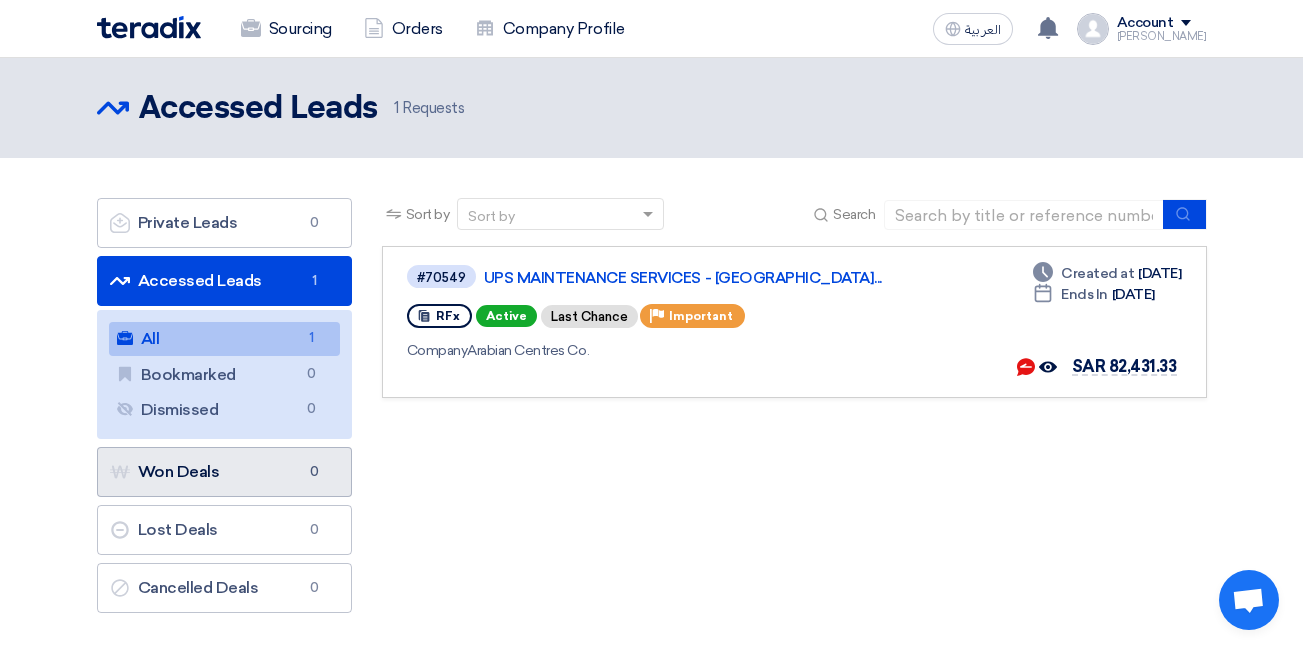 click on "Won Deals
Won Deals
0" 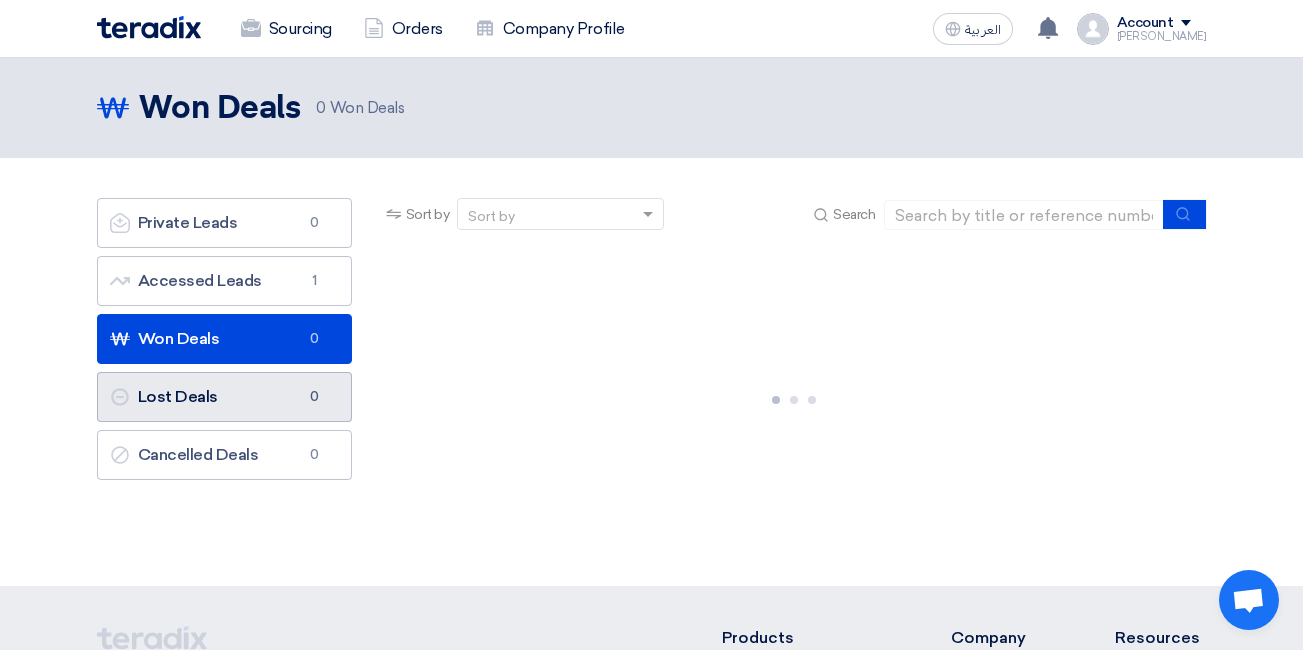 click on "Lost Deals
Lost Deals
0" 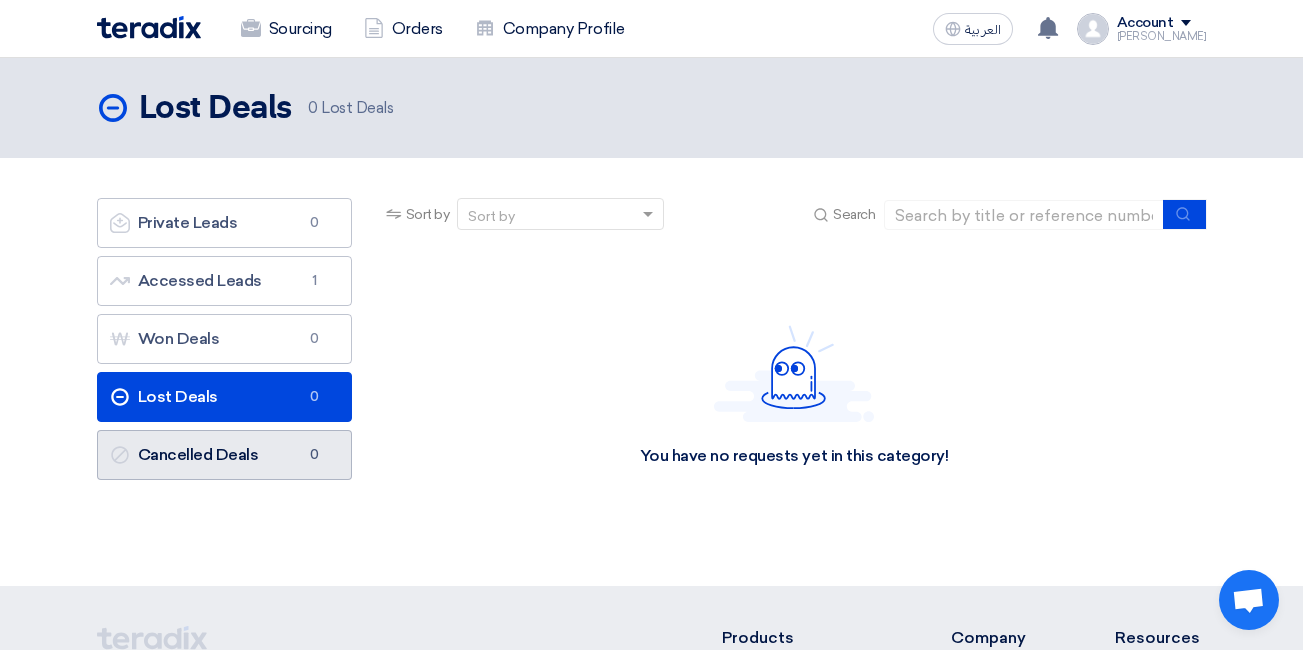 click on "Cancelled Deals
Cancelled Deals
0" 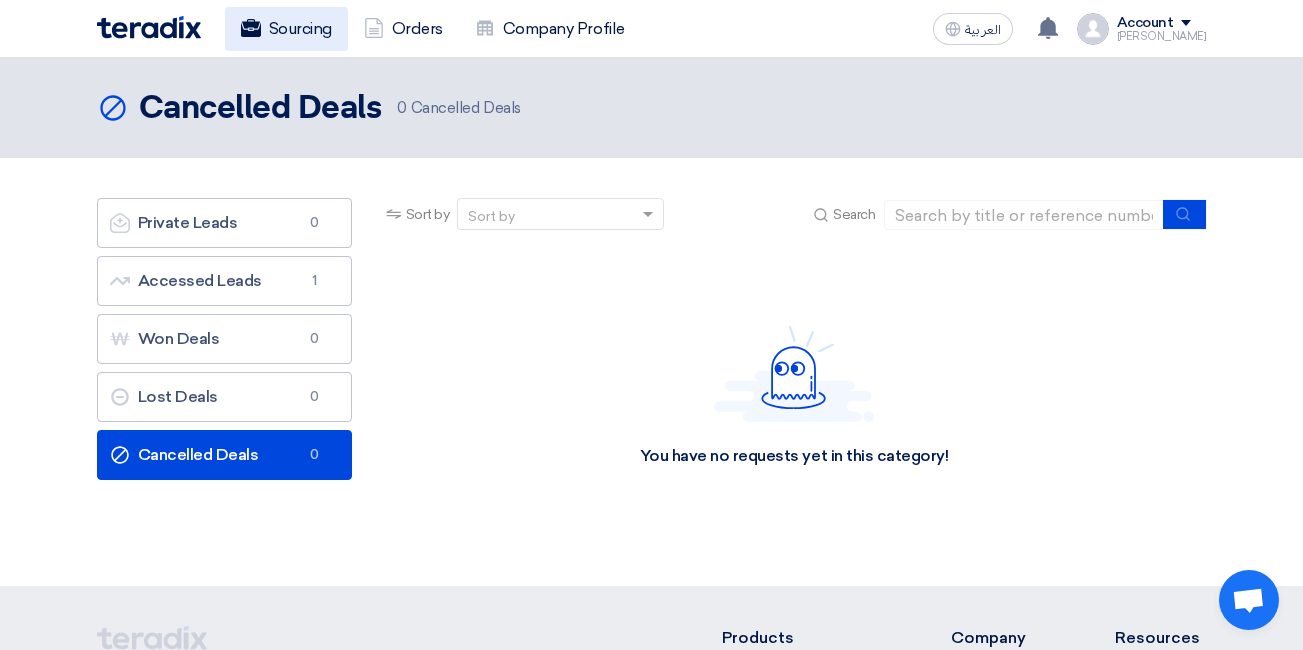 click on "Sourcing" 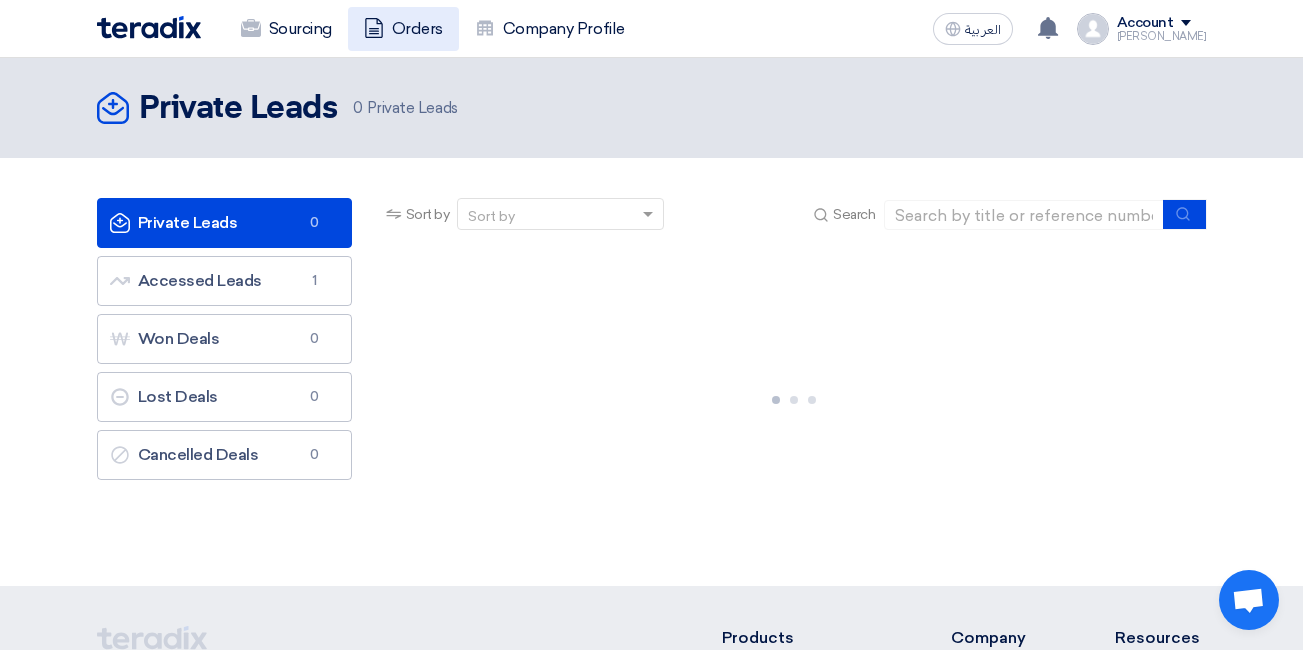 click 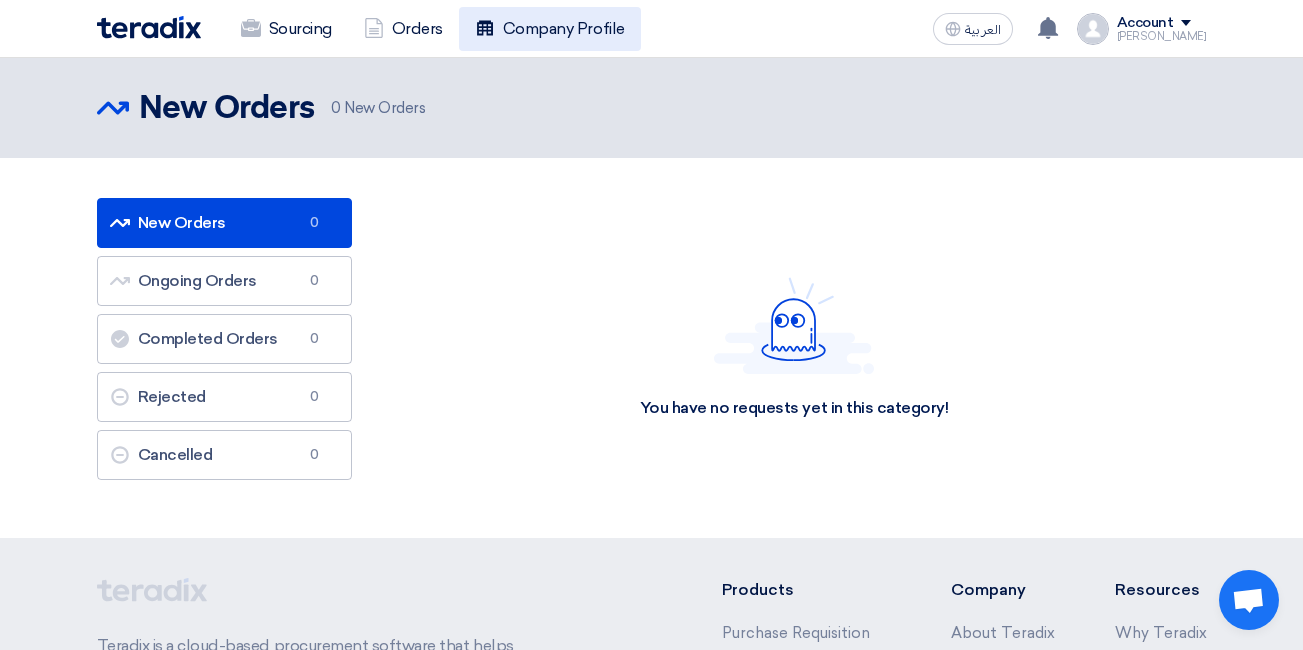 click on "Company Profile" 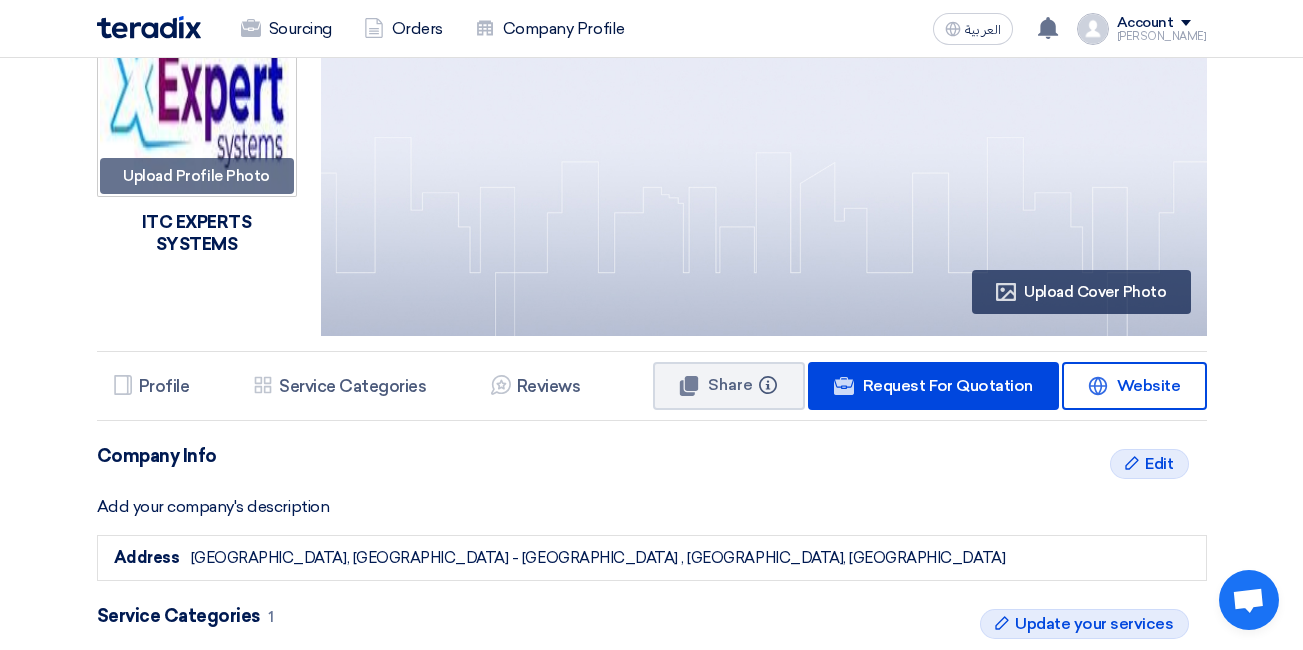 scroll, scrollTop: 0, scrollLeft: 0, axis: both 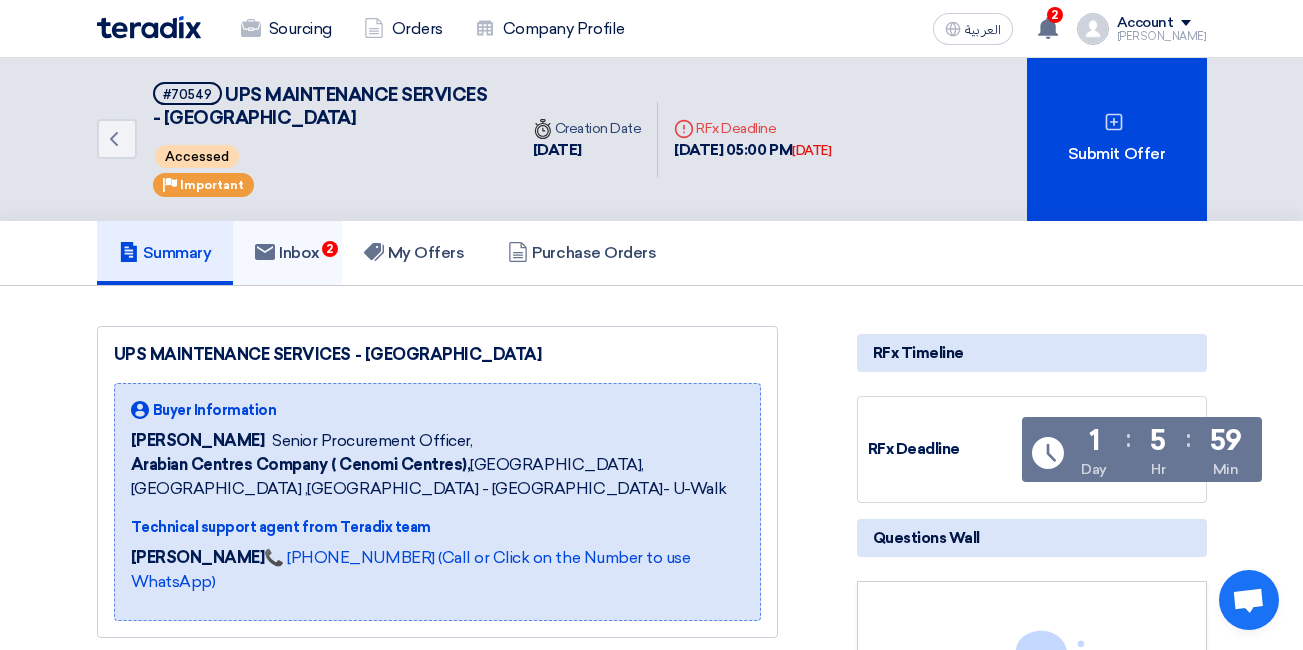 click on "Inbox
2" 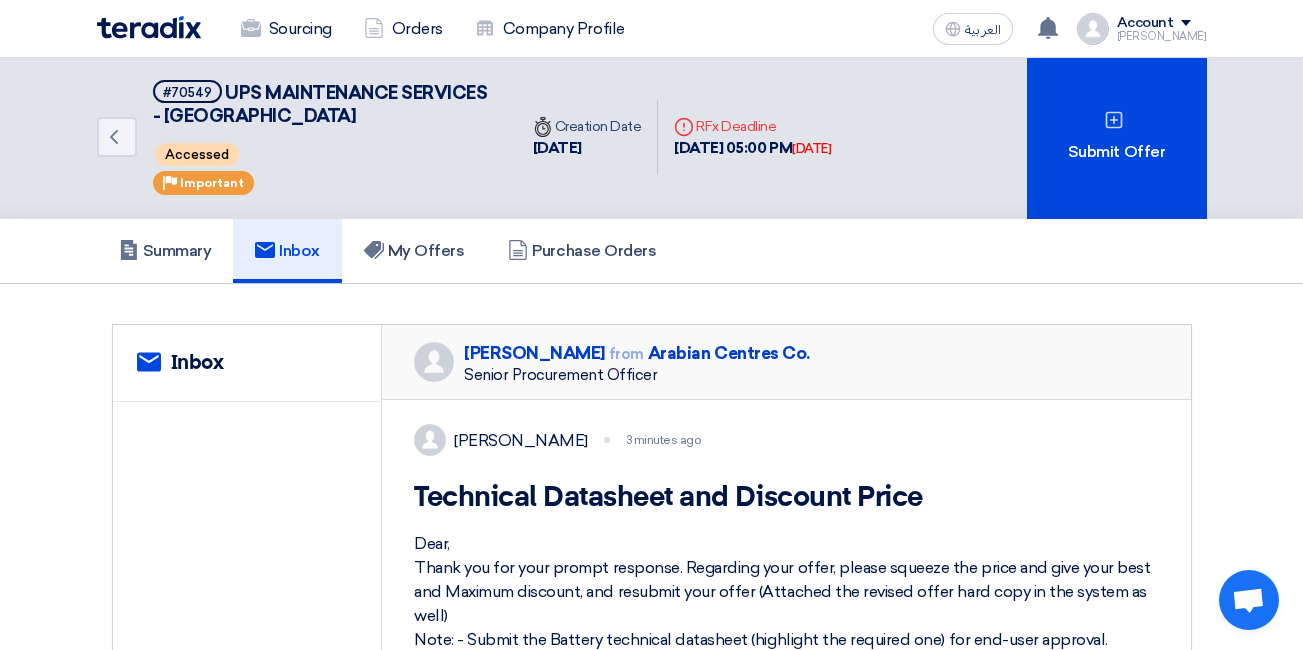 scroll, scrollTop: 0, scrollLeft: 0, axis: both 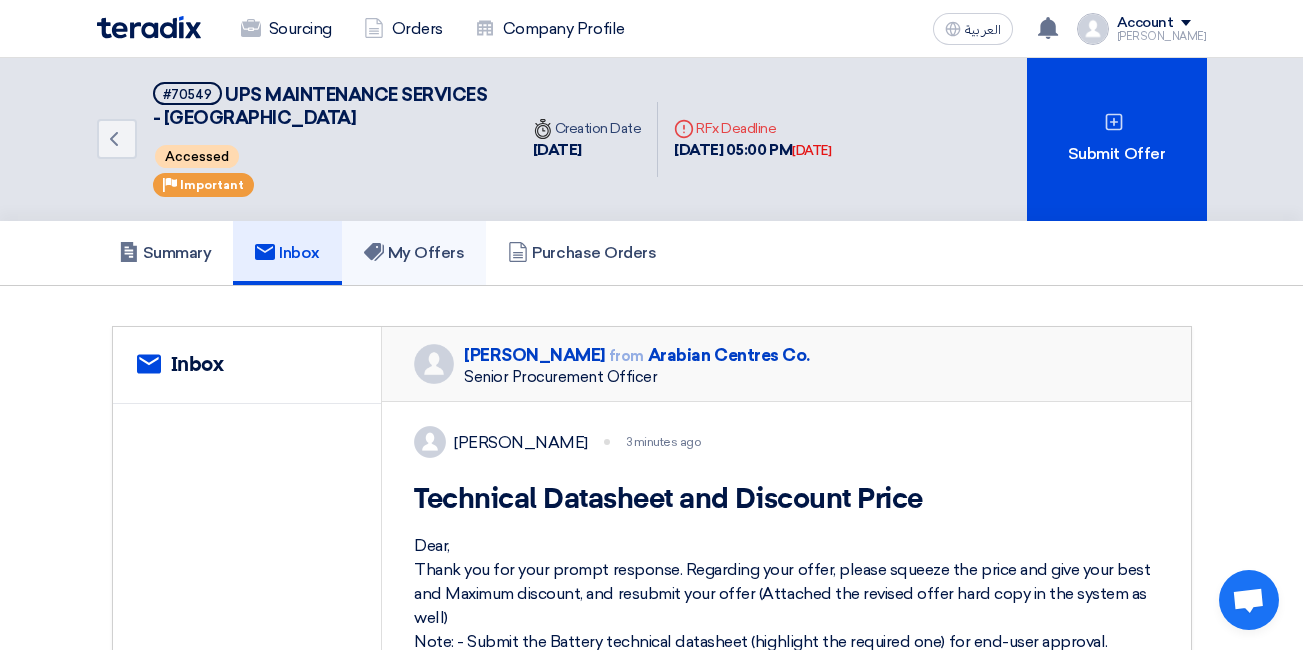 click on "My Offers" 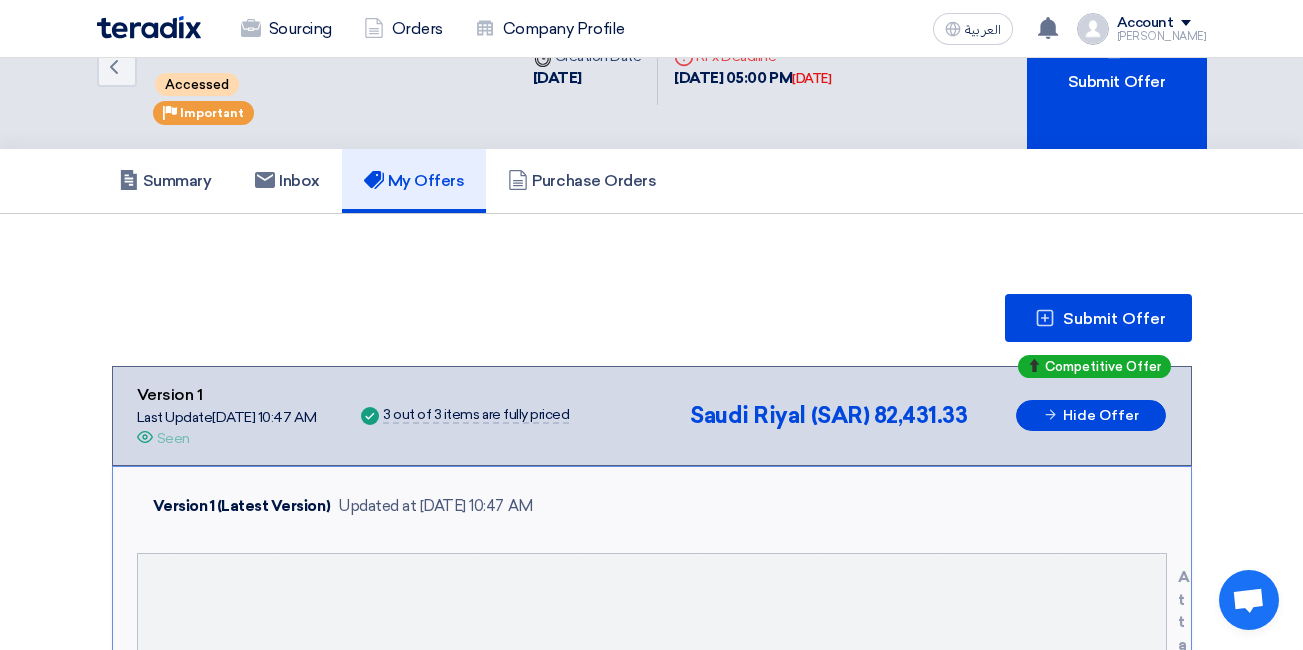scroll, scrollTop: 0, scrollLeft: 0, axis: both 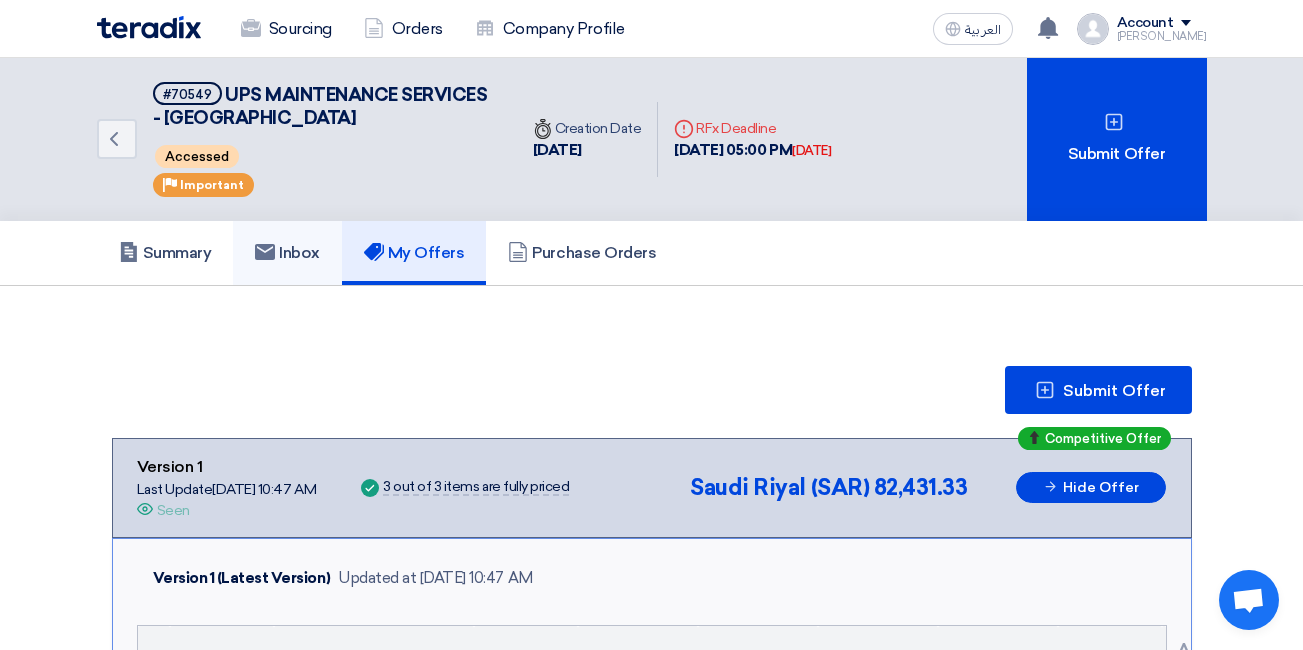 click on "Inbox" 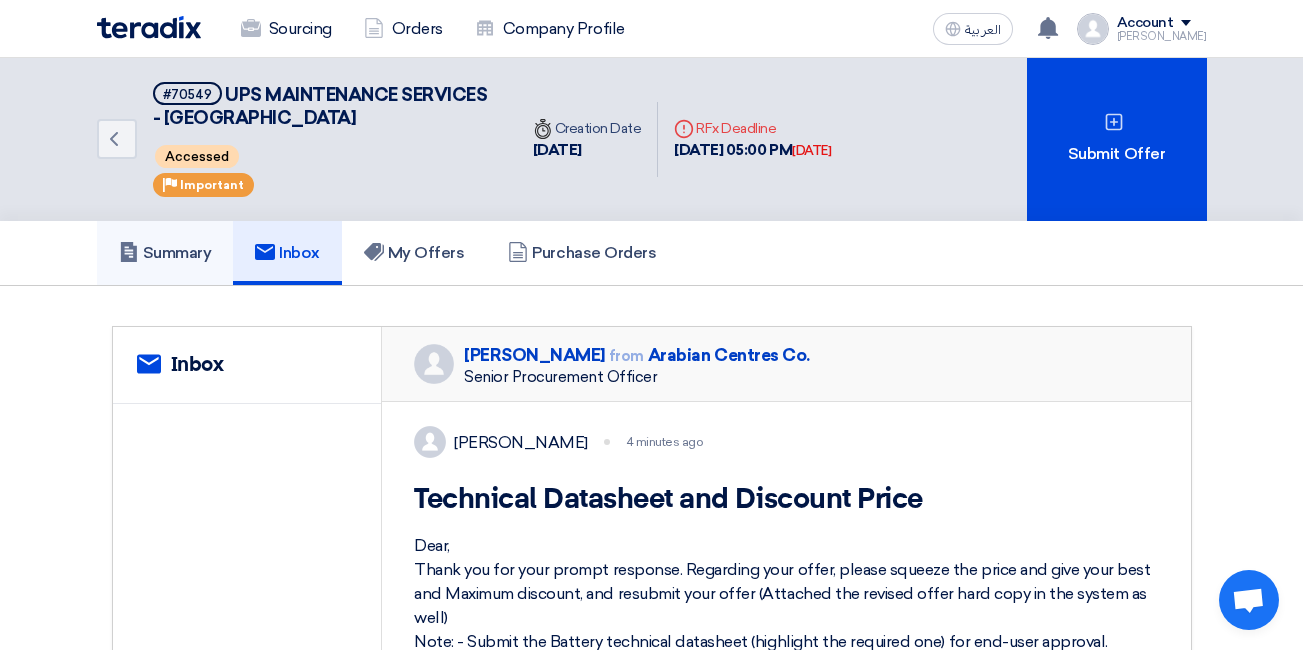 click on "Summary" 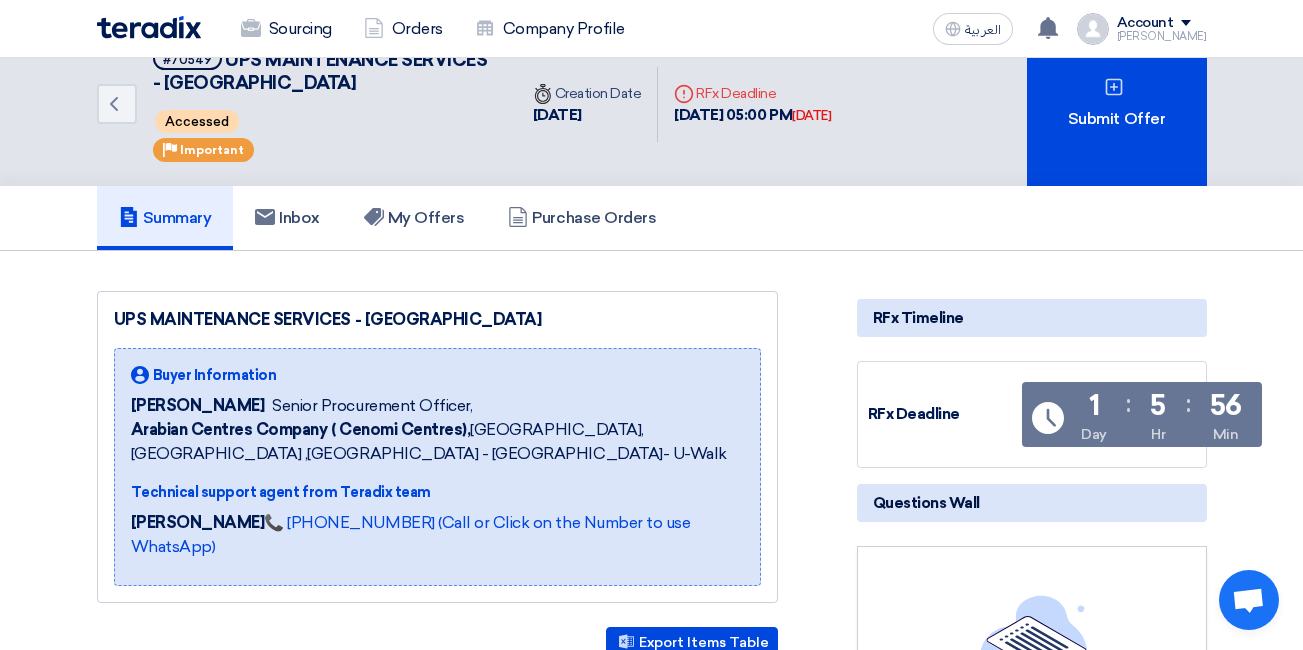scroll, scrollTop: 0, scrollLeft: 0, axis: both 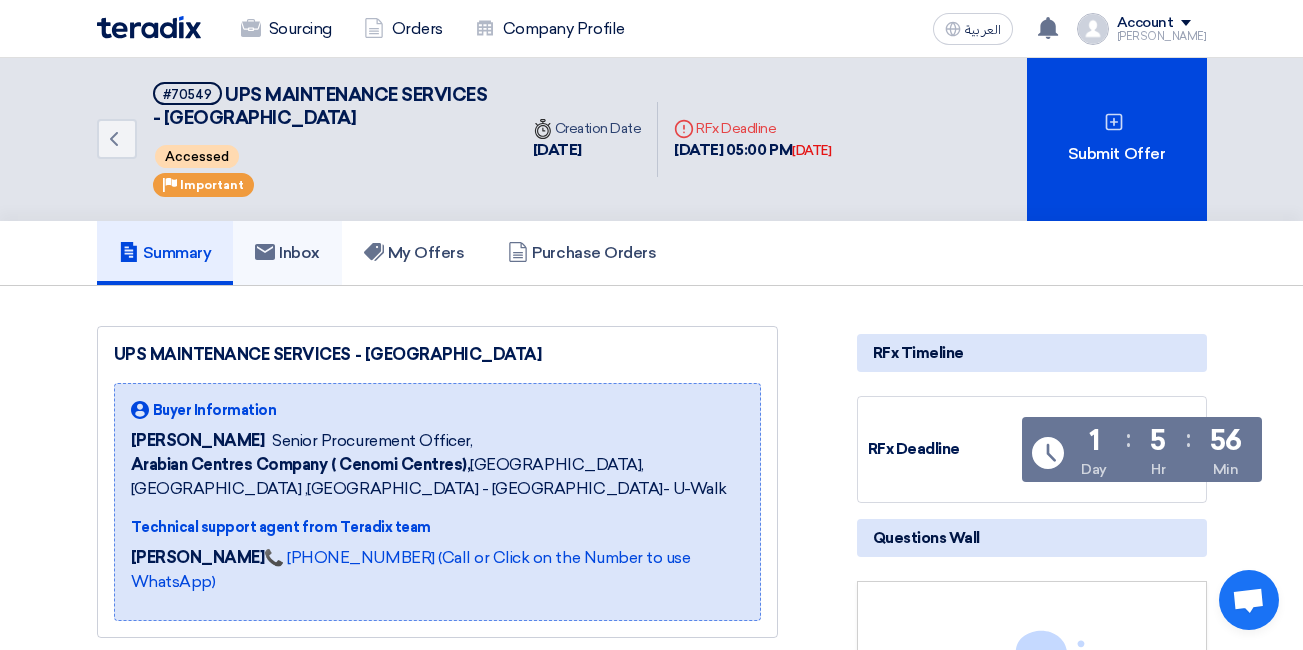 click on "Inbox" 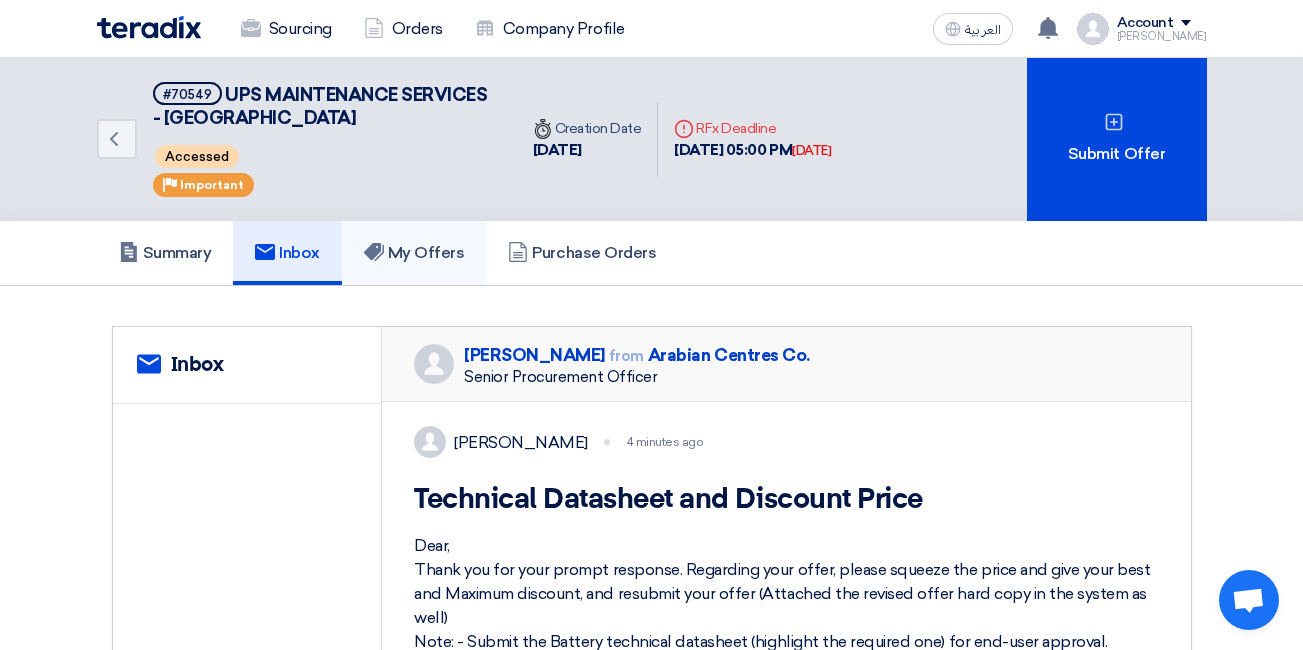 click on "My Offers" 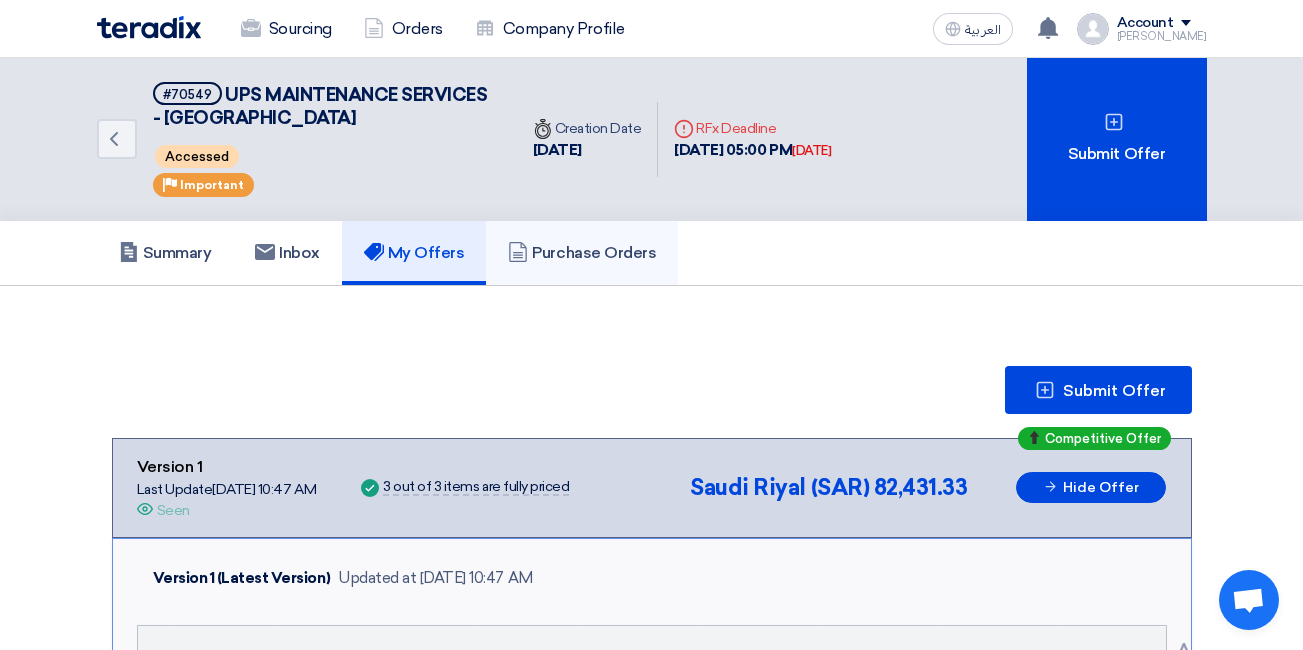 click on "Purchase Orders" 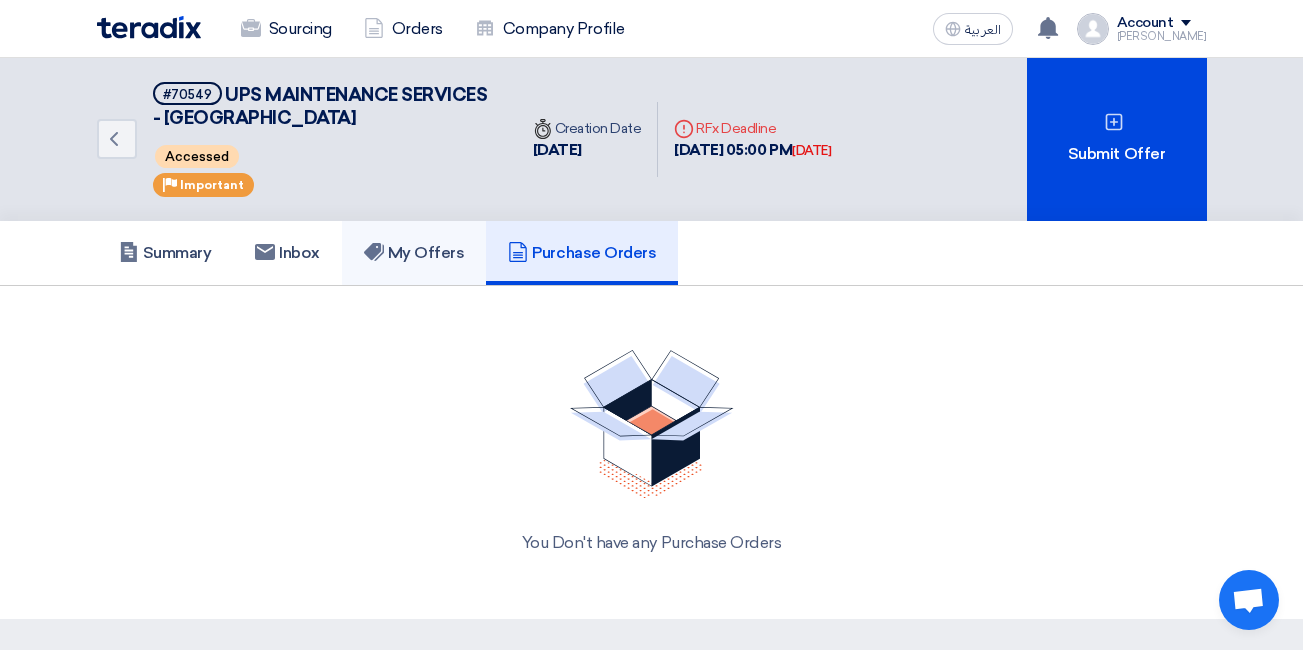 click on "My Offers" 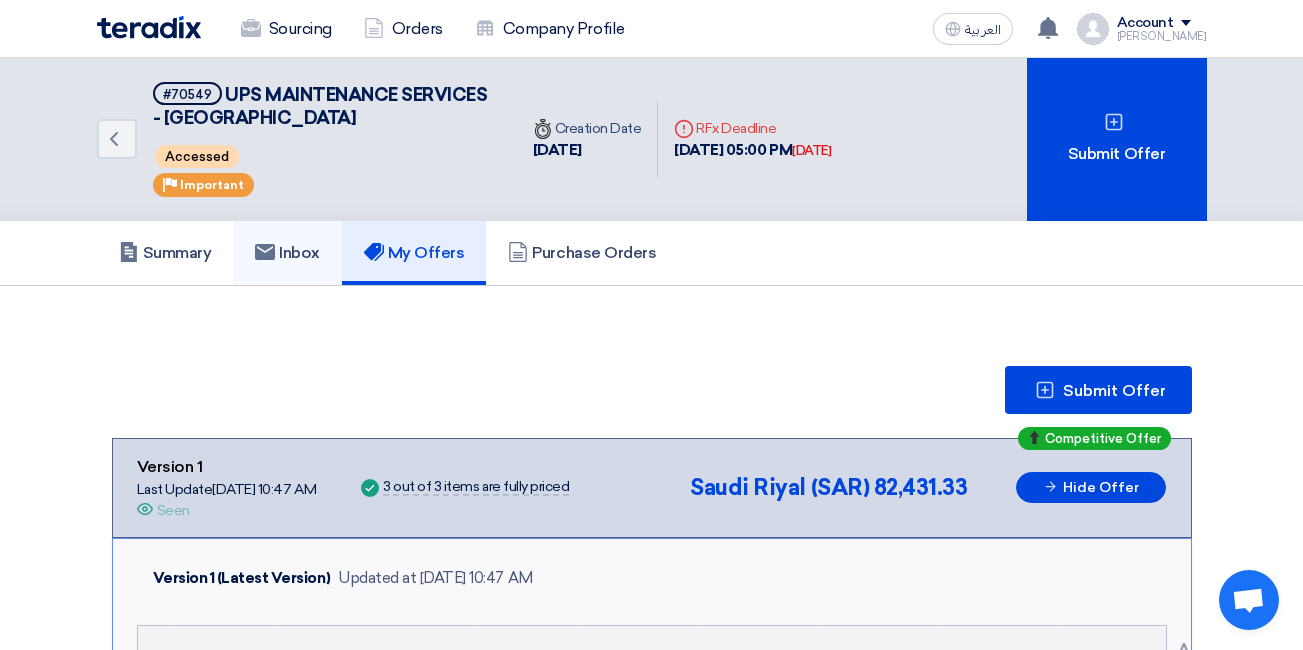 click on "Inbox" 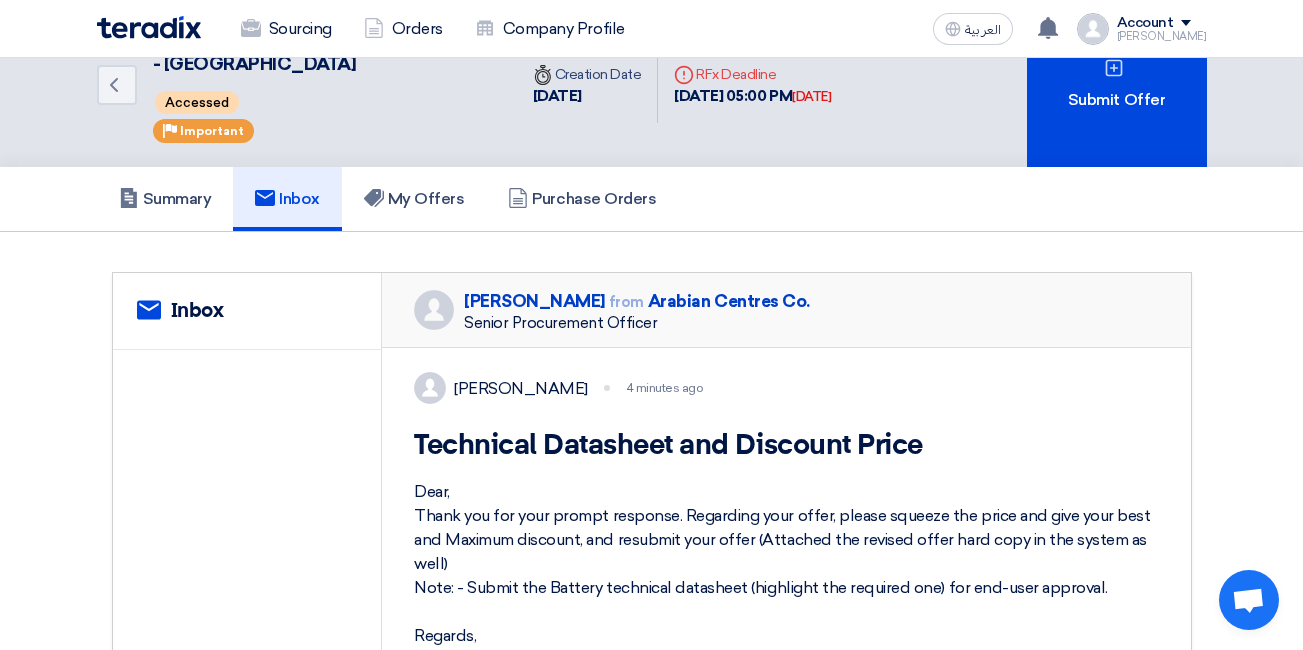 scroll, scrollTop: 0, scrollLeft: 0, axis: both 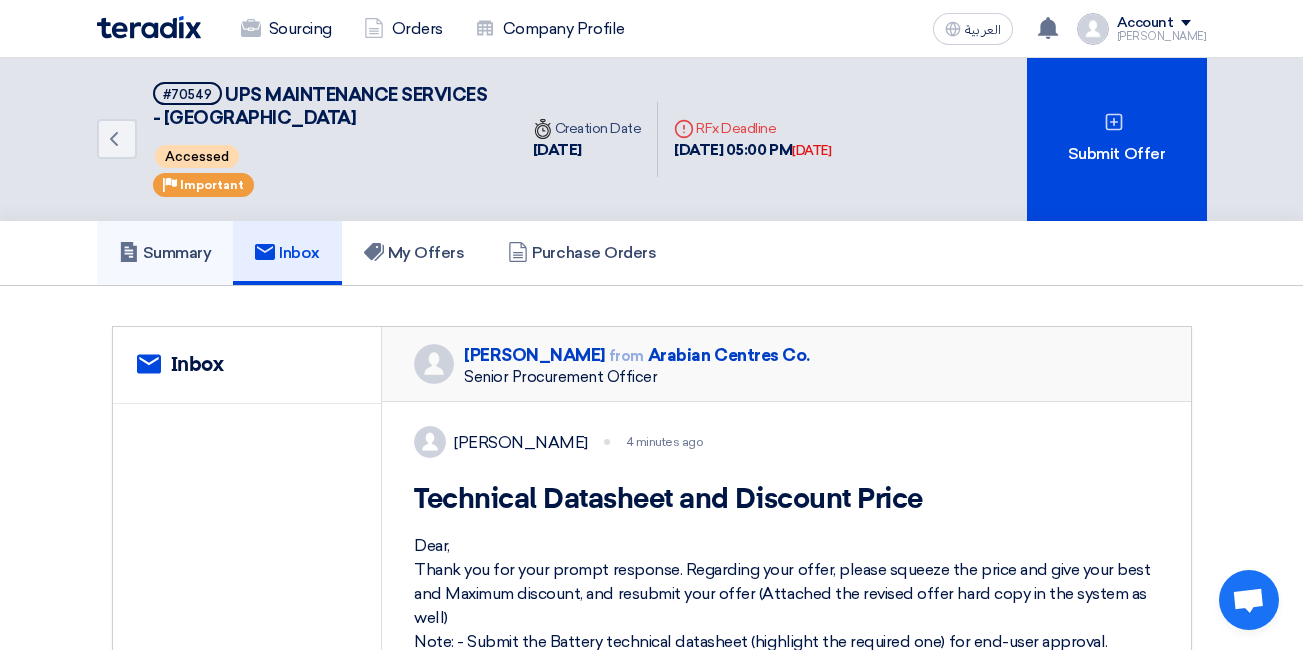 click on "Summary" 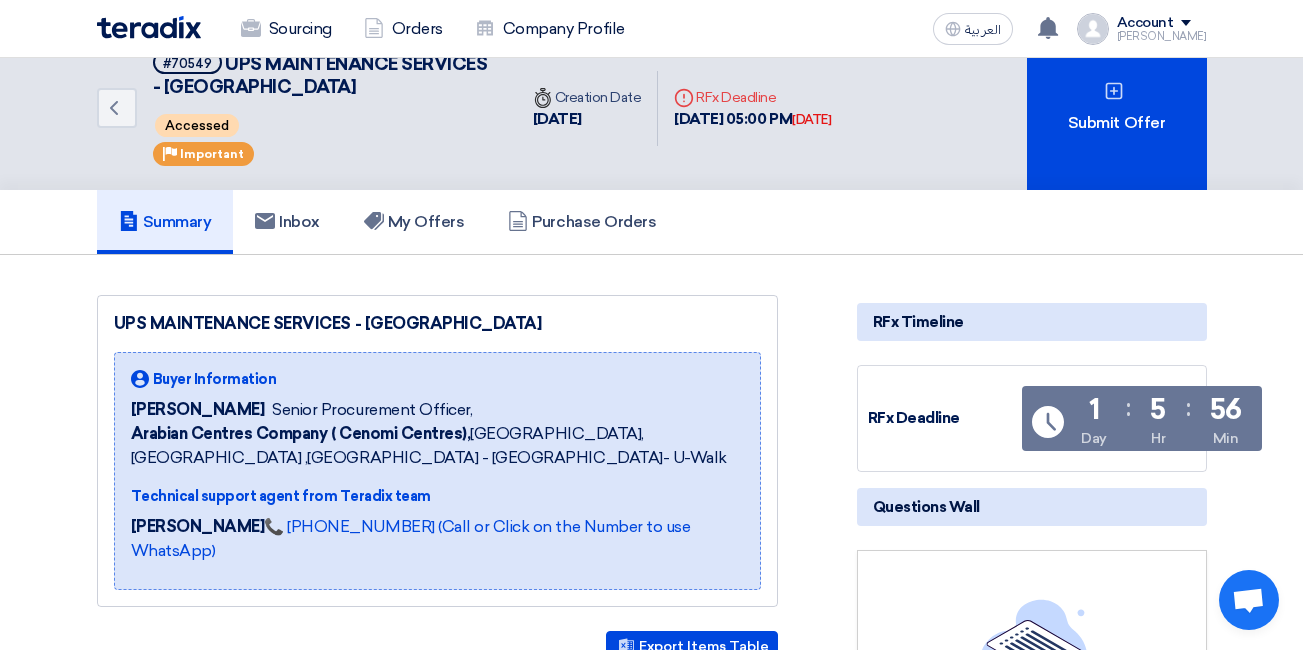 scroll, scrollTop: 0, scrollLeft: 0, axis: both 